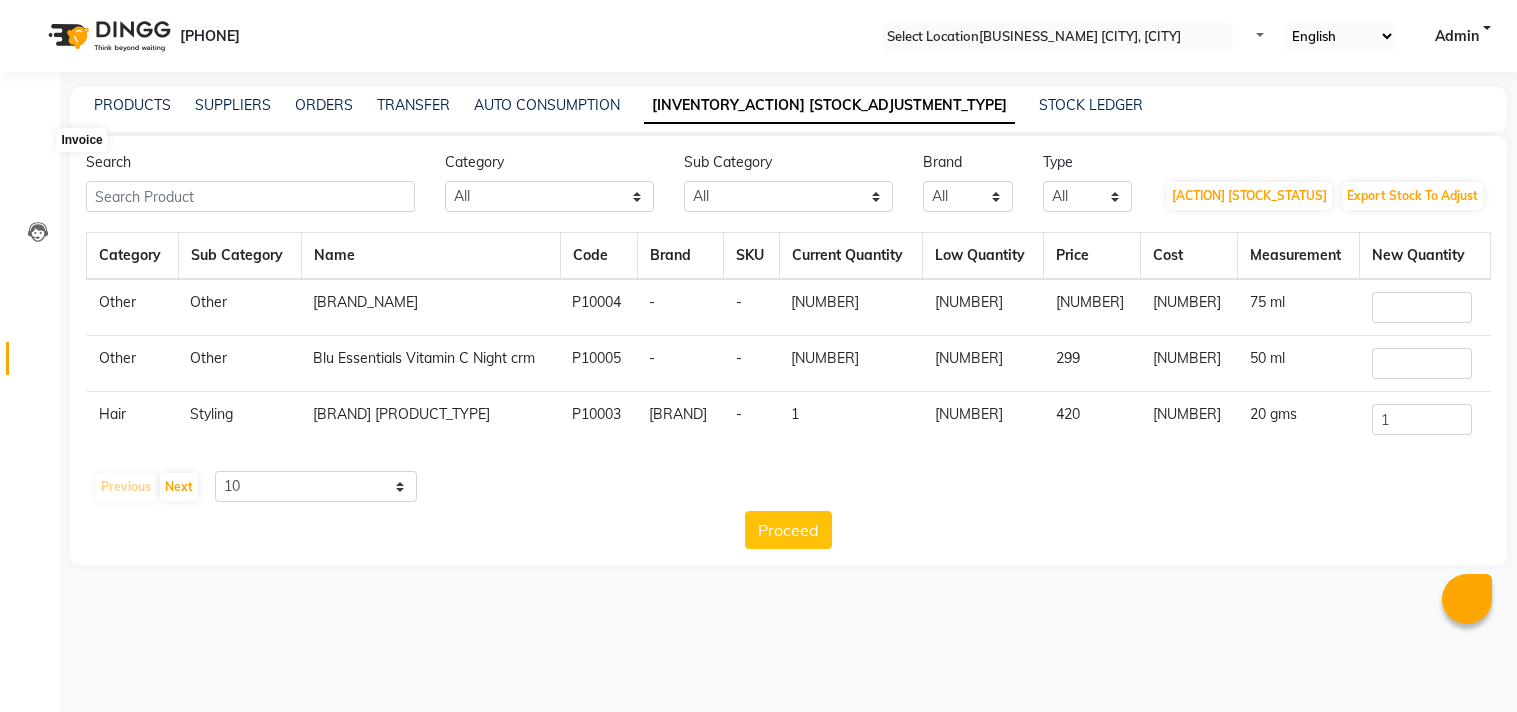 scroll, scrollTop: 0, scrollLeft: 0, axis: both 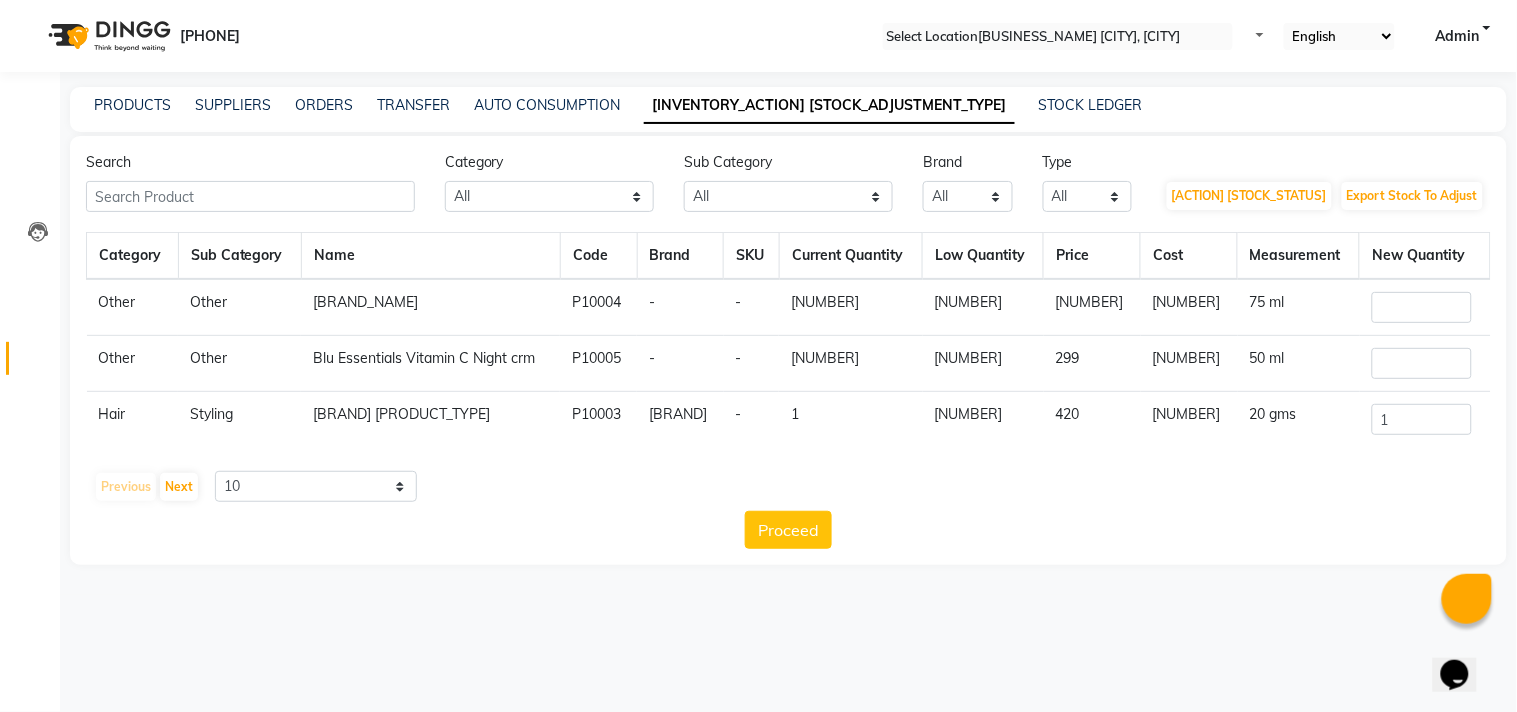 click on "P10005" at bounding box center [598, 307] 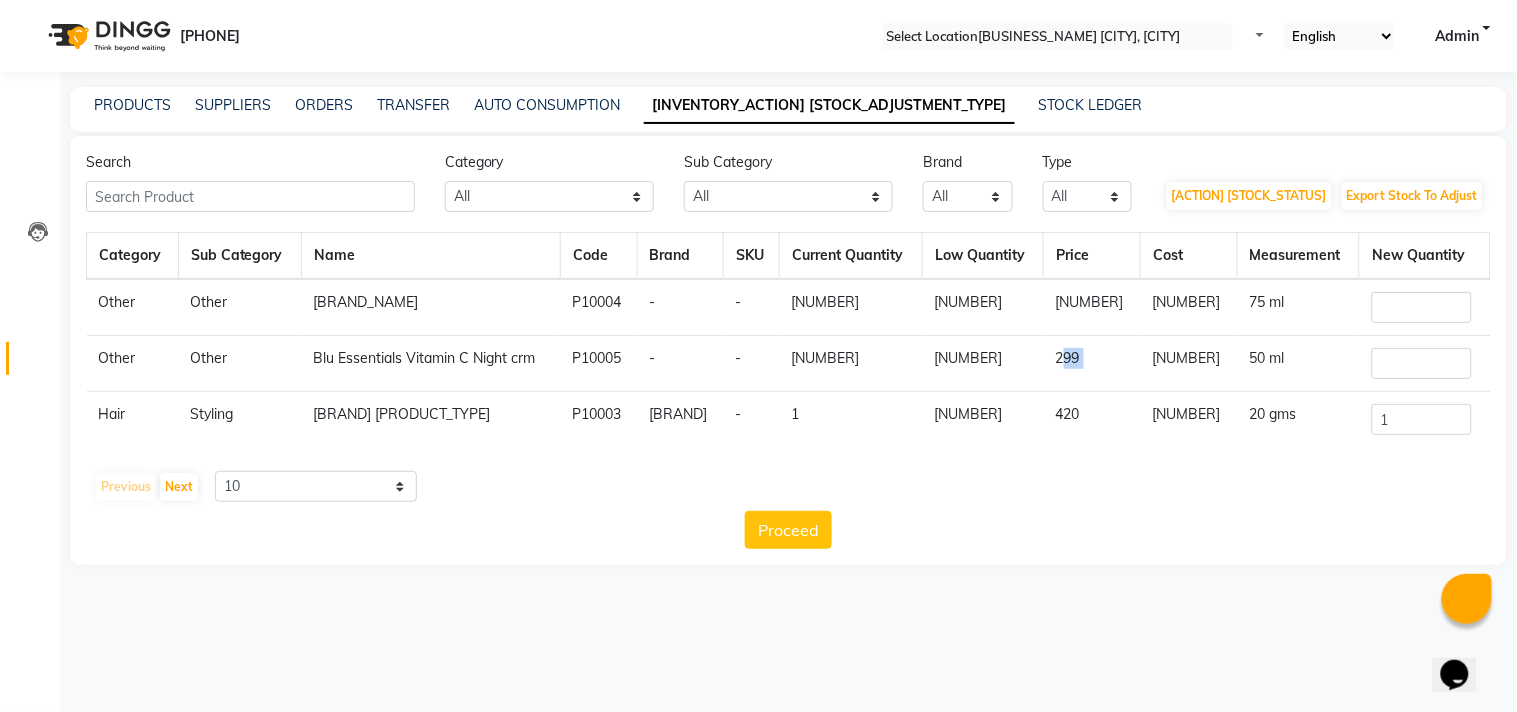 click on "299" at bounding box center [1092, 307] 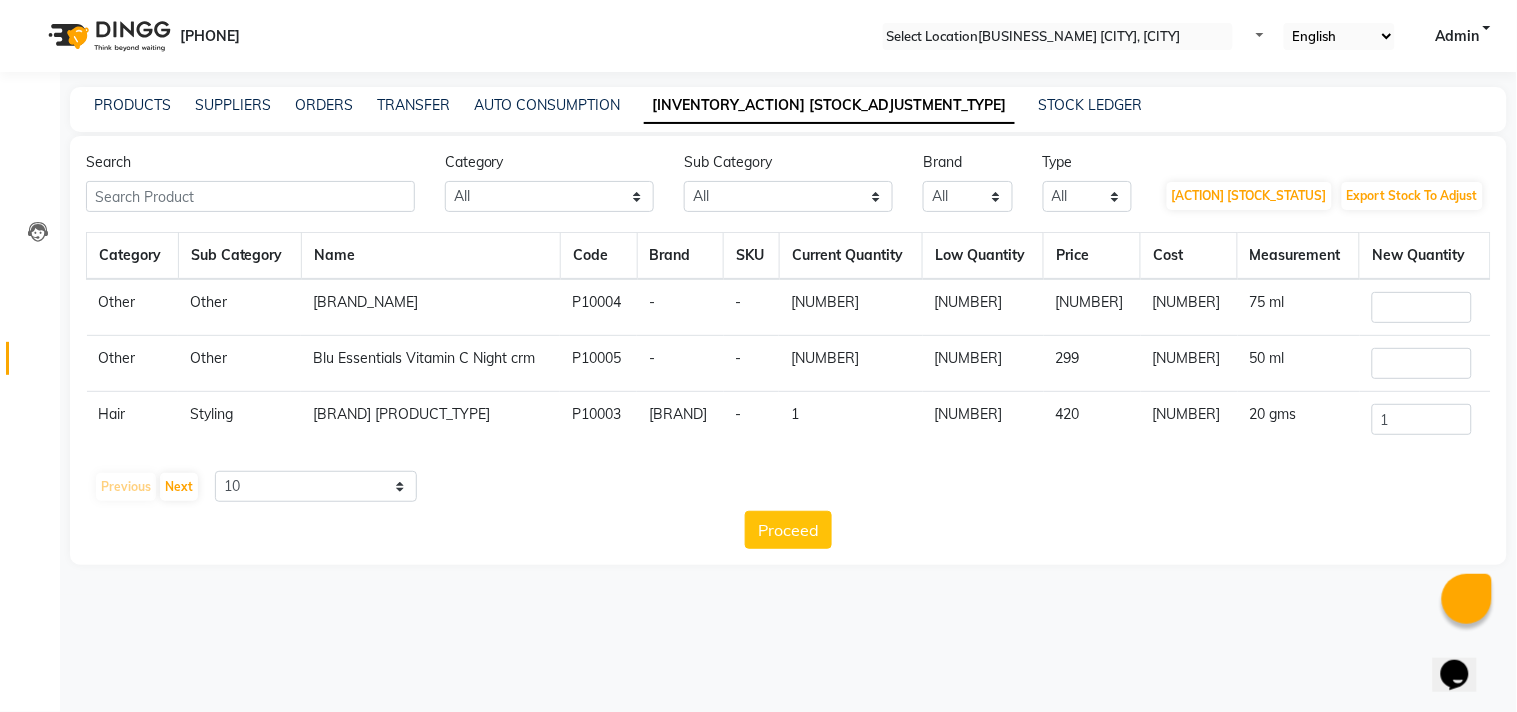 click on "Blu Essentials Vitamin C Night crm" at bounding box center [430, 307] 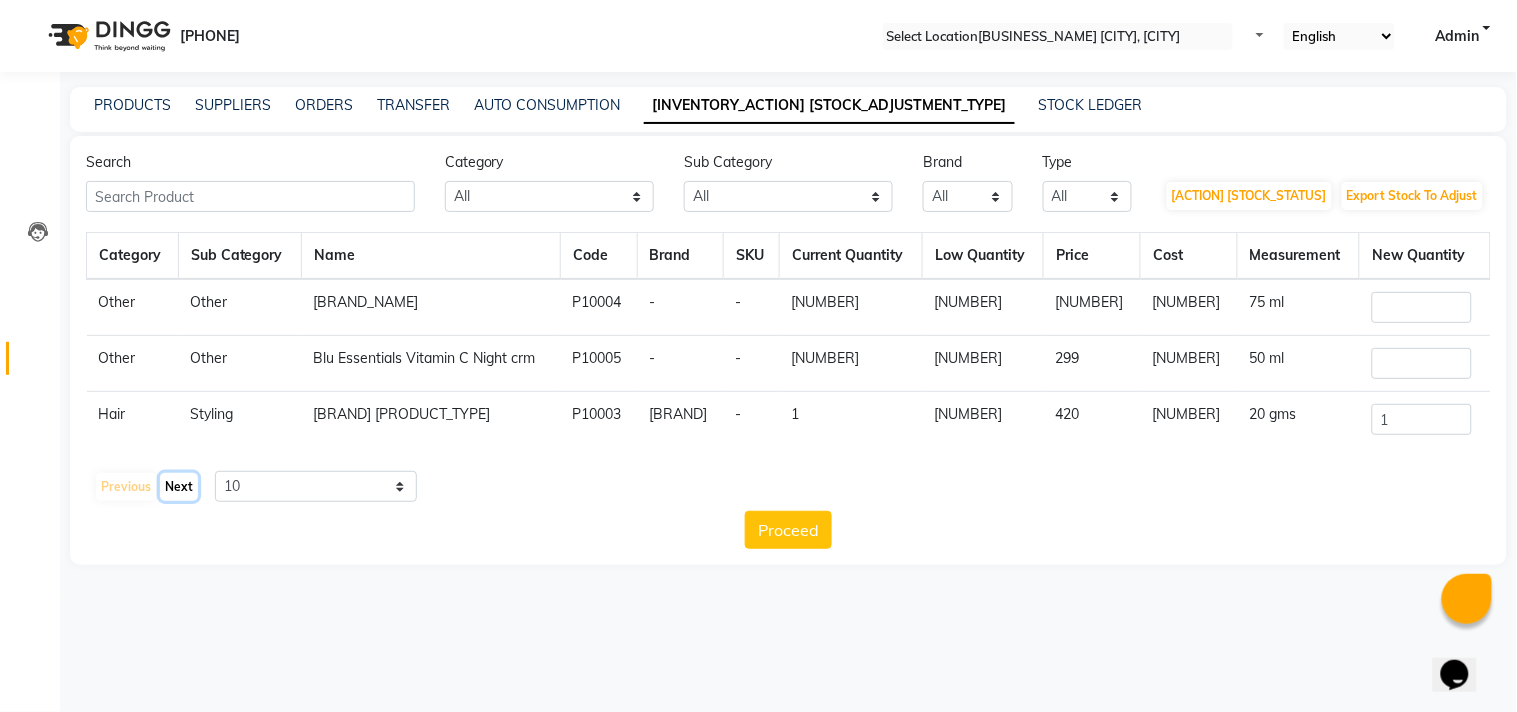 click on "Next" at bounding box center (179, 487) 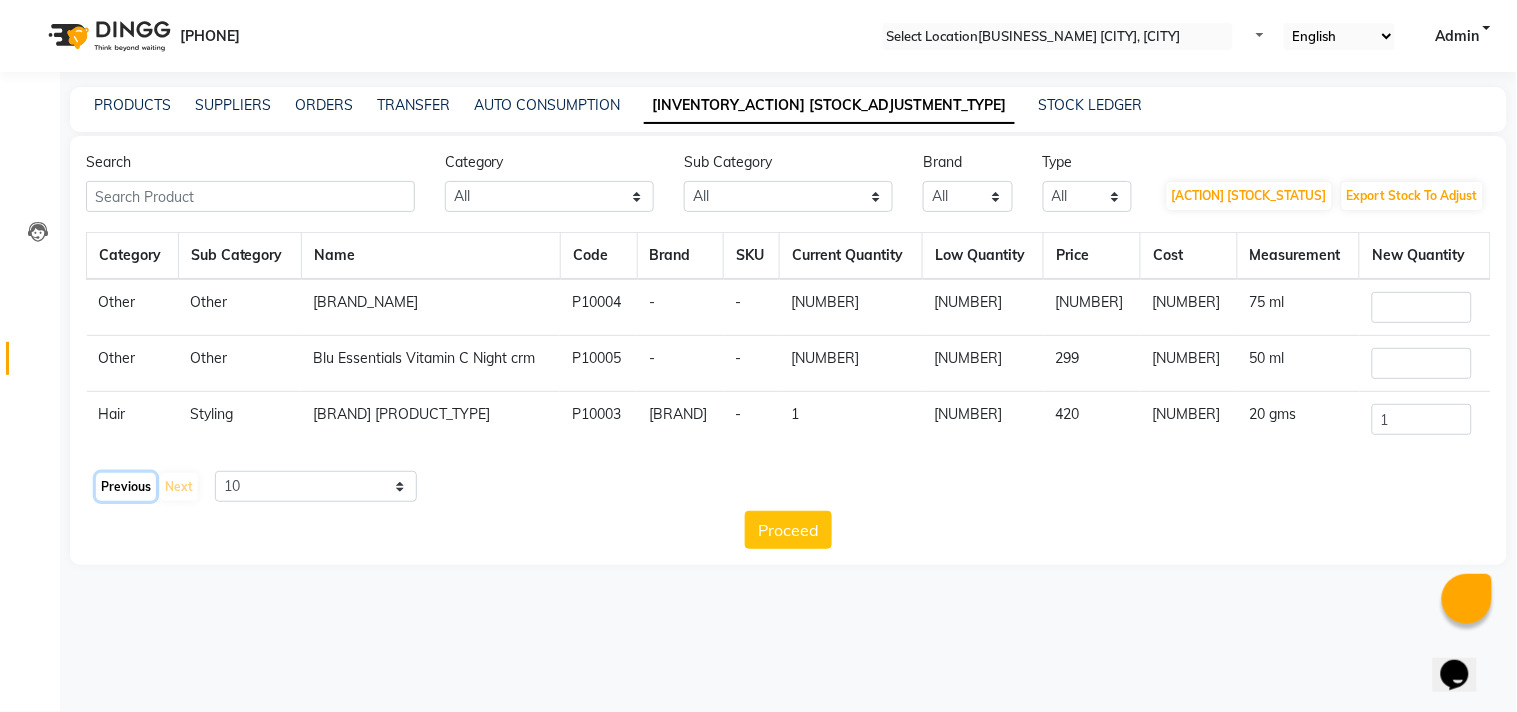 click on "Previous" at bounding box center [126, 487] 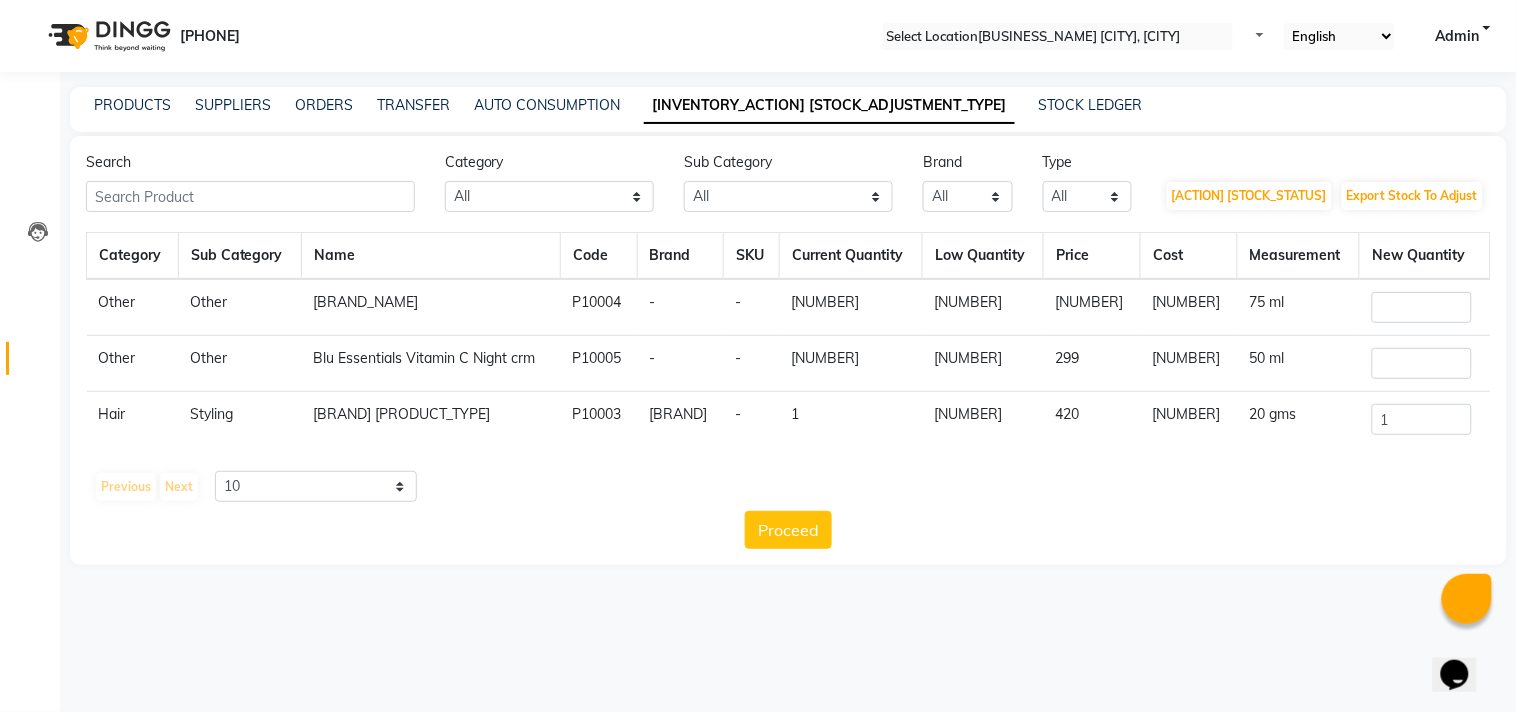 click on "[STAFF_TYPE]" at bounding box center [30, 401] 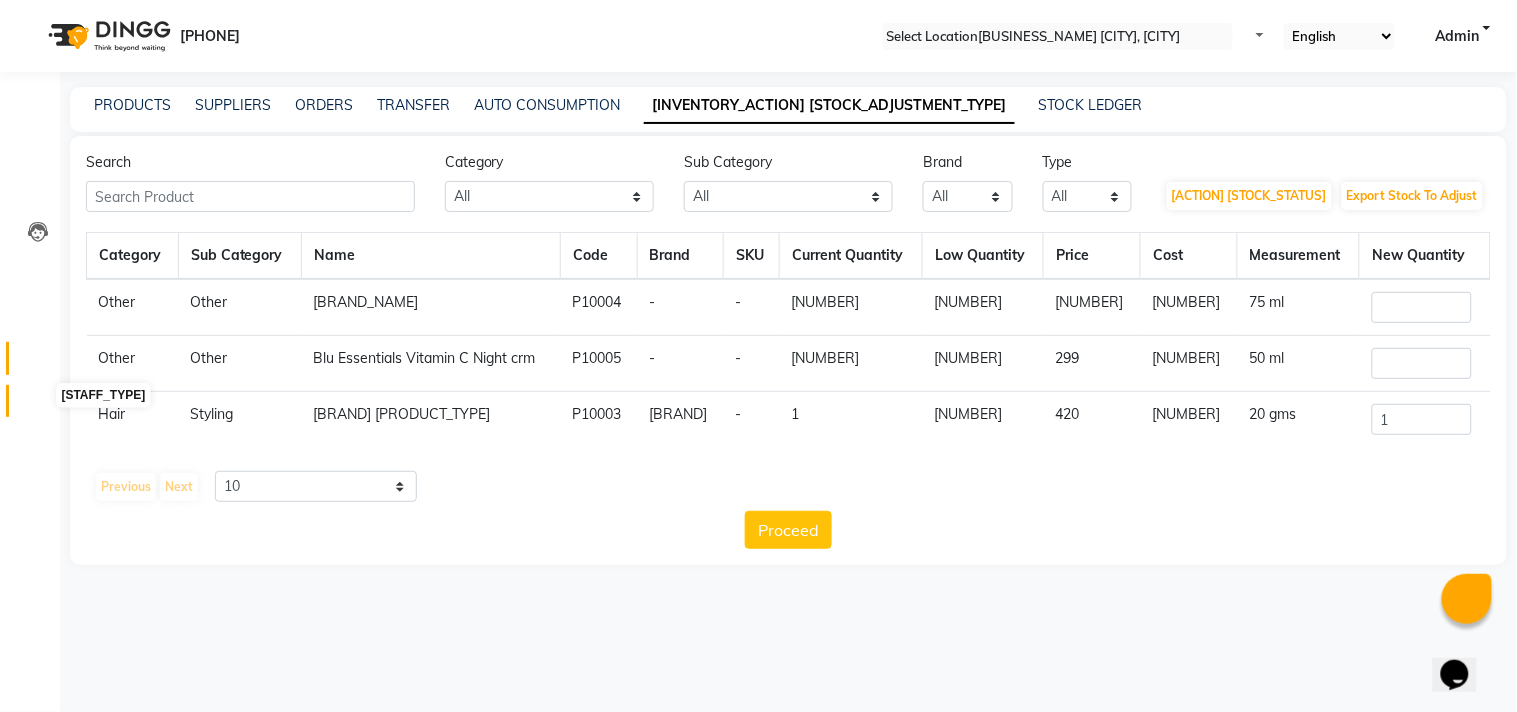 click at bounding box center [37, 406] 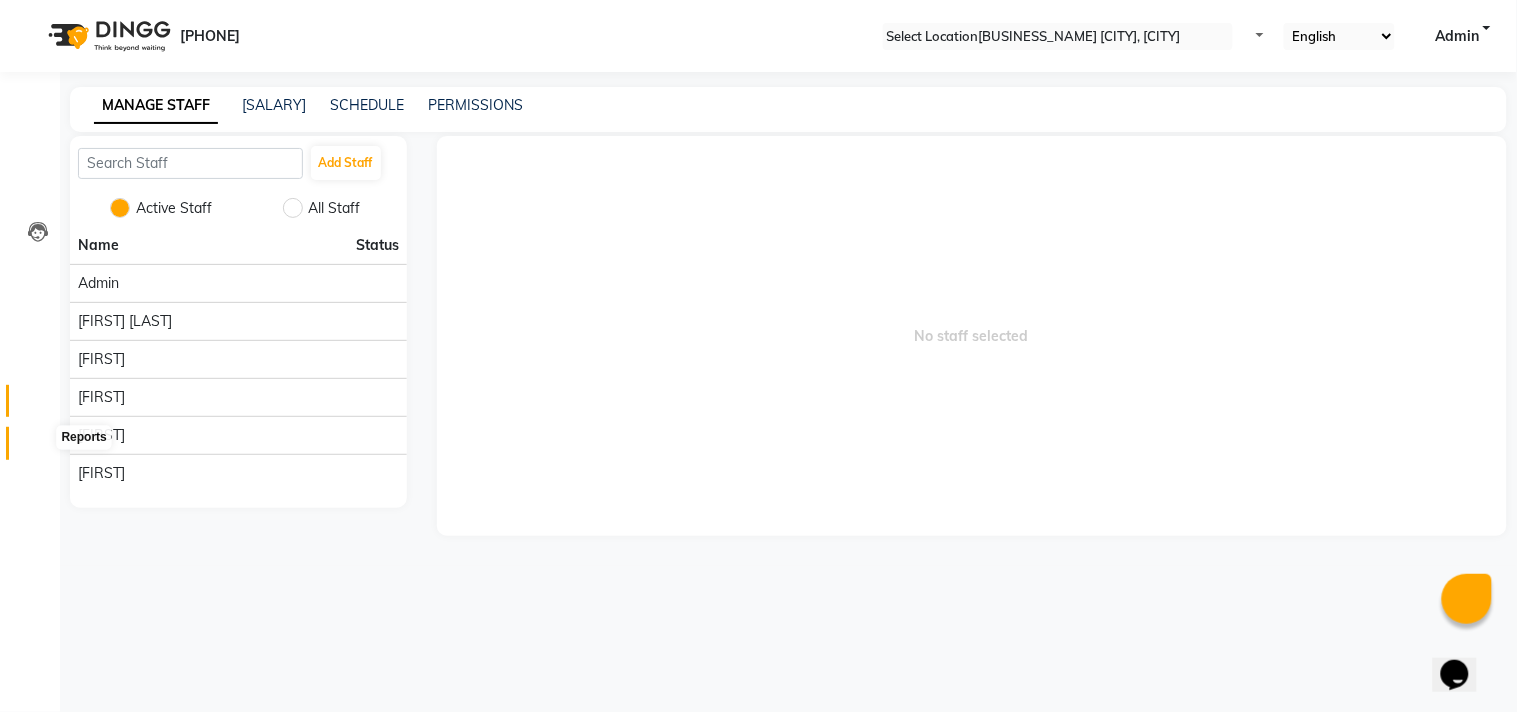 click at bounding box center [37, 448] 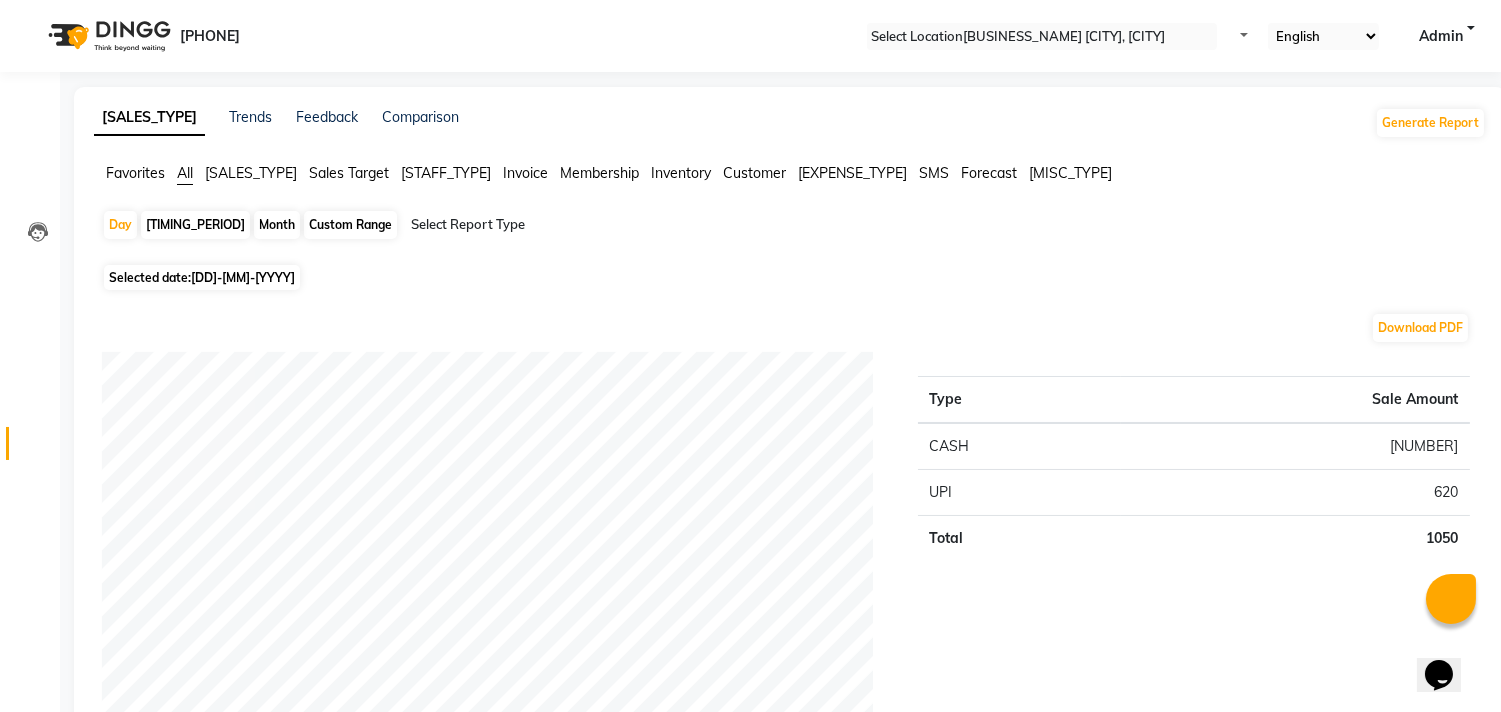 drag, startPoint x: 451, startPoint y: 203, endPoint x: 454, endPoint y: 263, distance: 60.074955 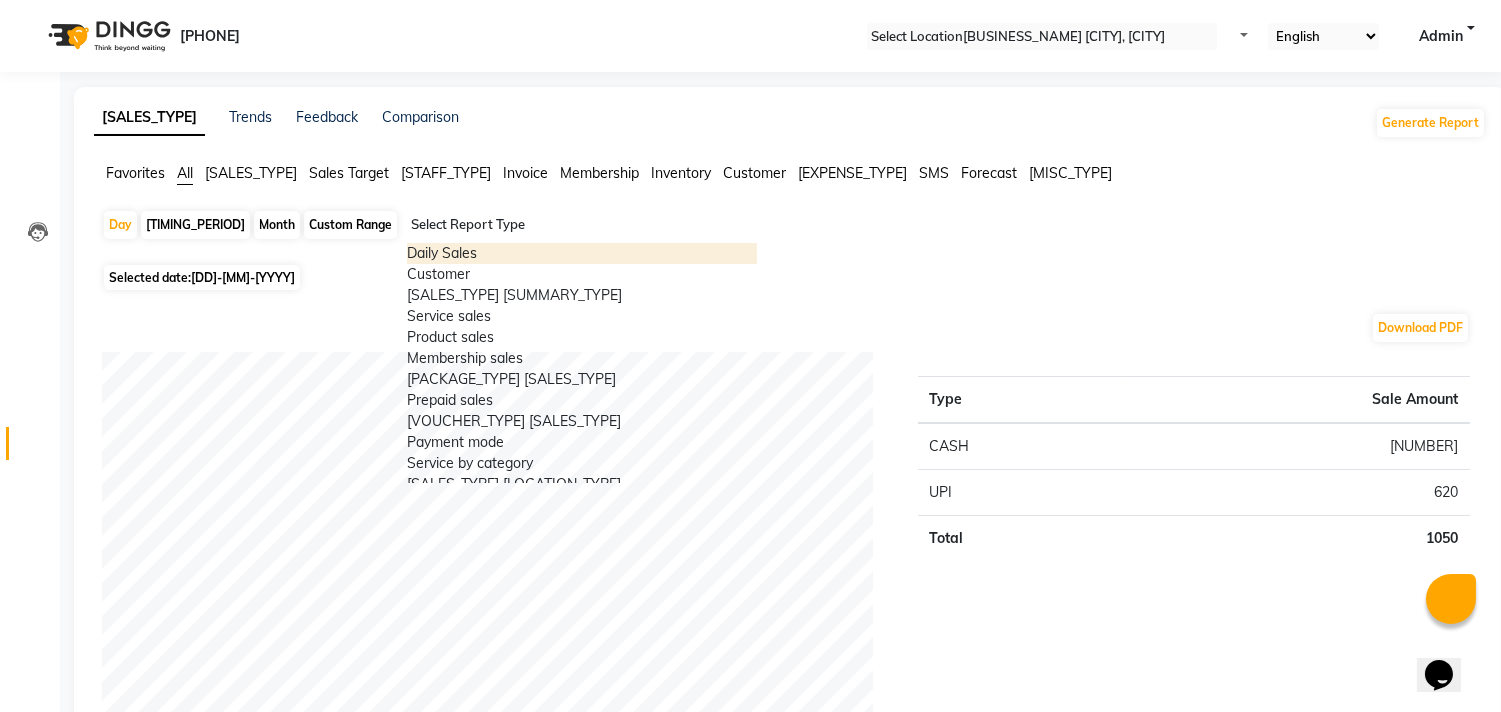 click on "Select Report Type" at bounding box center [582, 227] 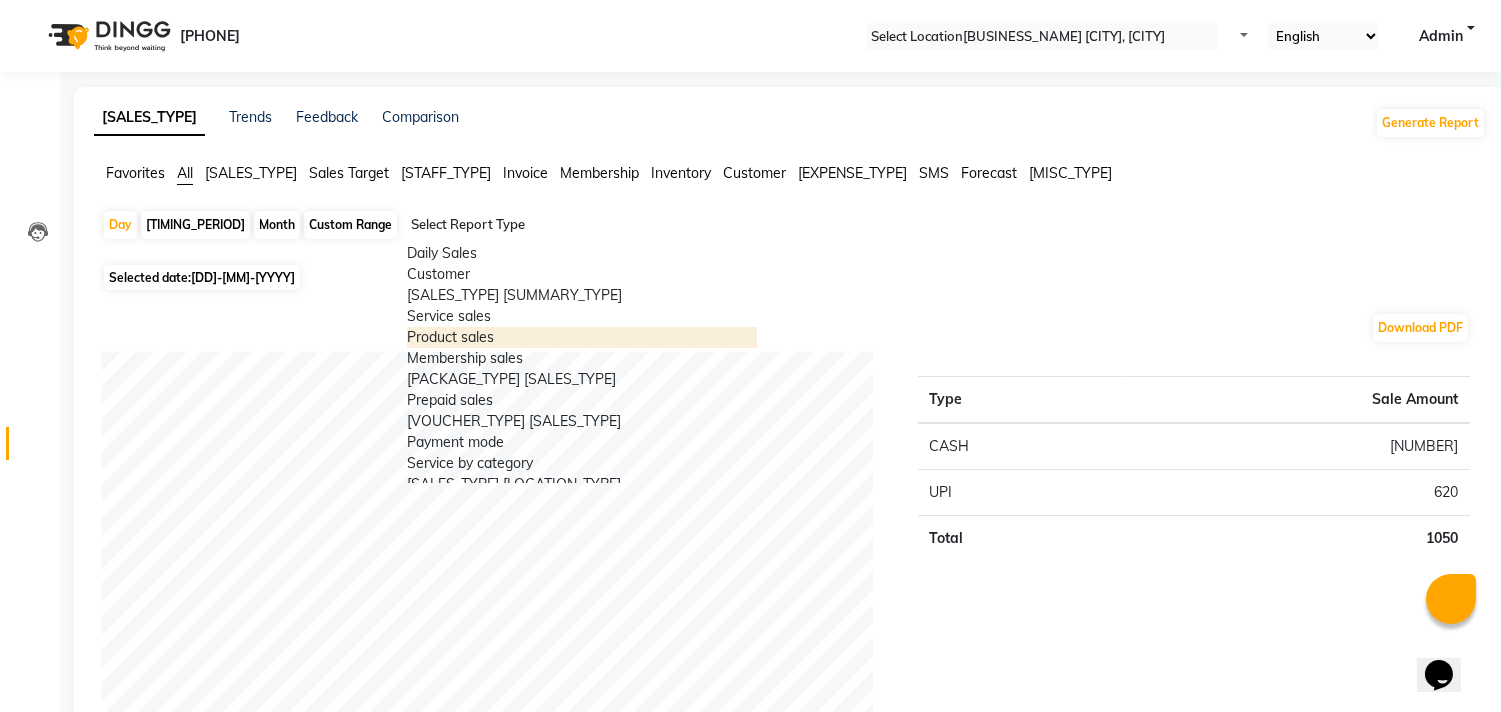 click on "Product sales" at bounding box center (582, 337) 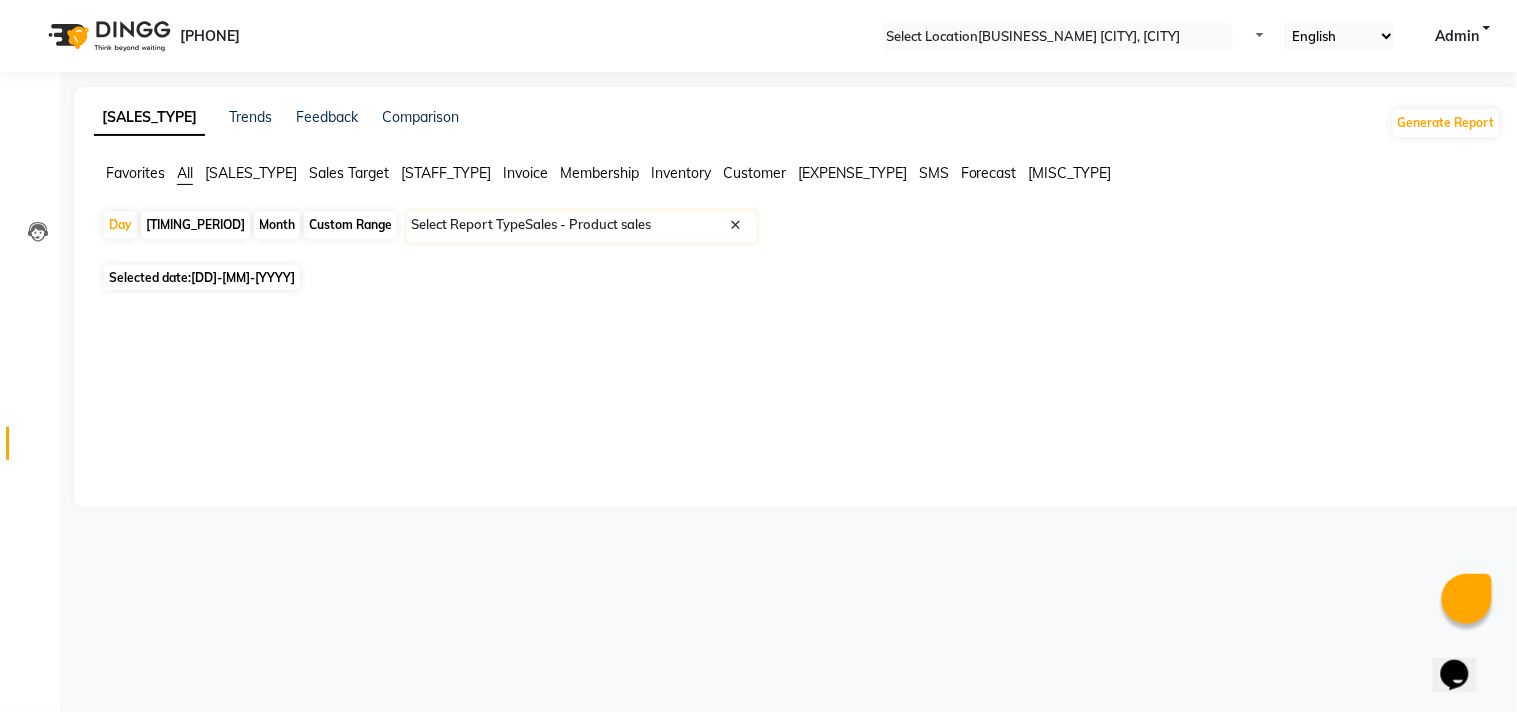 click on "[DD]-[MM]-[YYYY]" at bounding box center [243, 277] 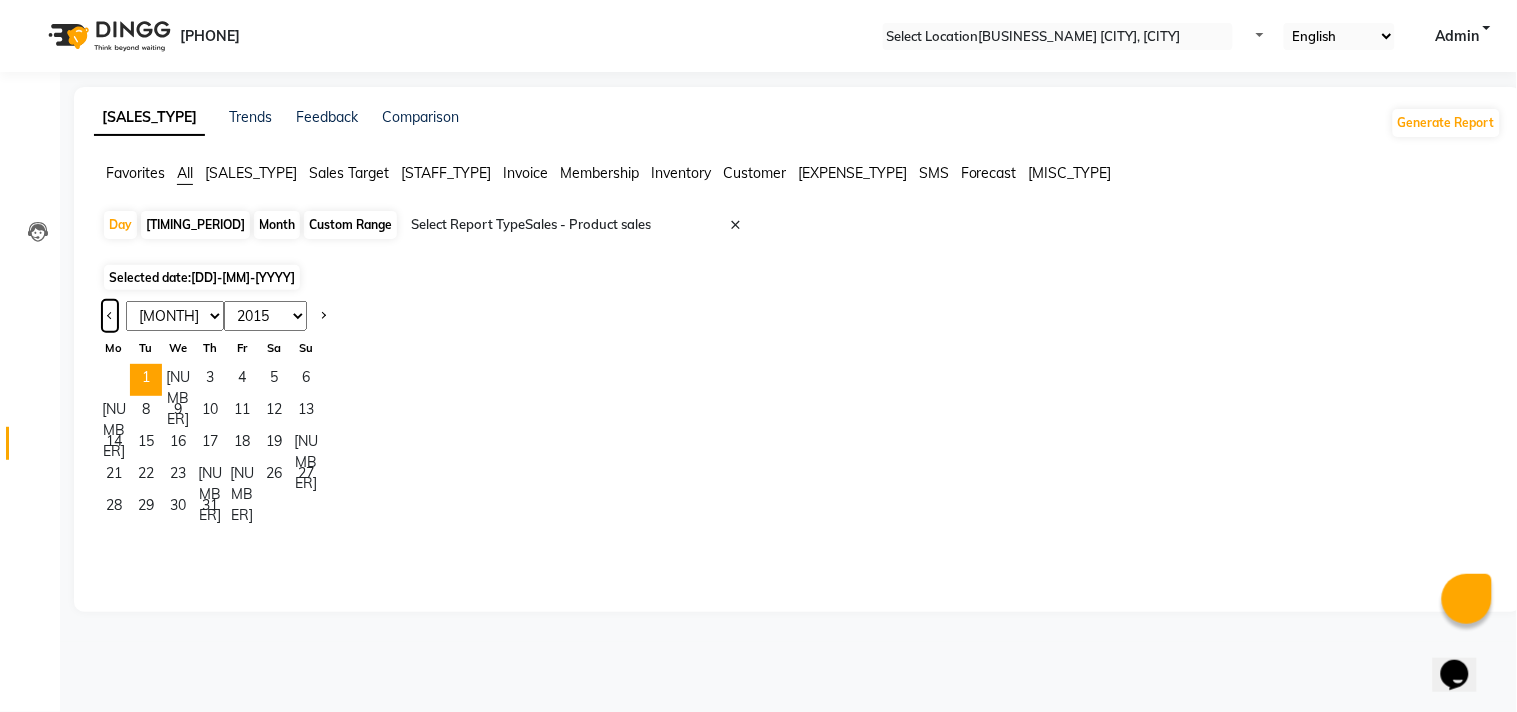 click at bounding box center [110, 316] 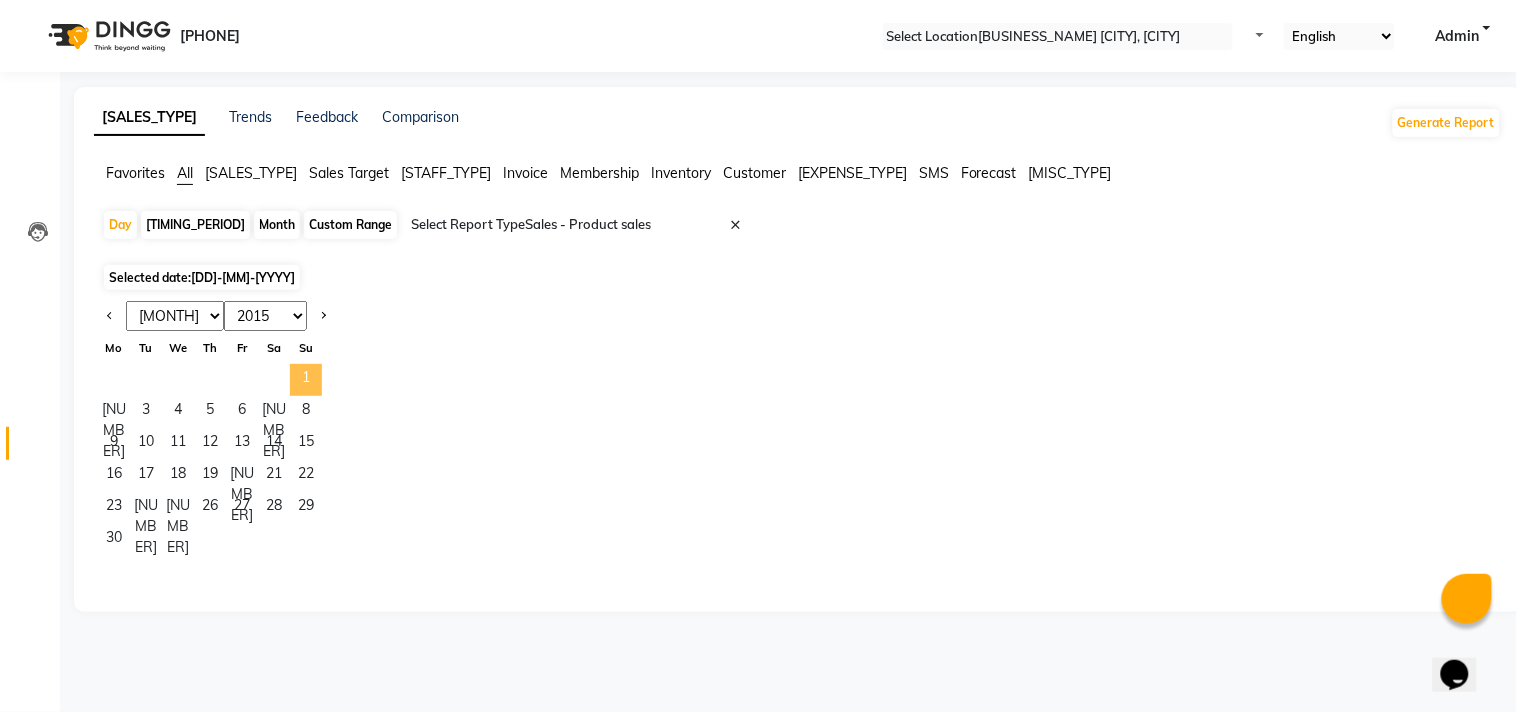 click on "1" at bounding box center (306, 380) 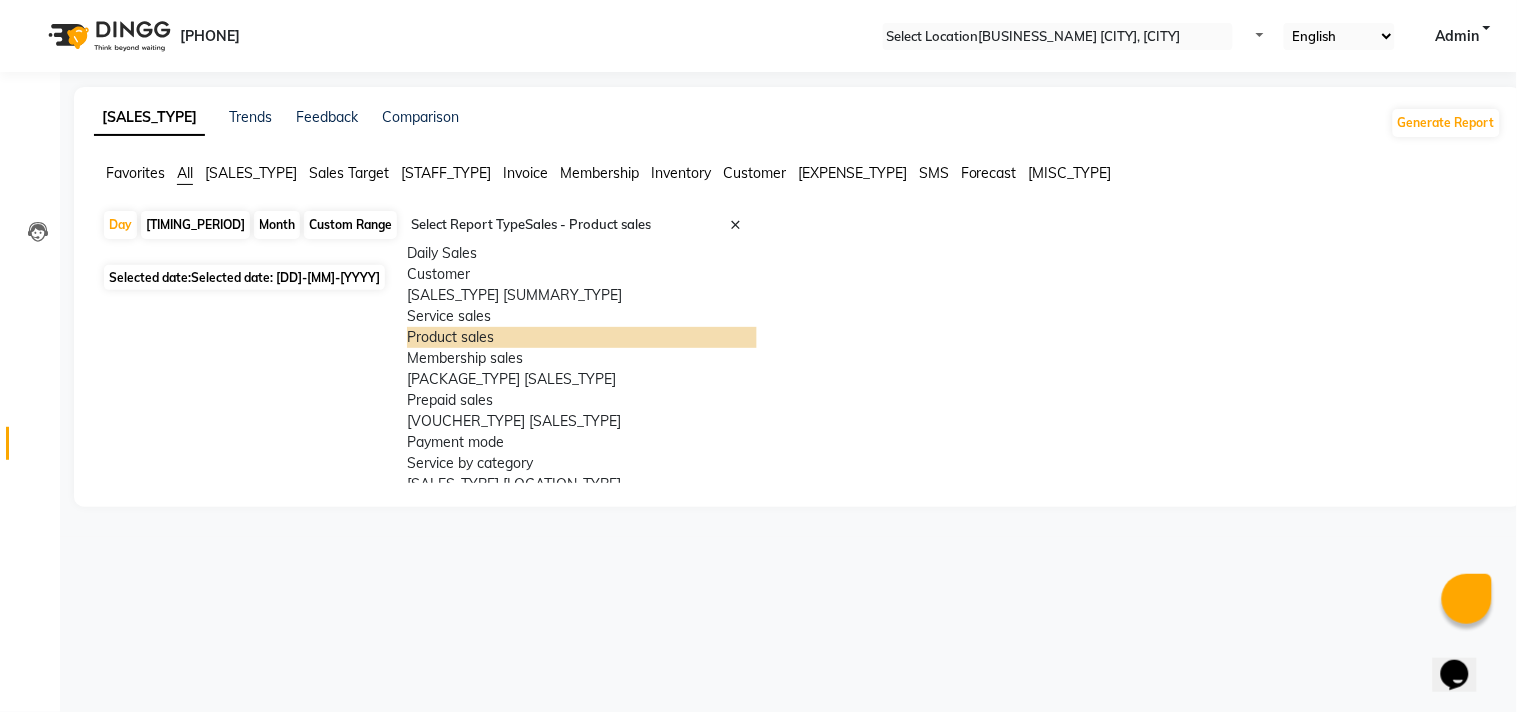 click at bounding box center [582, 225] 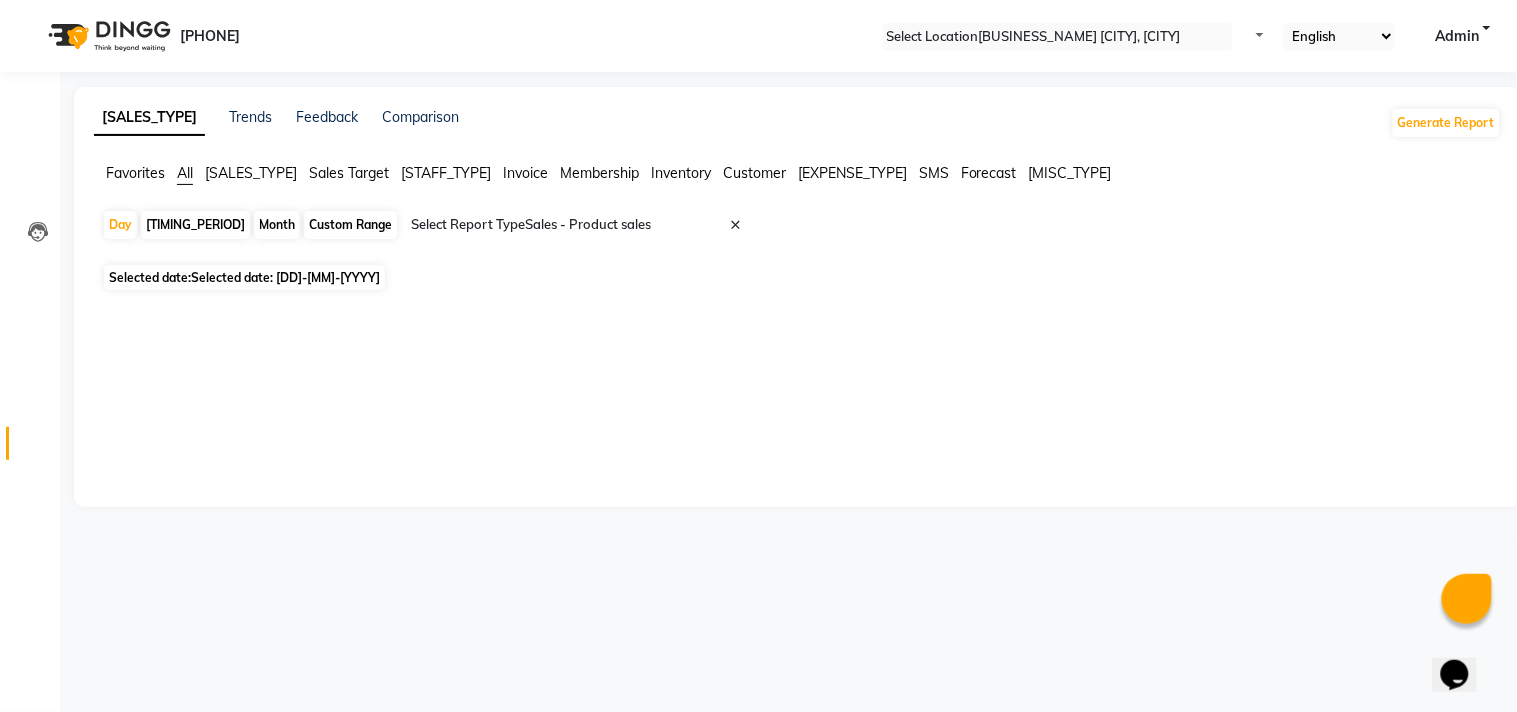 click at bounding box center [794, 312] 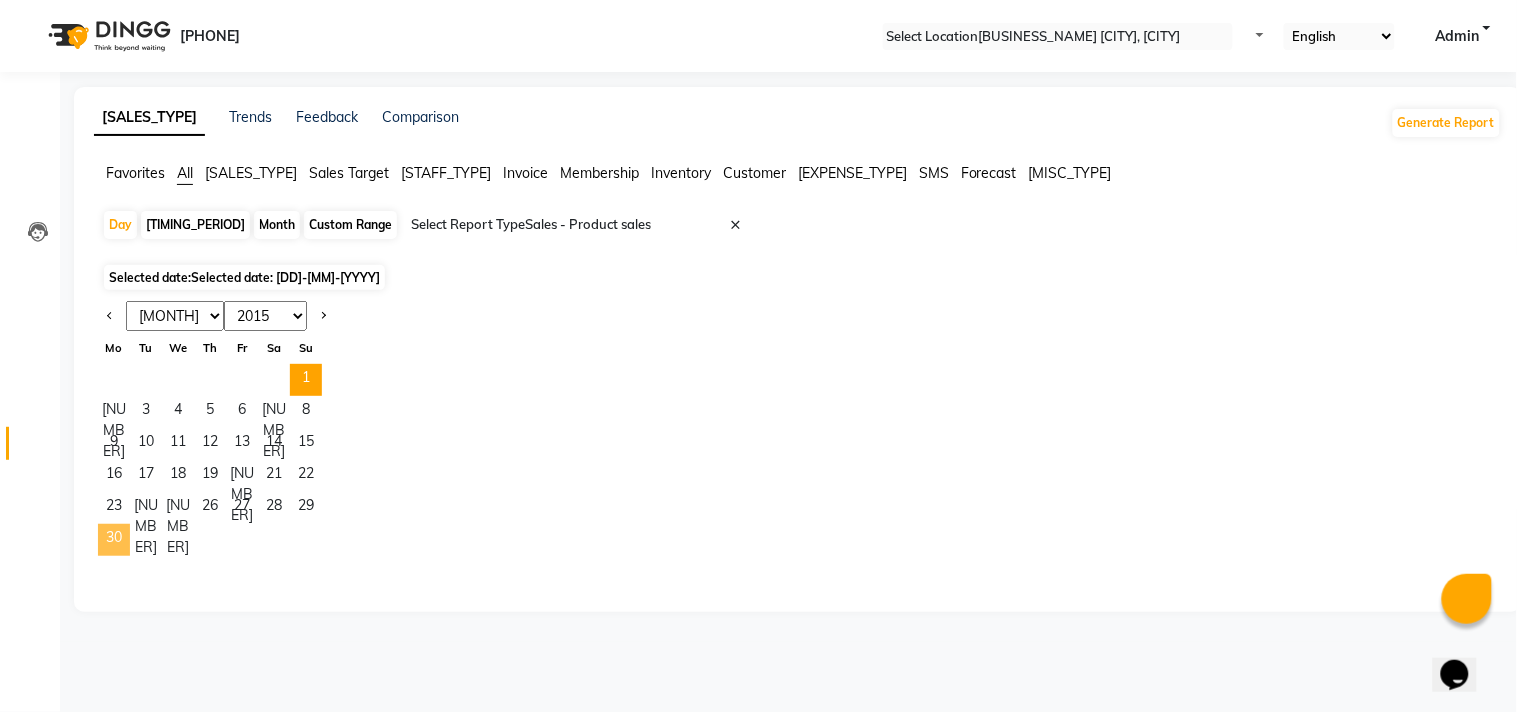 click on "30" at bounding box center (114, 540) 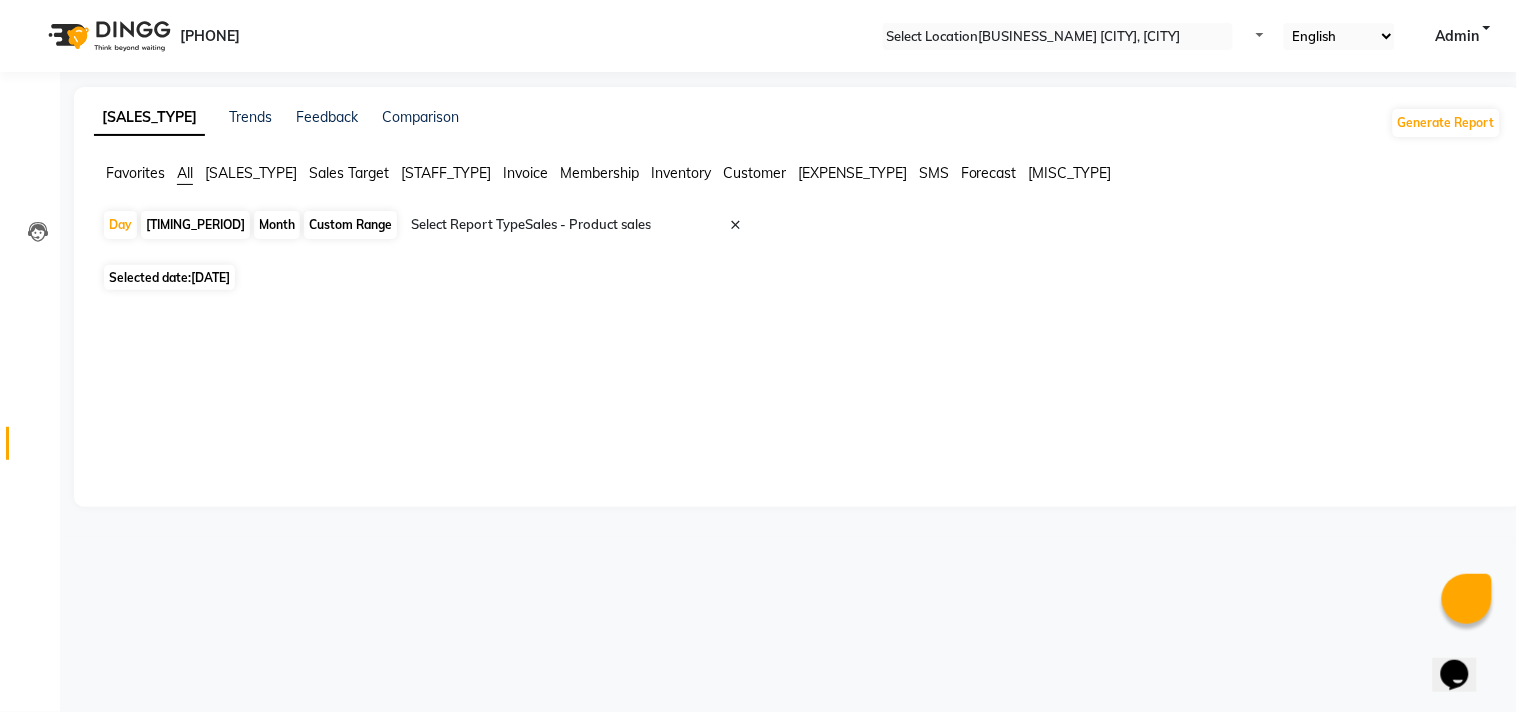 click on "Selected date:  [DATE]" at bounding box center (169, 277) 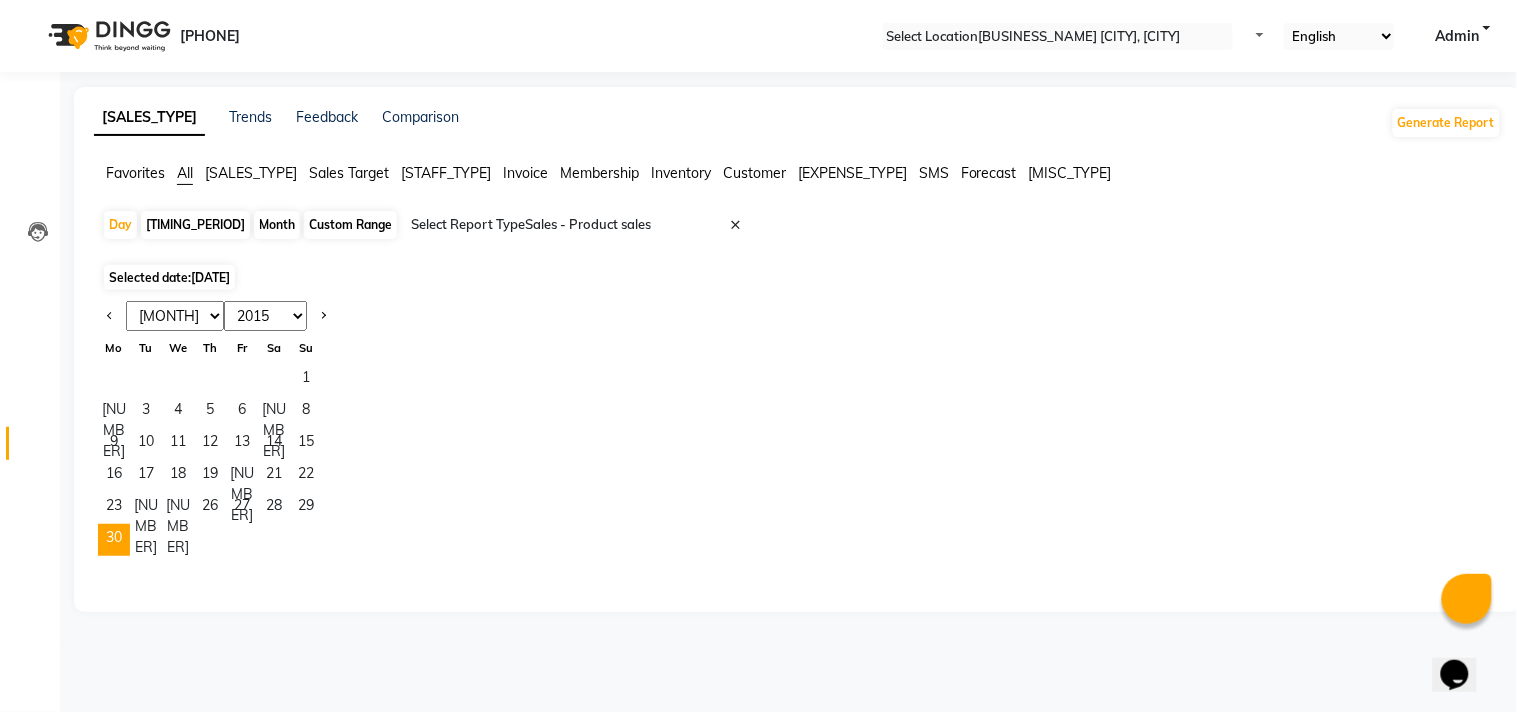 click on "Custom Range" at bounding box center [350, 225] 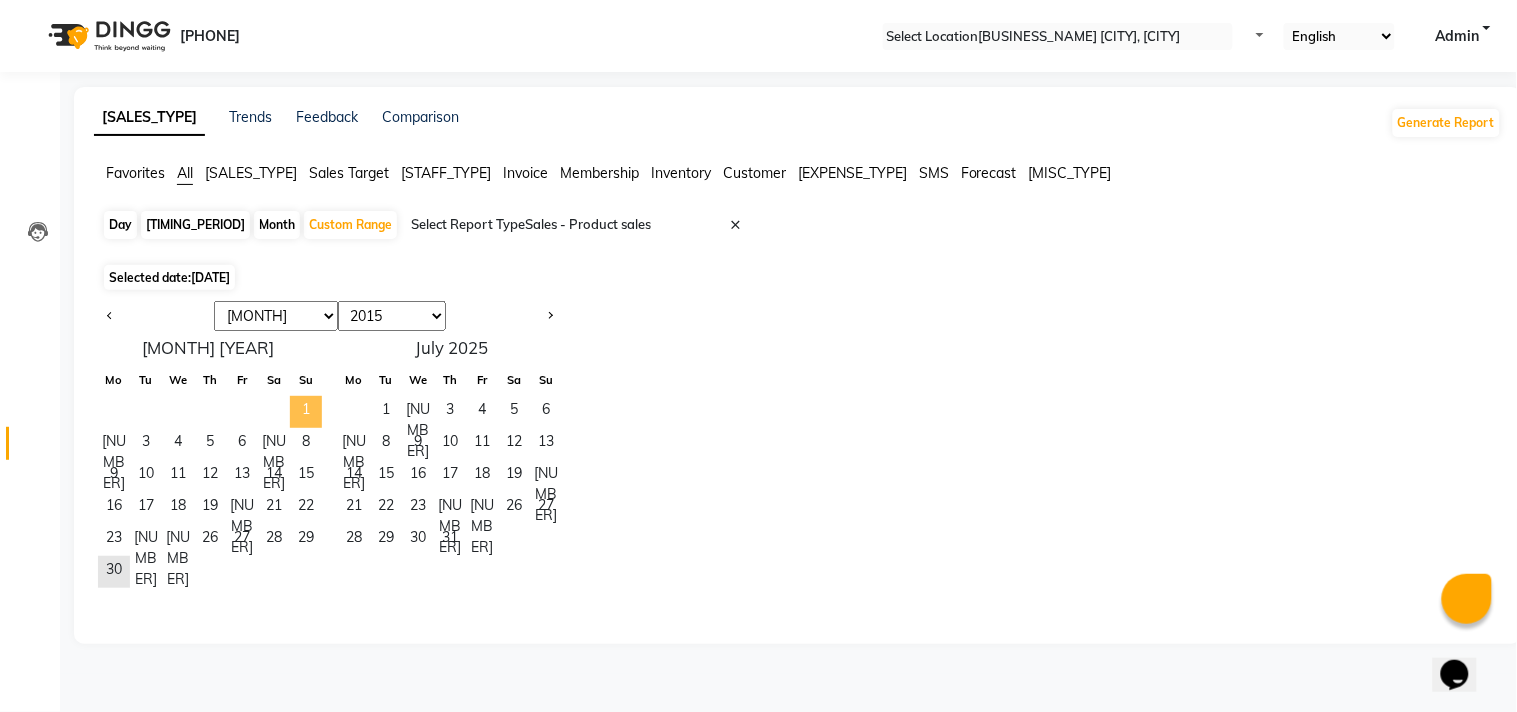 click on "1" at bounding box center [306, 412] 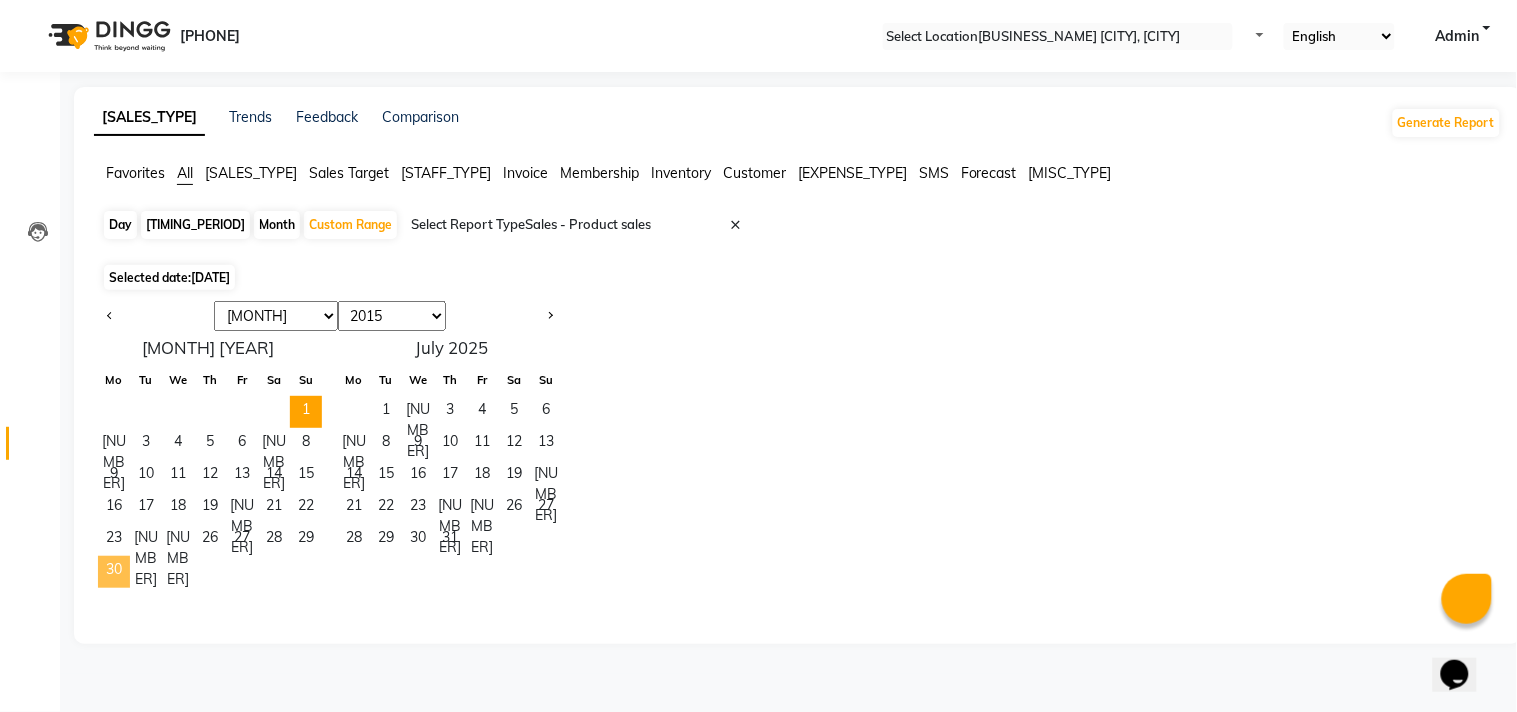 click on "30" at bounding box center [114, 572] 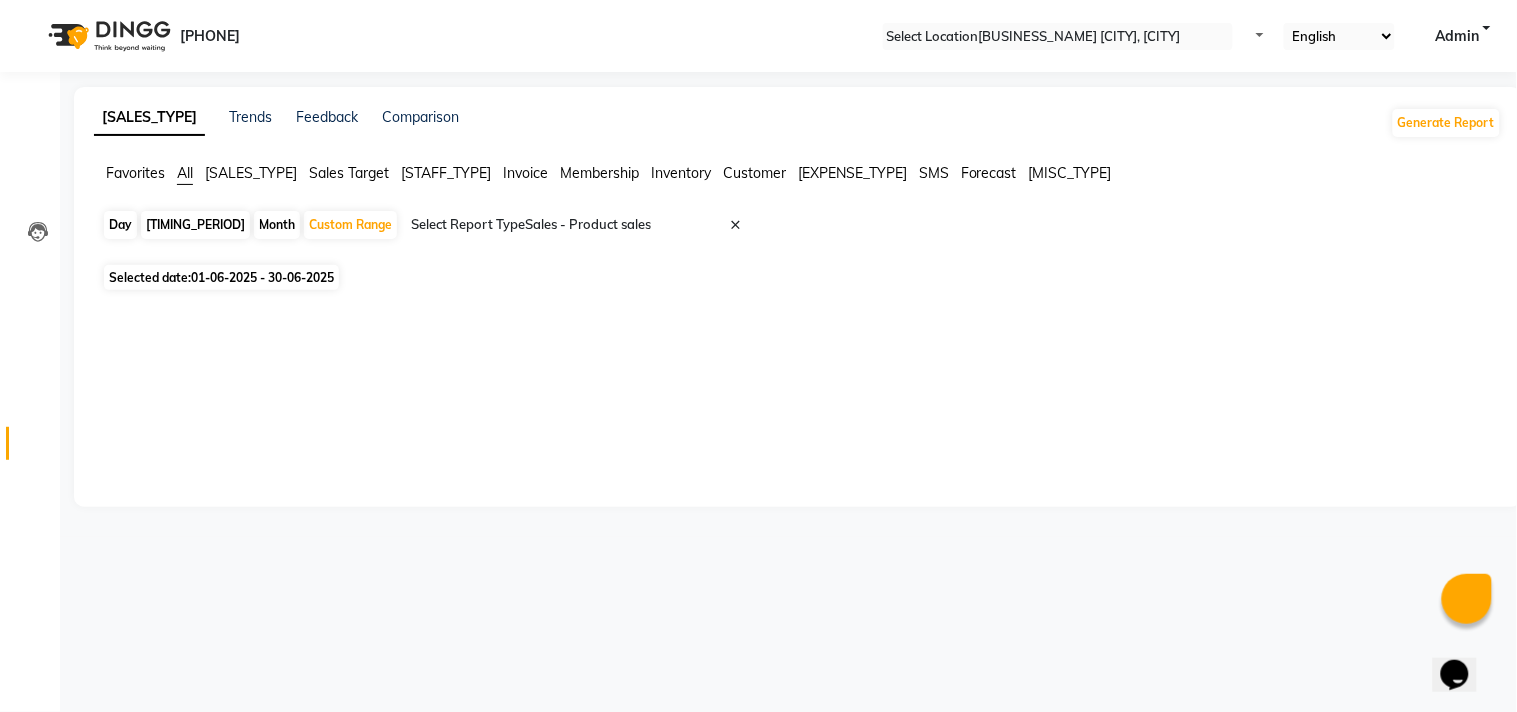 click on "01-06-2025 - 30-06-2025" at bounding box center [262, 277] 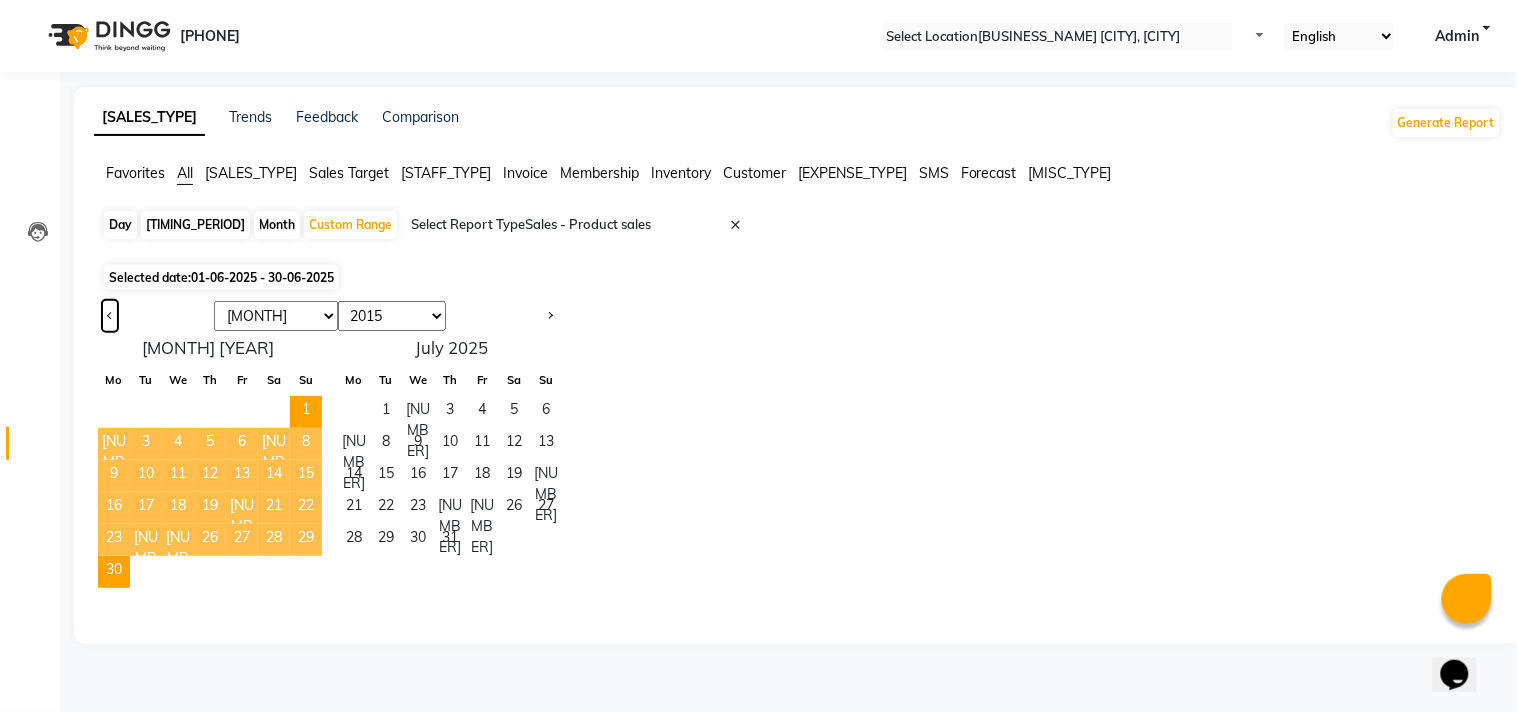 click at bounding box center (110, 316) 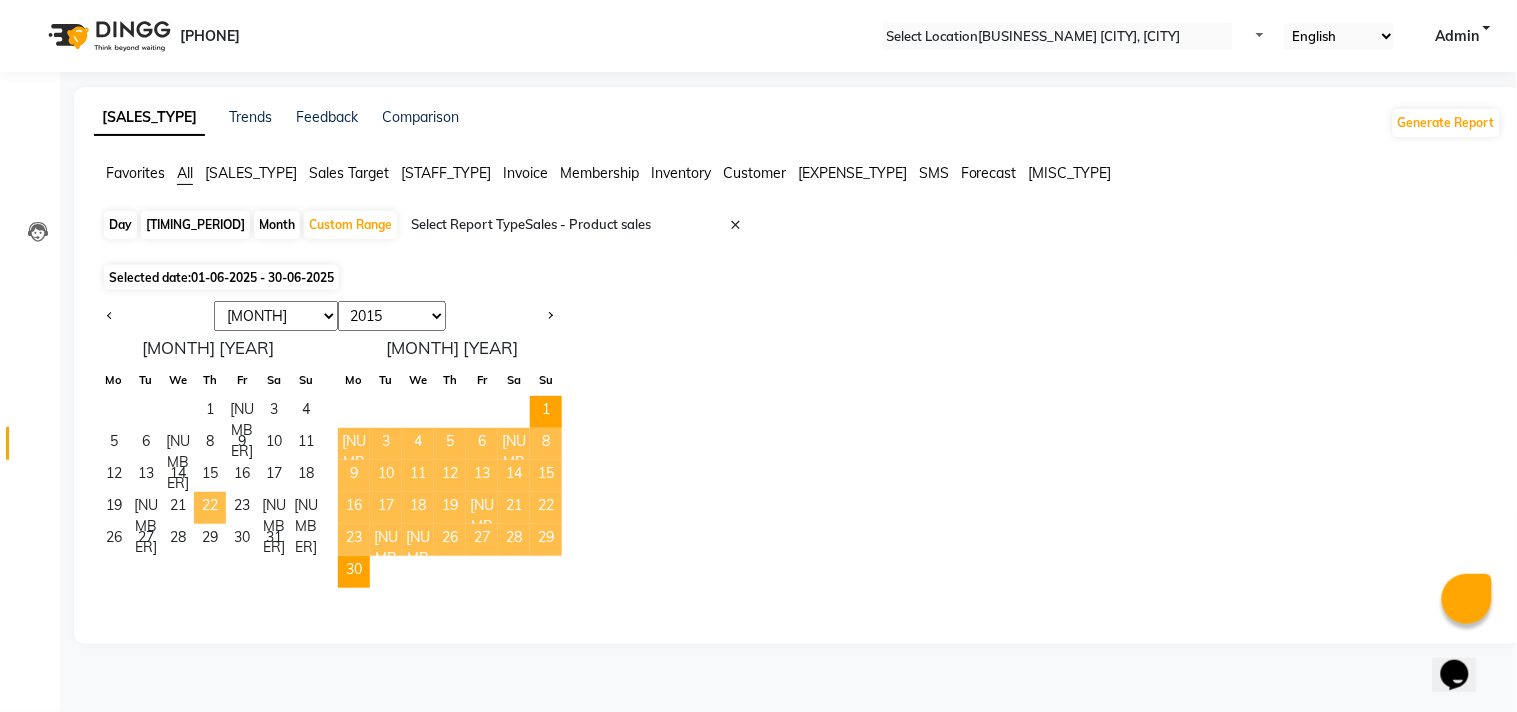 click on "22" at bounding box center [210, 508] 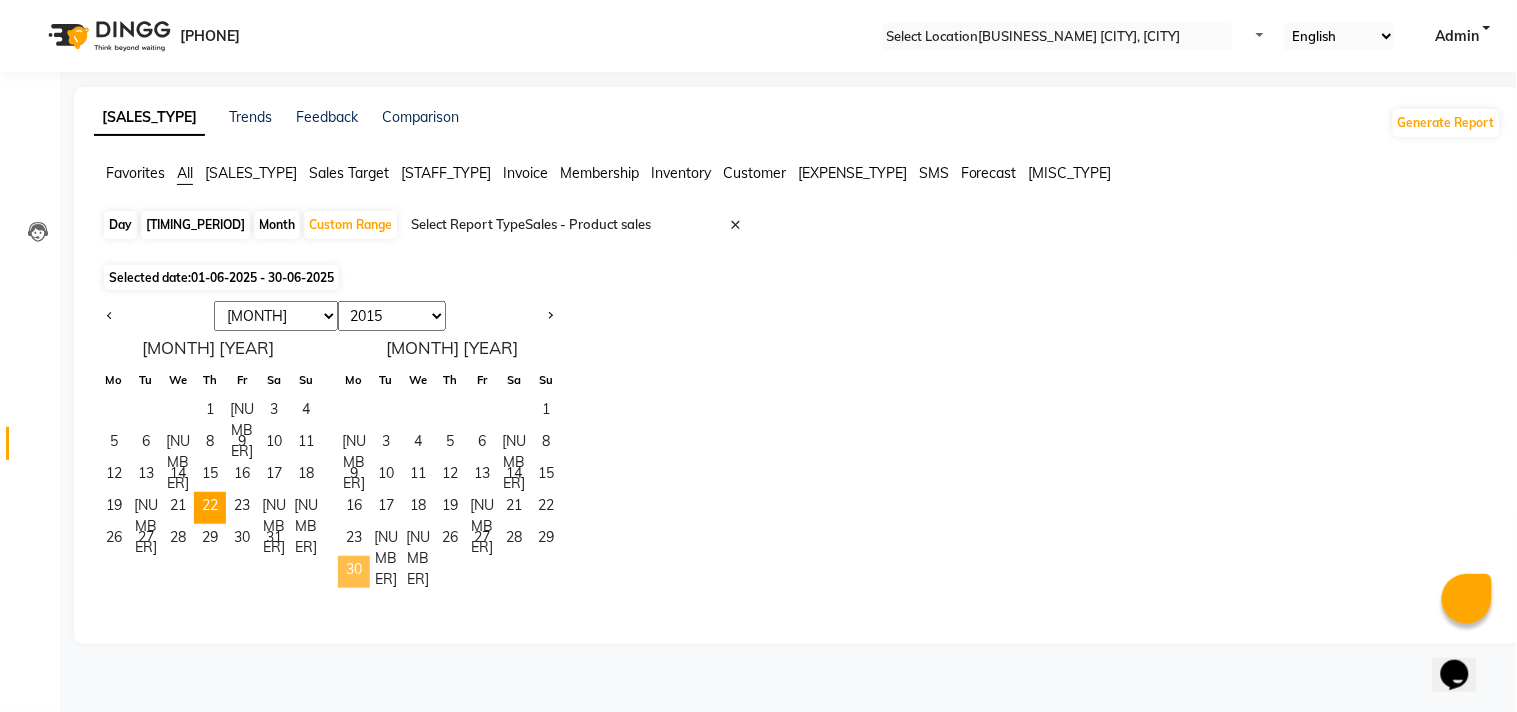 click on "30" at bounding box center [354, 572] 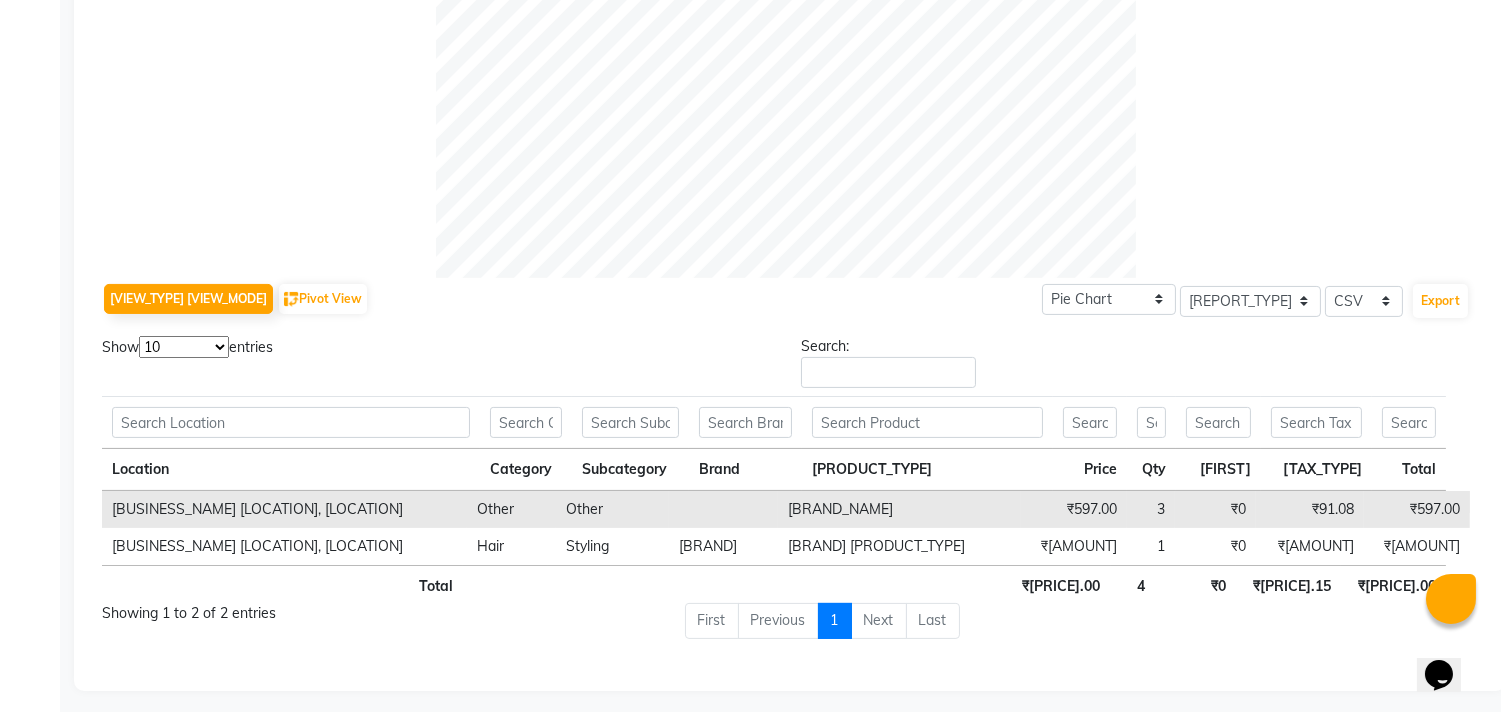 scroll, scrollTop: 763, scrollLeft: 0, axis: vertical 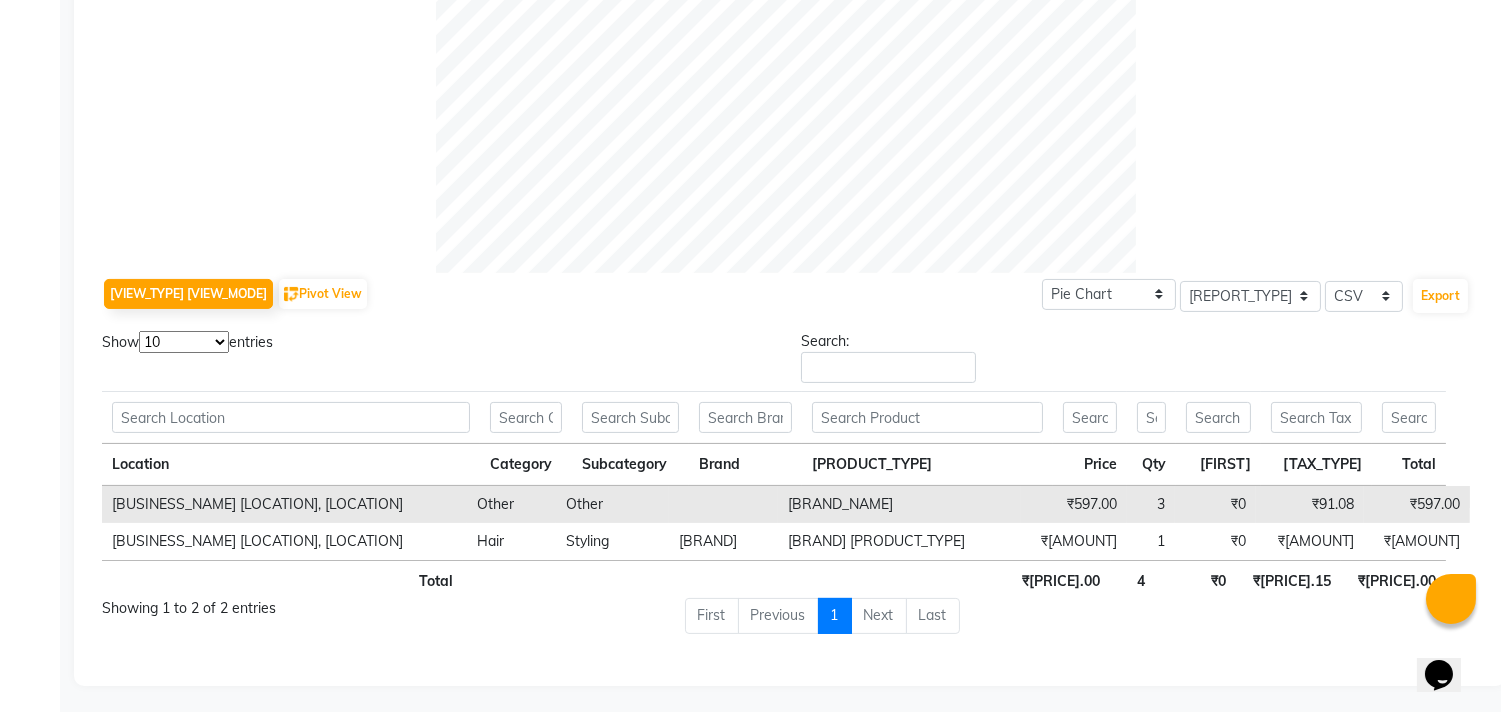 click on "[BRAND_NAME]" at bounding box center [899, 504] 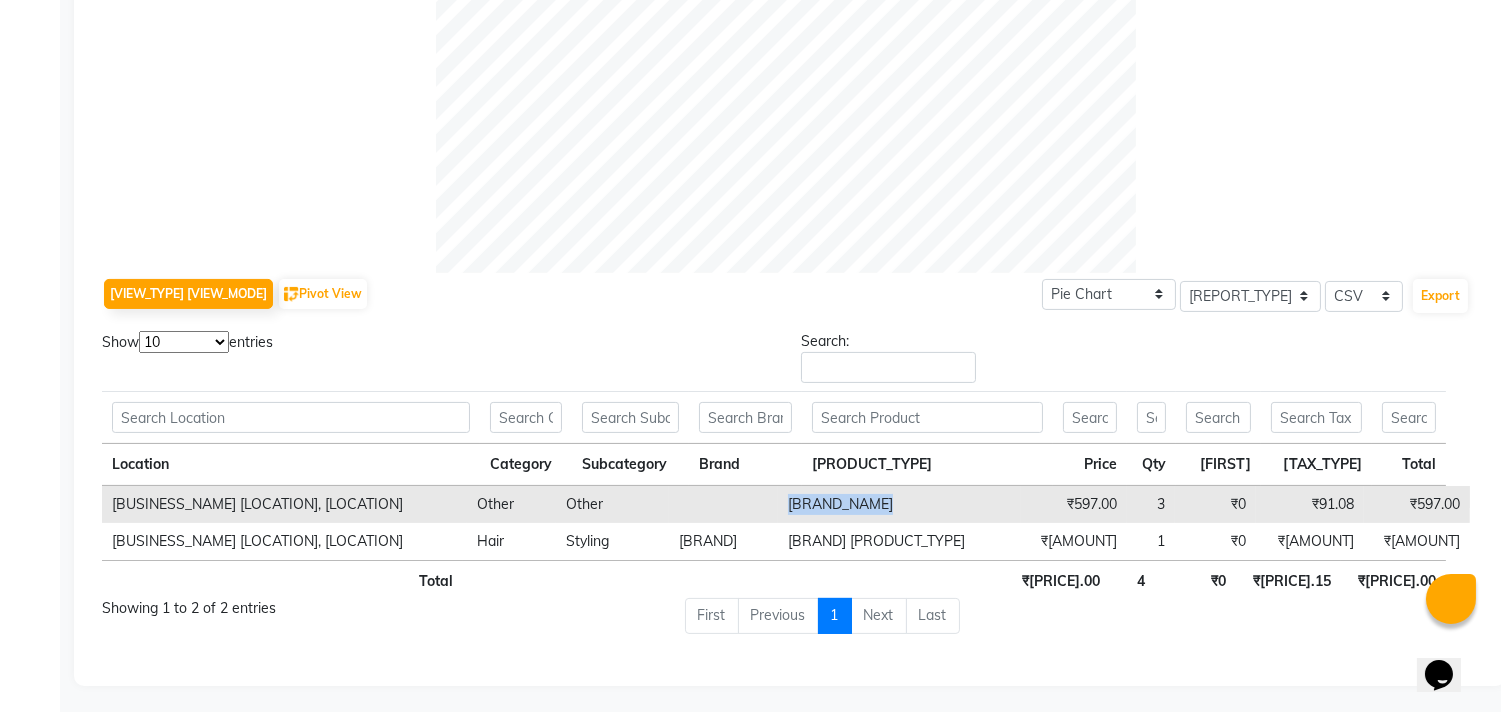 click on "[BRAND_NAME]" at bounding box center (899, 504) 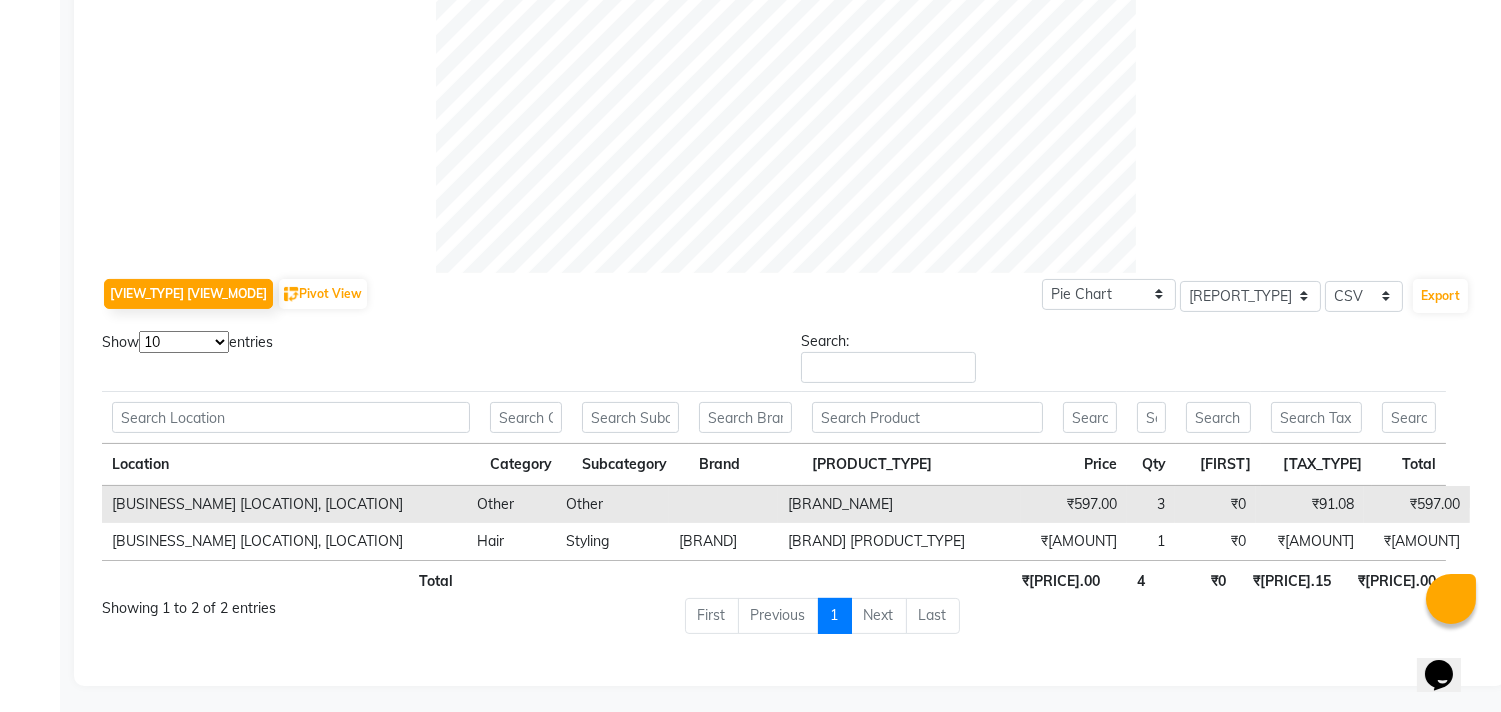 click on "[BUSINESS_NAME] [LOCATION], [LOCATION]" at bounding box center (284, 504) 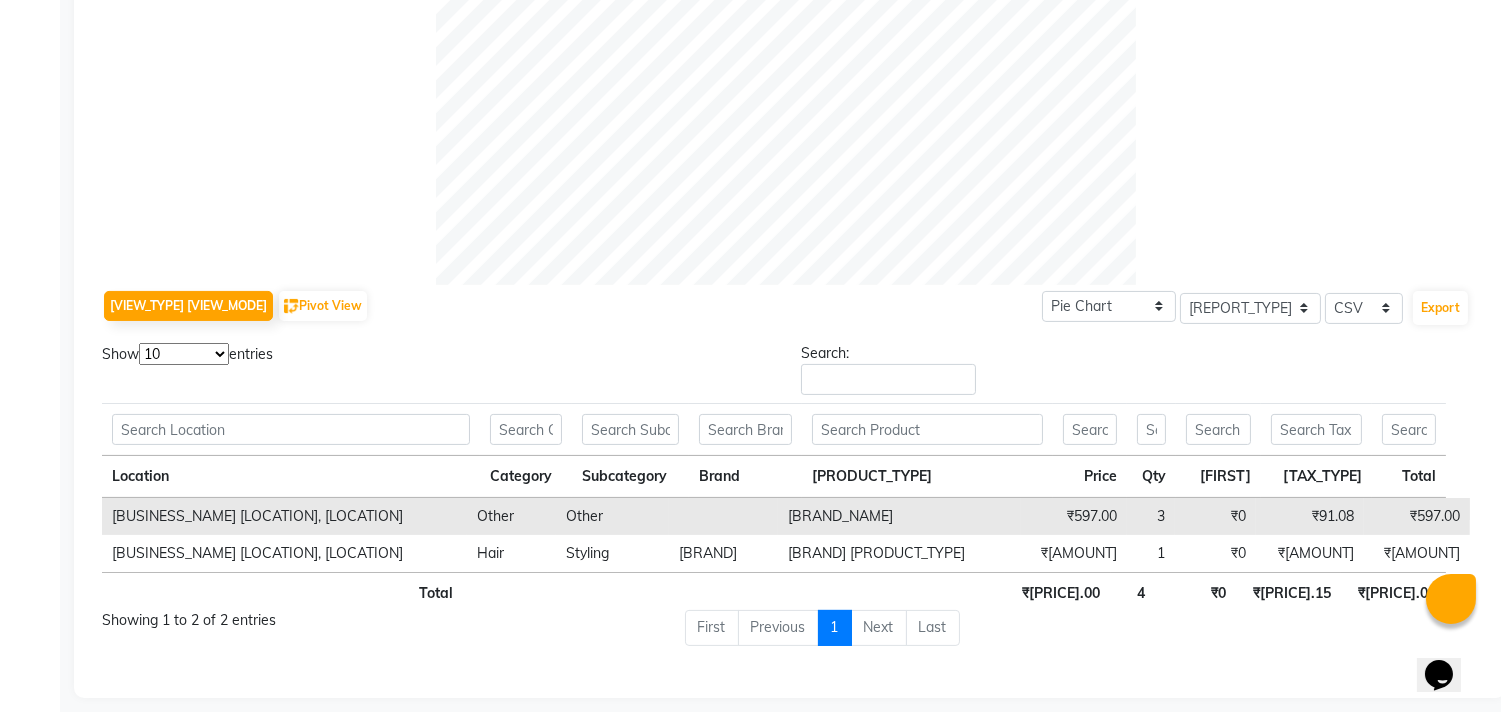 scroll, scrollTop: 763, scrollLeft: 0, axis: vertical 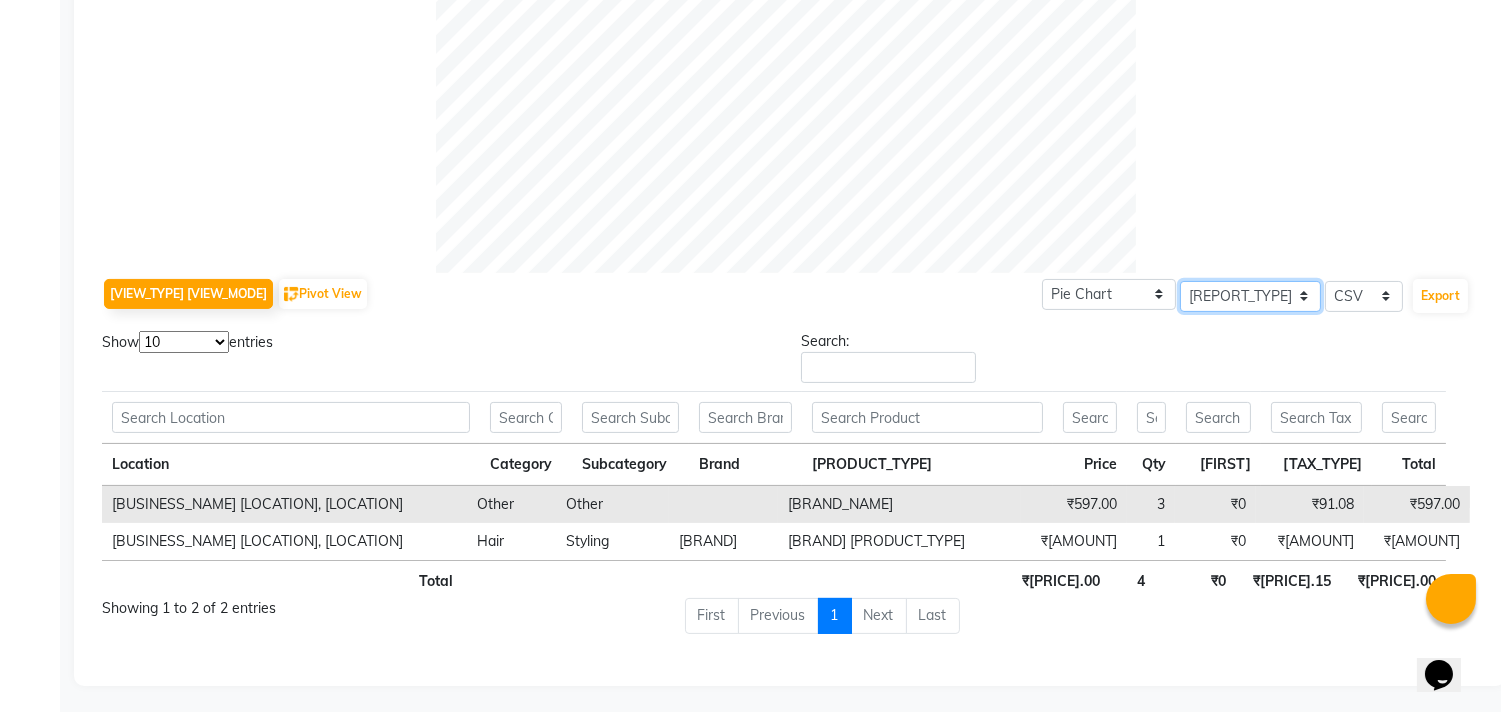 click on "Select Full Report Filtered Report" at bounding box center (1250, 296) 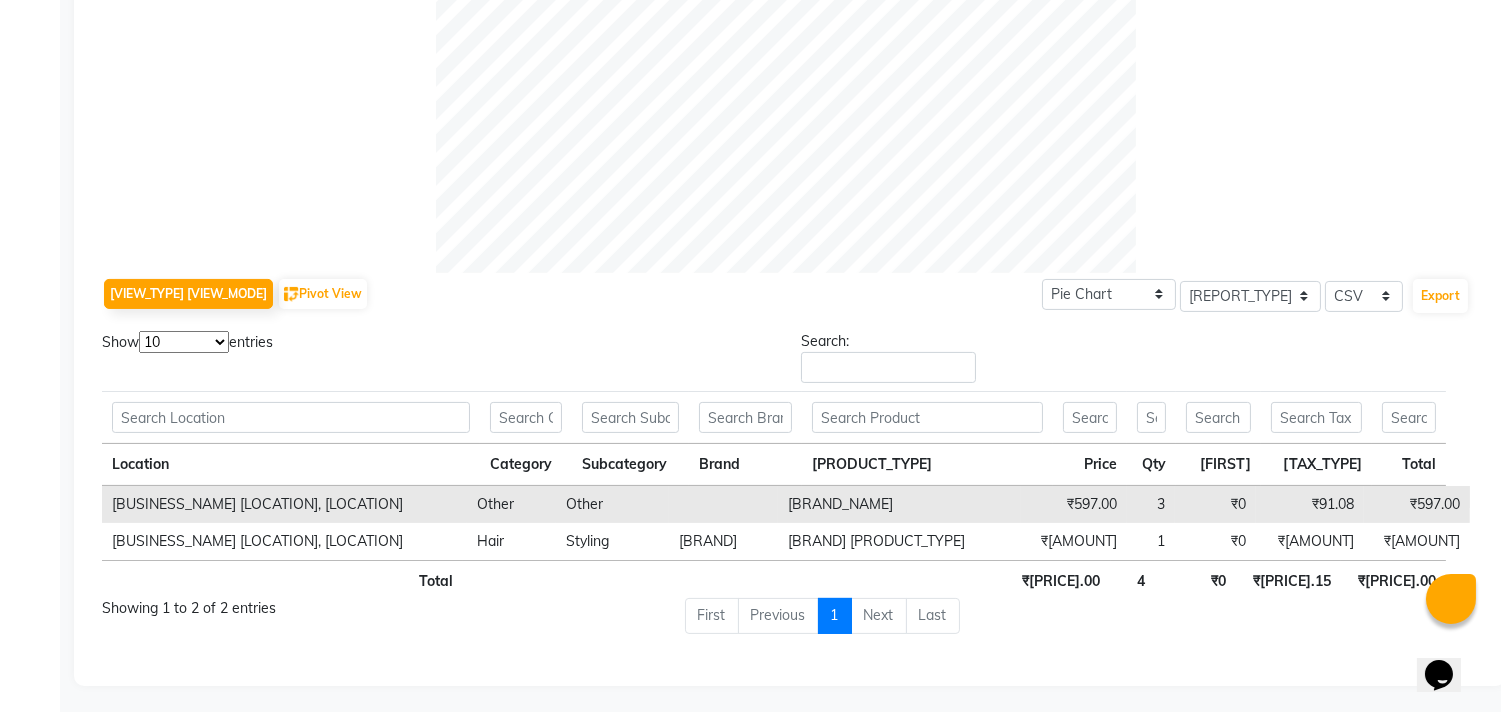 click at bounding box center [786, -77] 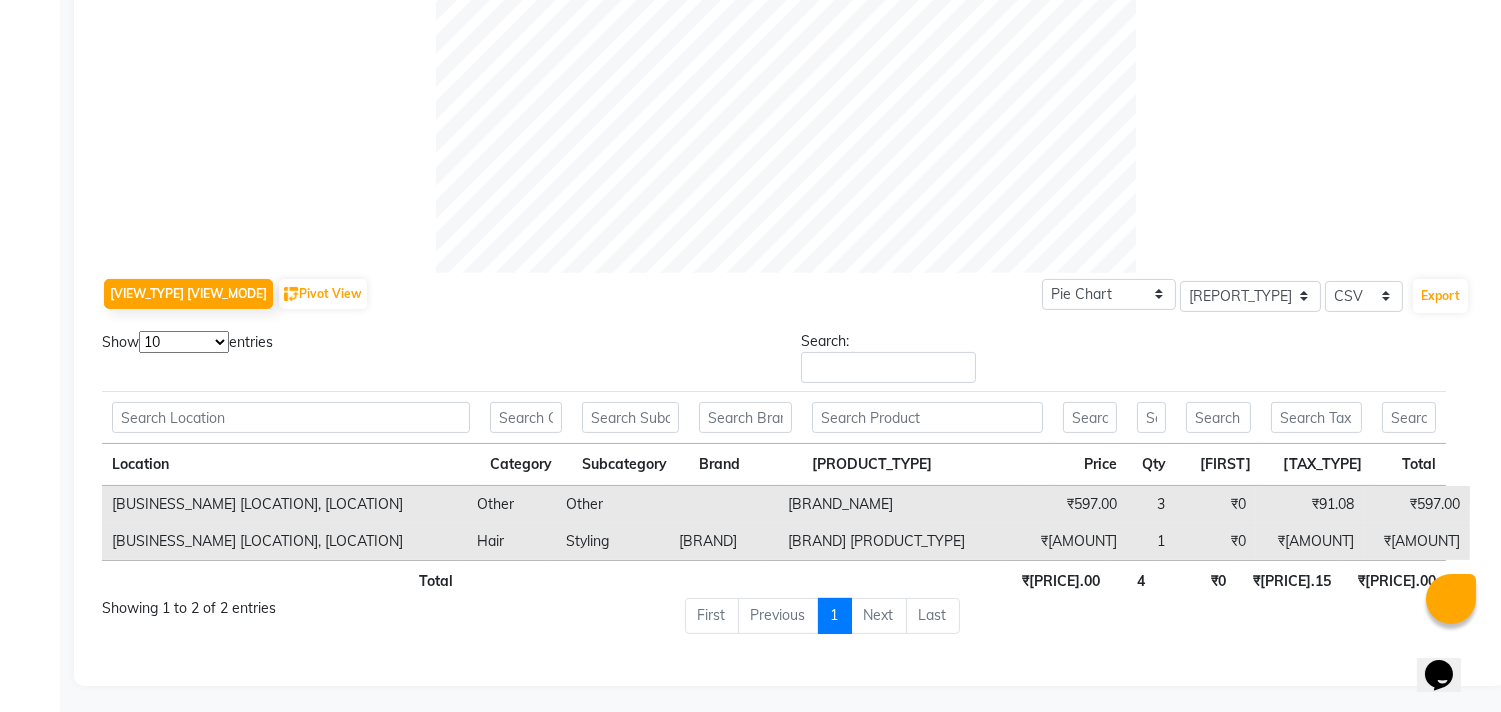 click on "₹[AMOUNT]" at bounding box center (1074, 541) 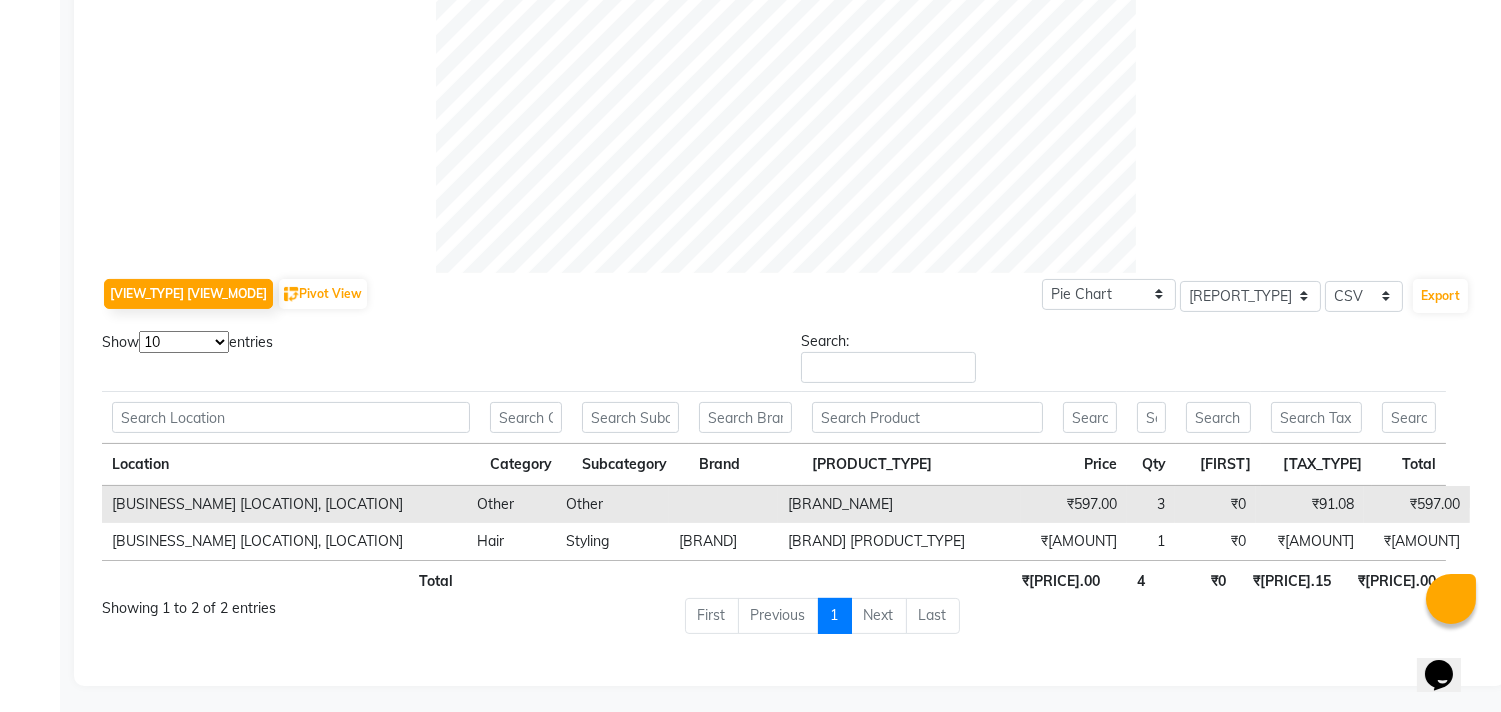 click on "₹597.00" at bounding box center (1074, 504) 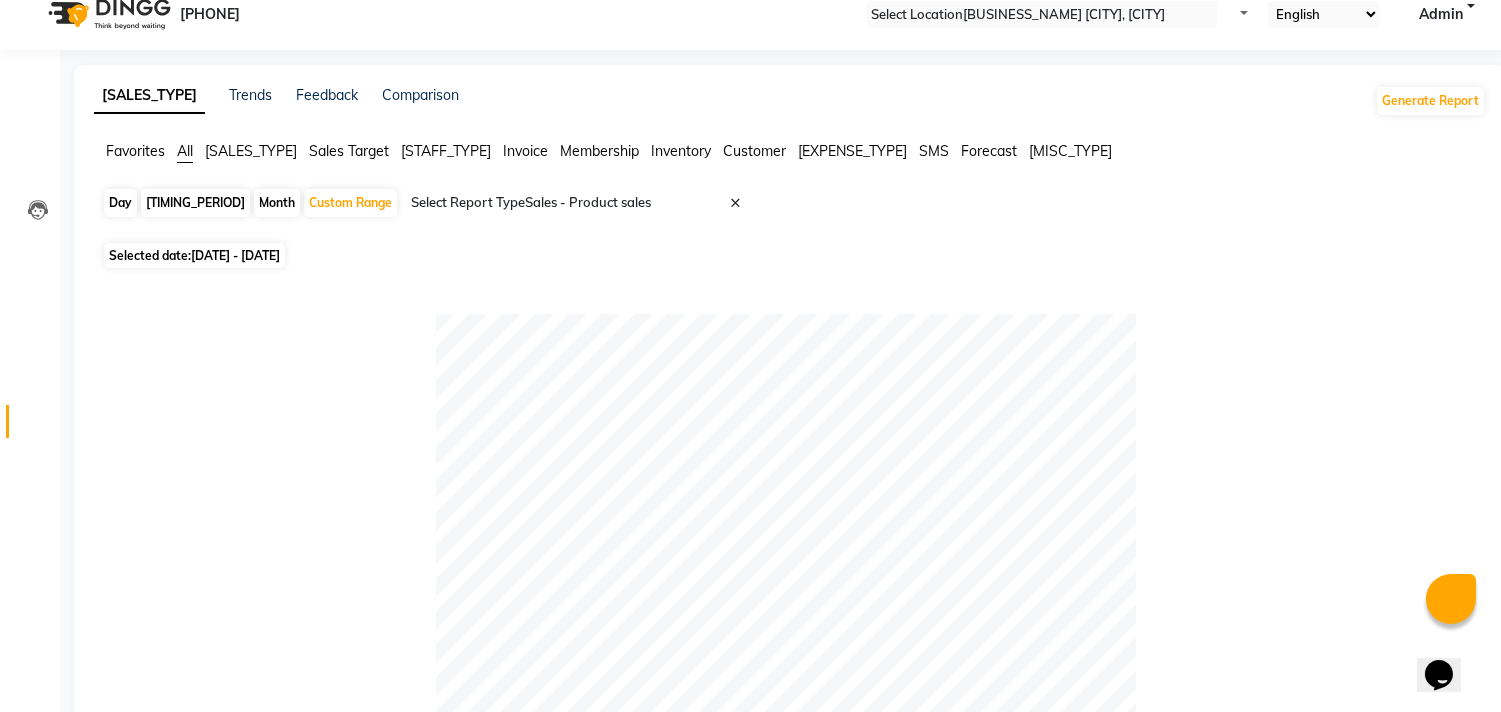 scroll, scrollTop: 0, scrollLeft: 0, axis: both 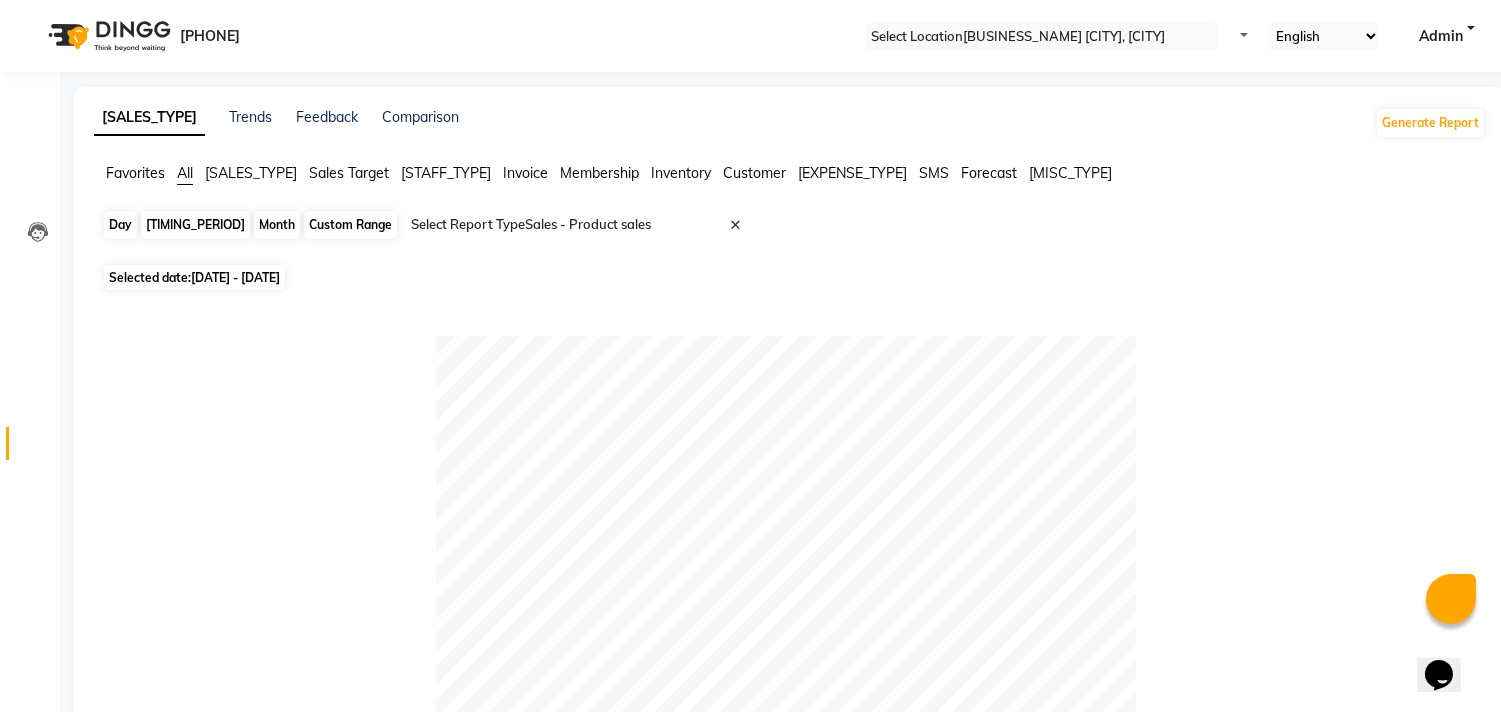 click on "Custom Range" at bounding box center (350, 225) 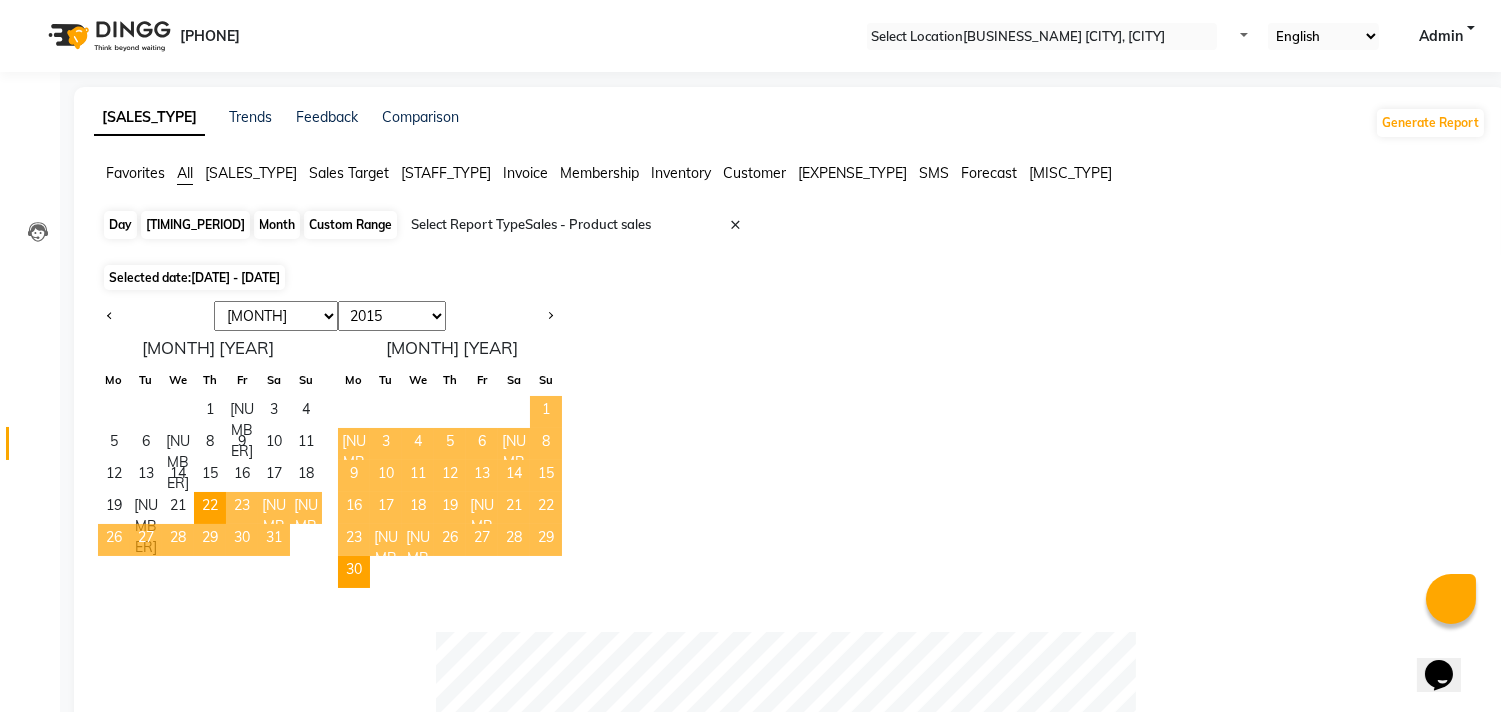 click on "Custom Range" at bounding box center [350, 225] 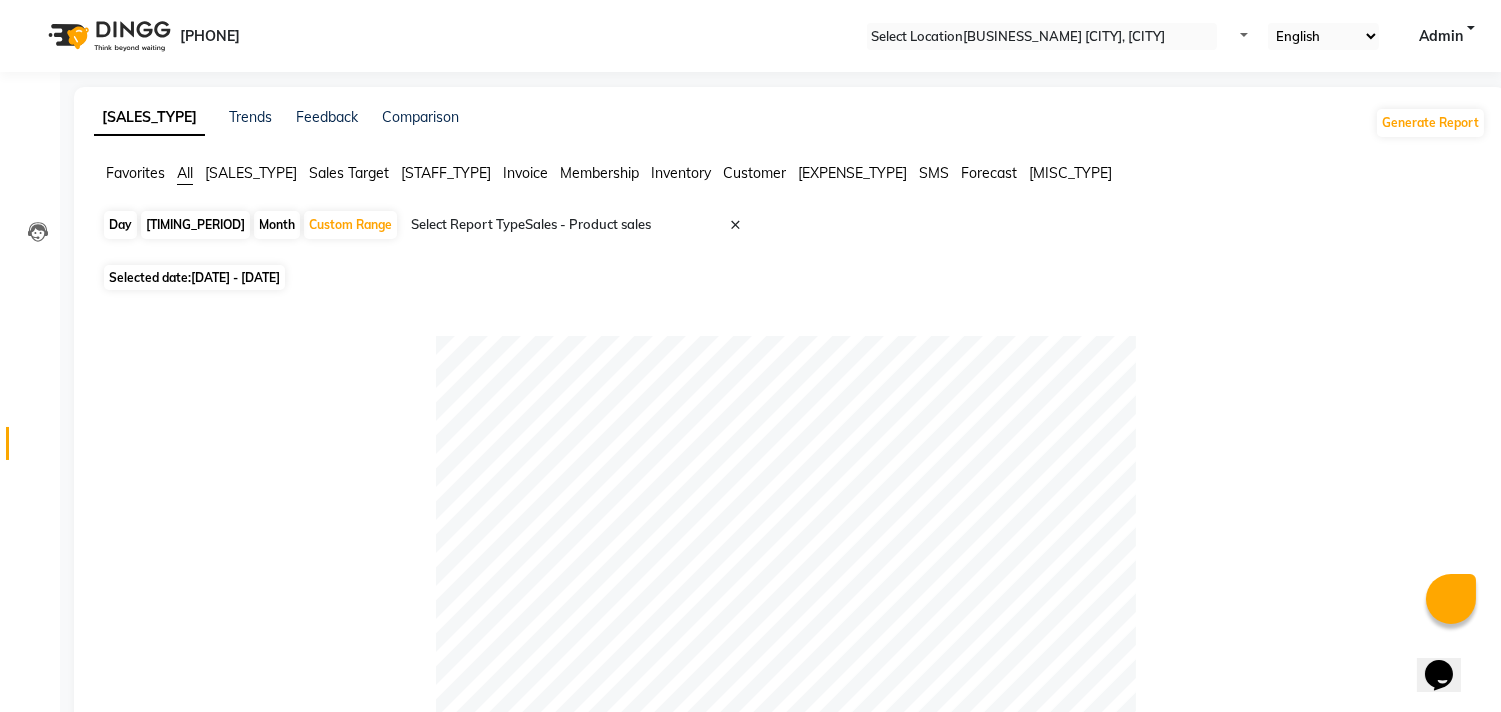 click on "[DATE] - [DATE]" at bounding box center (235, 277) 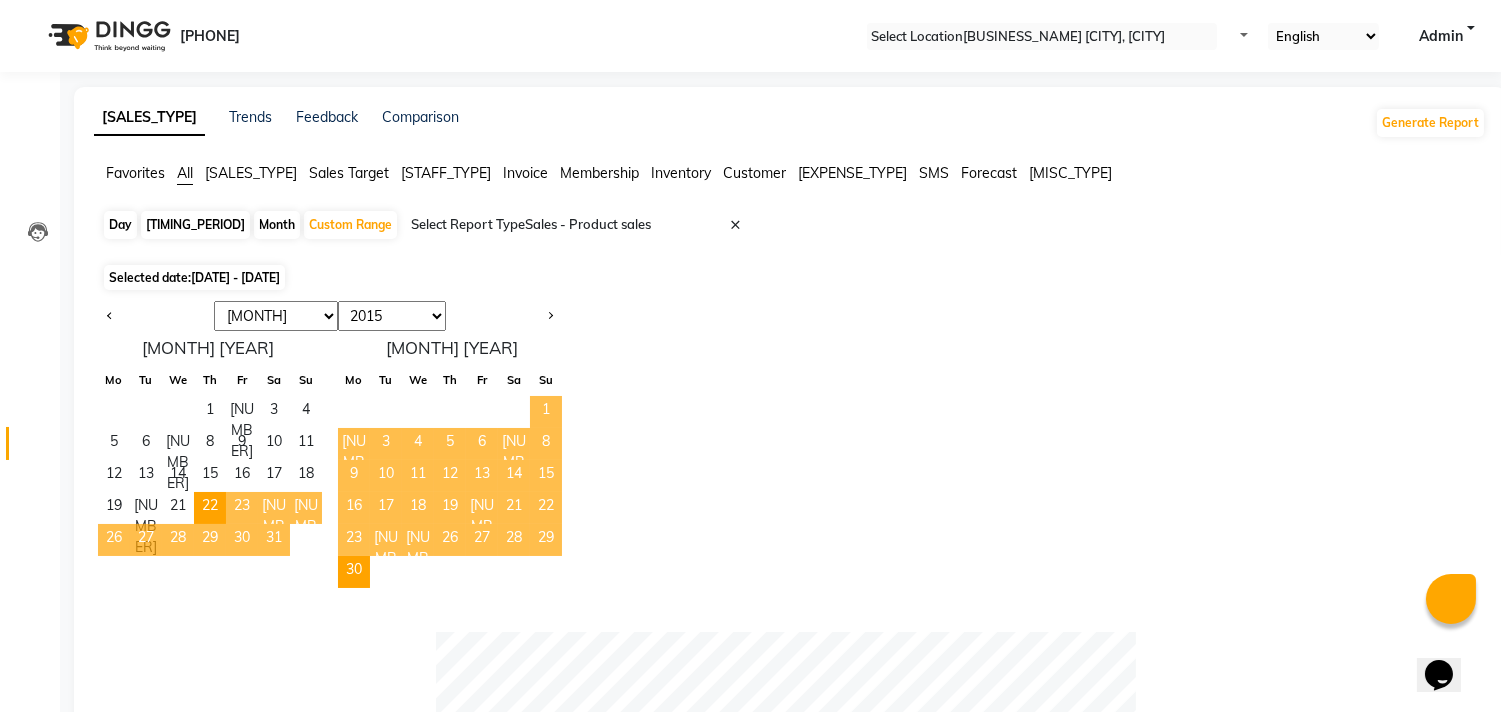 click on "31" at bounding box center (274, 540) 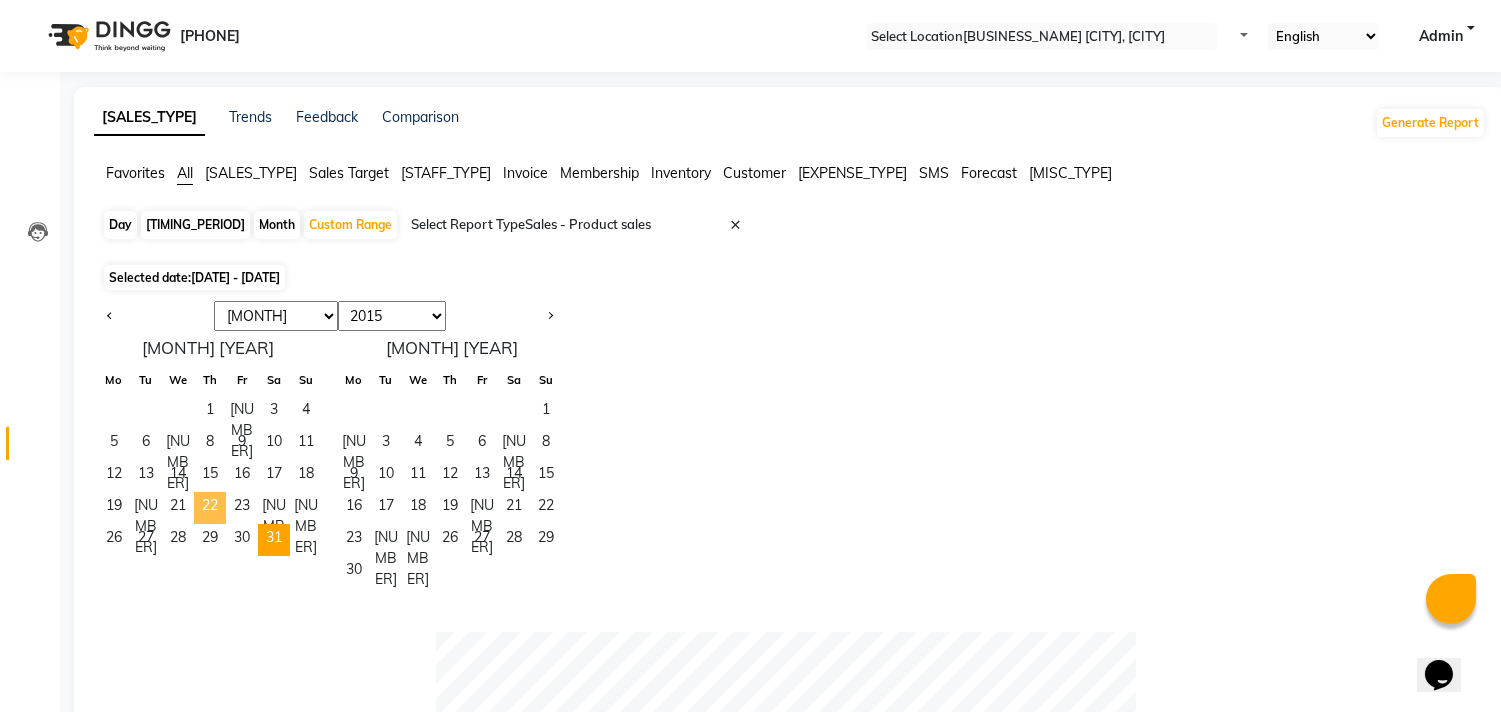 click on "22" at bounding box center [210, 508] 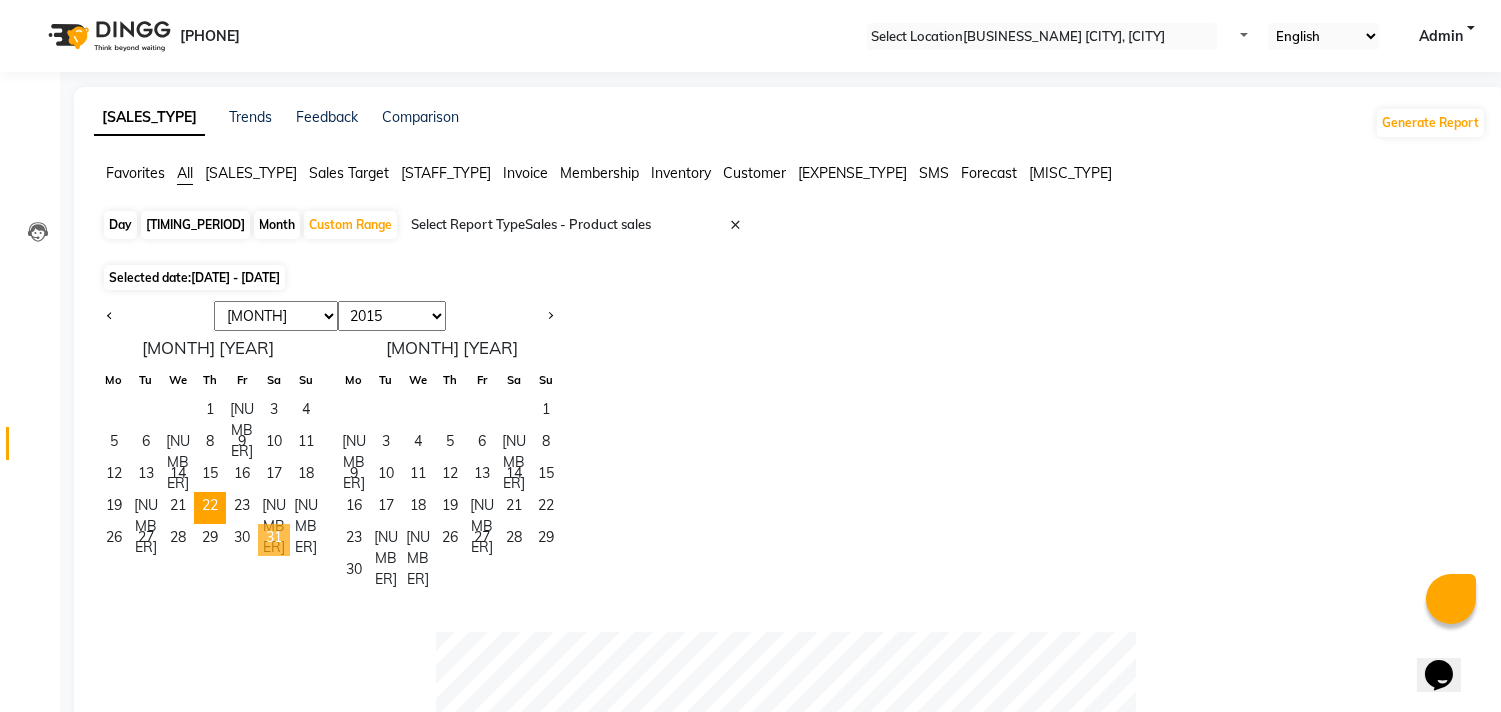 click on "31" at bounding box center [274, 540] 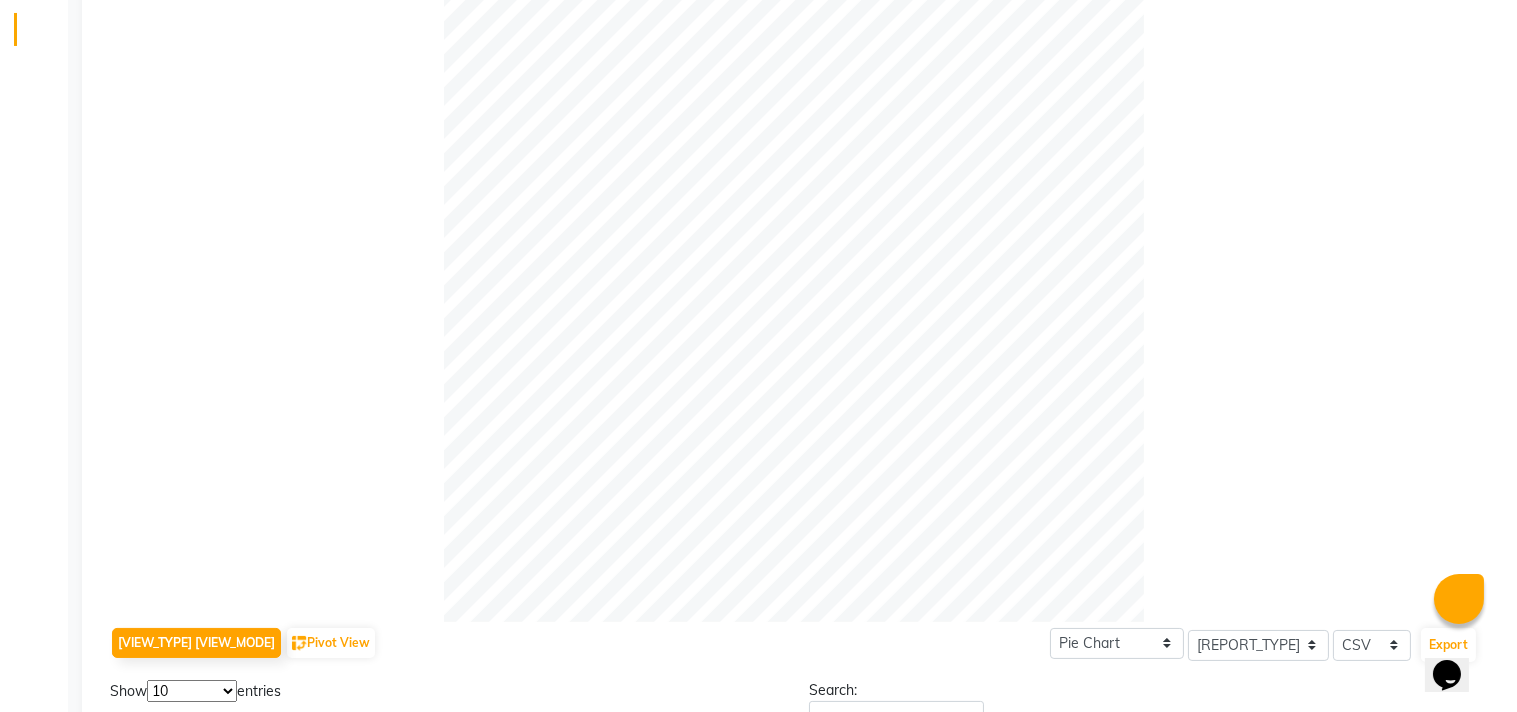scroll, scrollTop: 0, scrollLeft: 0, axis: both 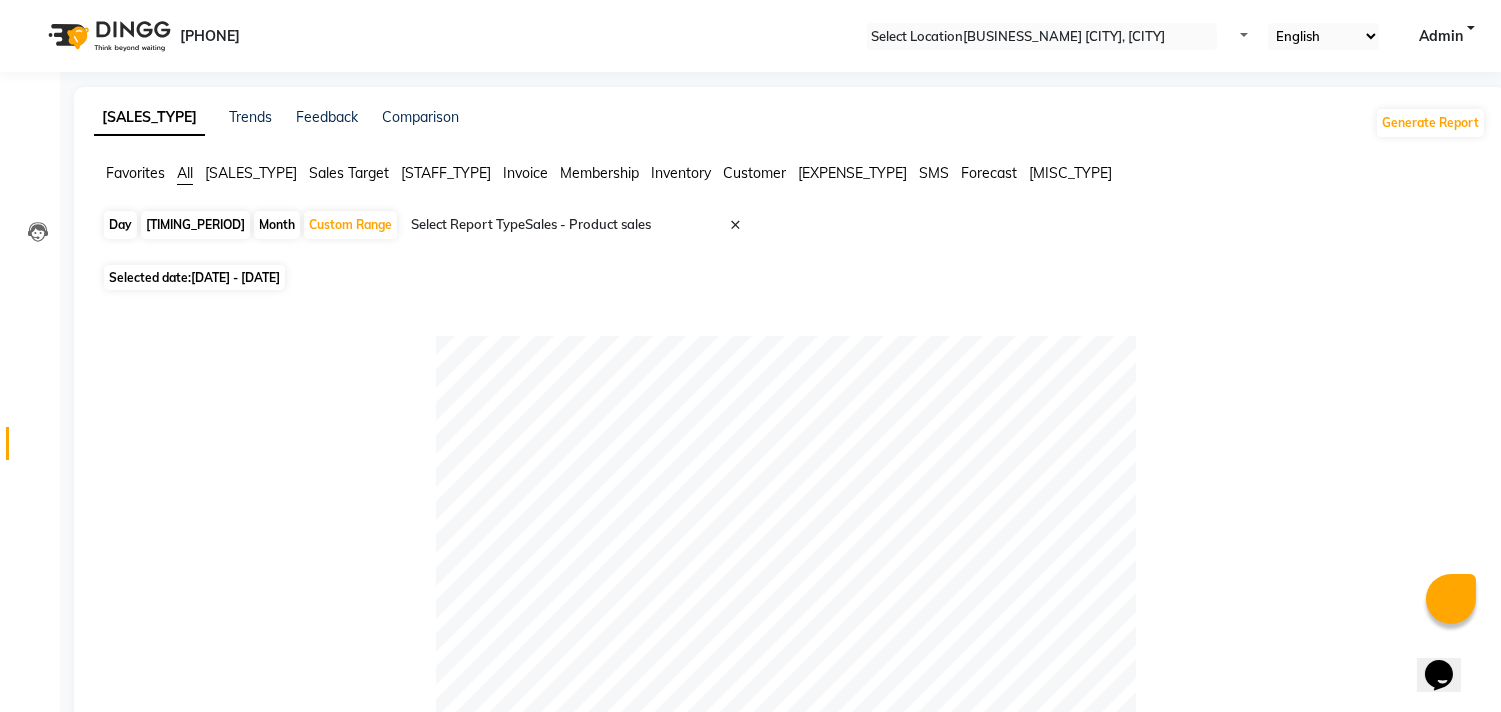 click on "Invoice" at bounding box center (30, 146) 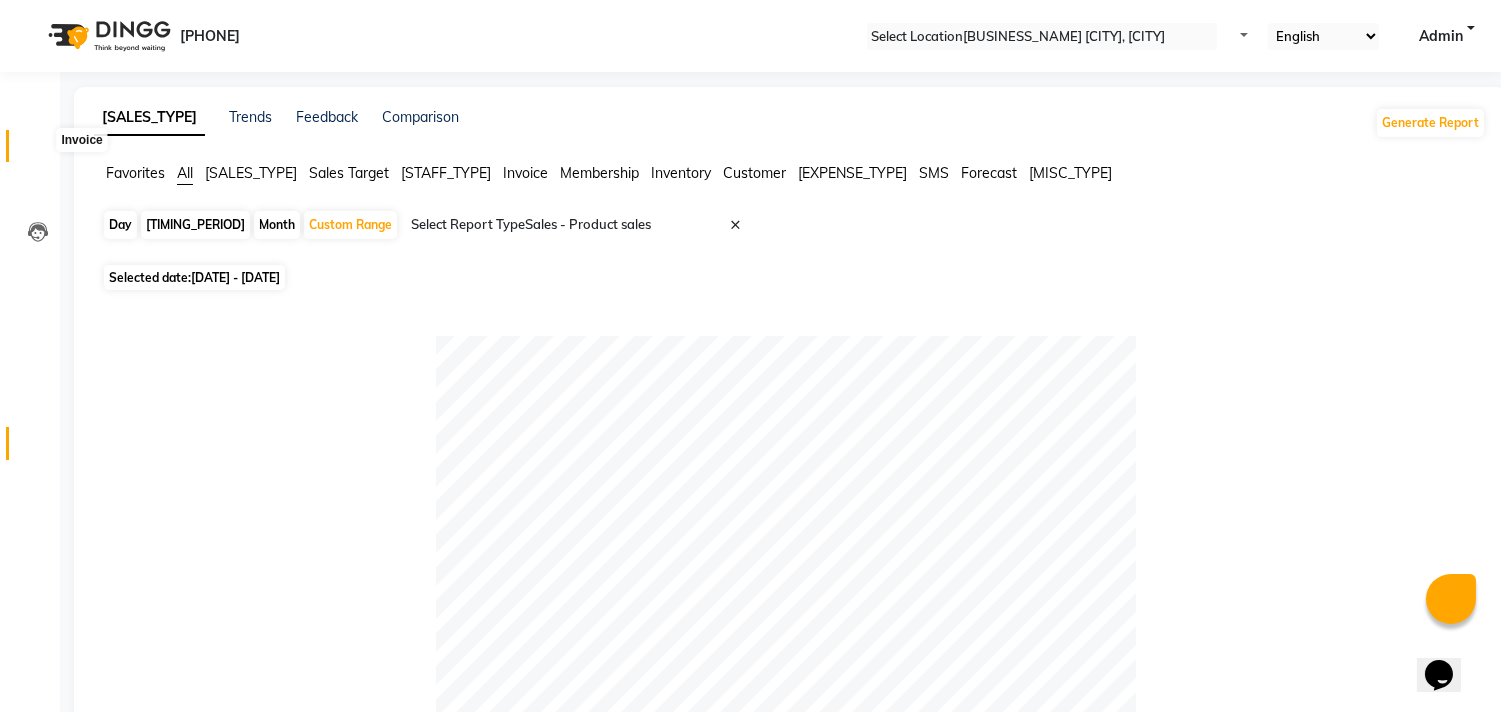 click at bounding box center [37, 151] 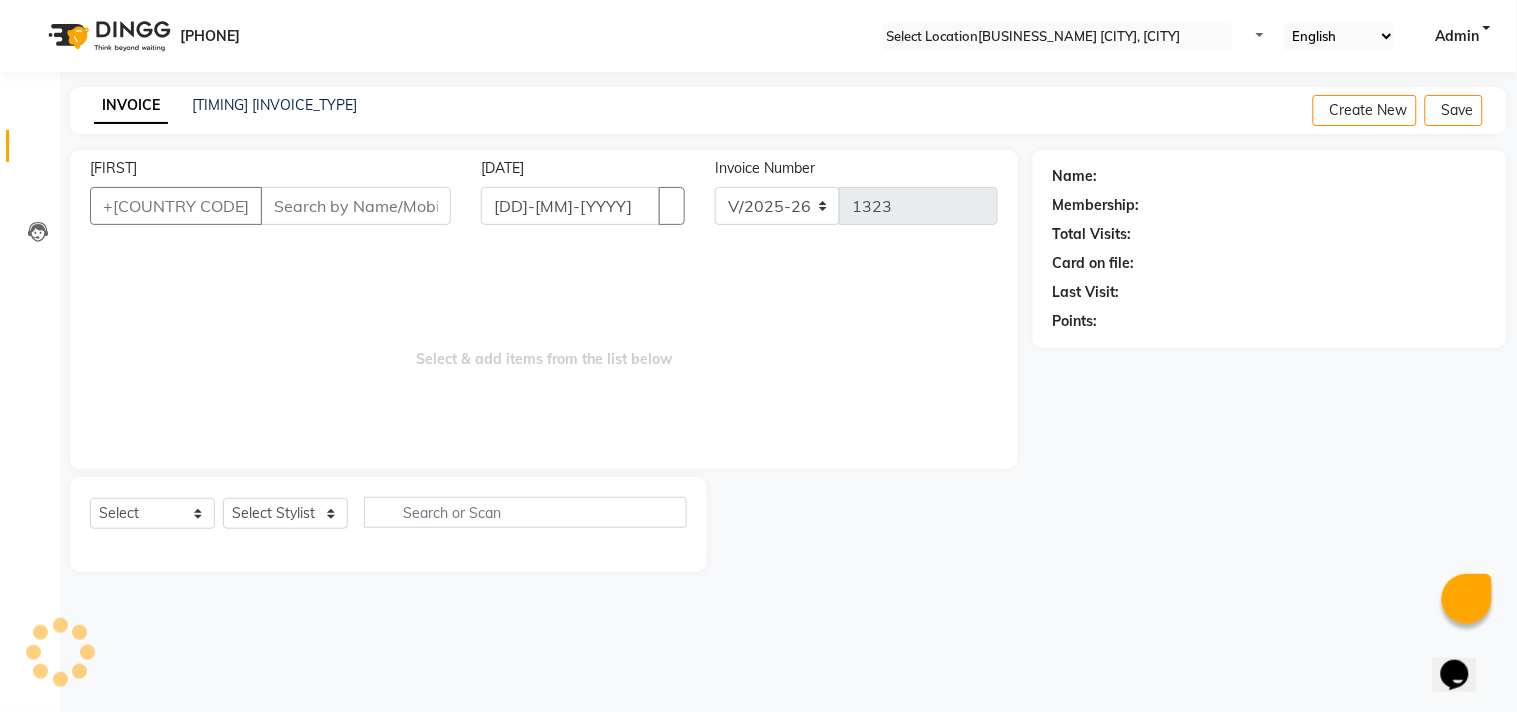 click on "INVOICE PREVIOUS INVOICES Create New Save" at bounding box center [788, 110] 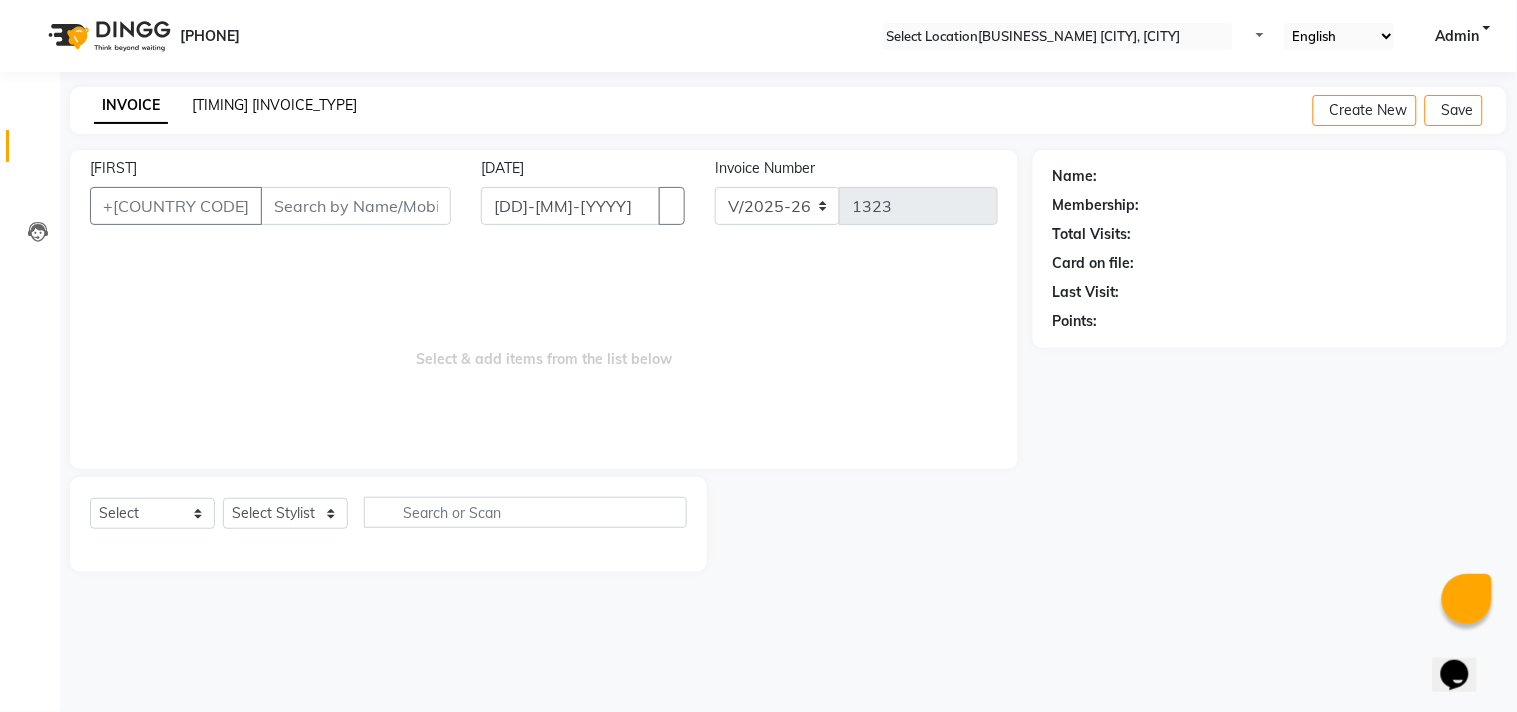 click on "[TIMING] [INVOICE_TYPE]" at bounding box center (274, 105) 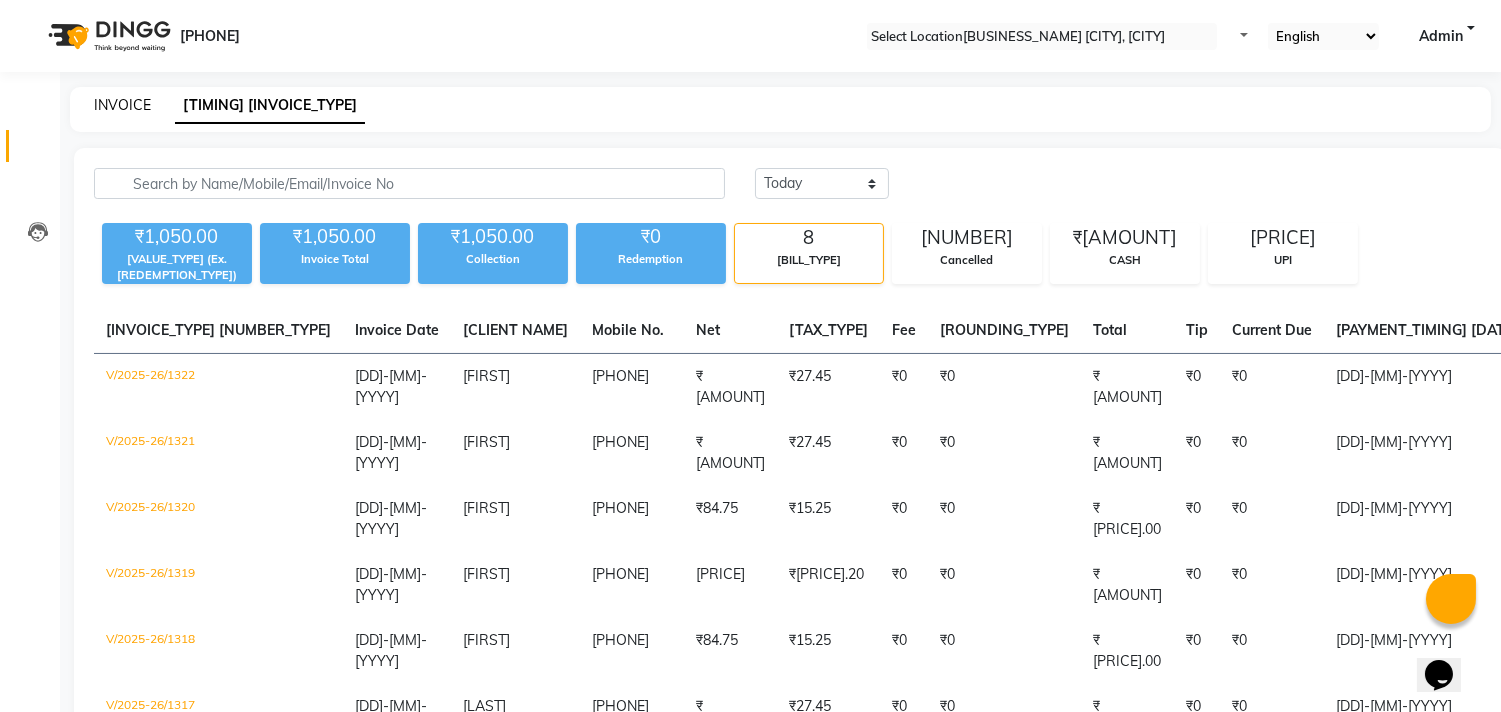 click on "INVOICE" at bounding box center [122, 105] 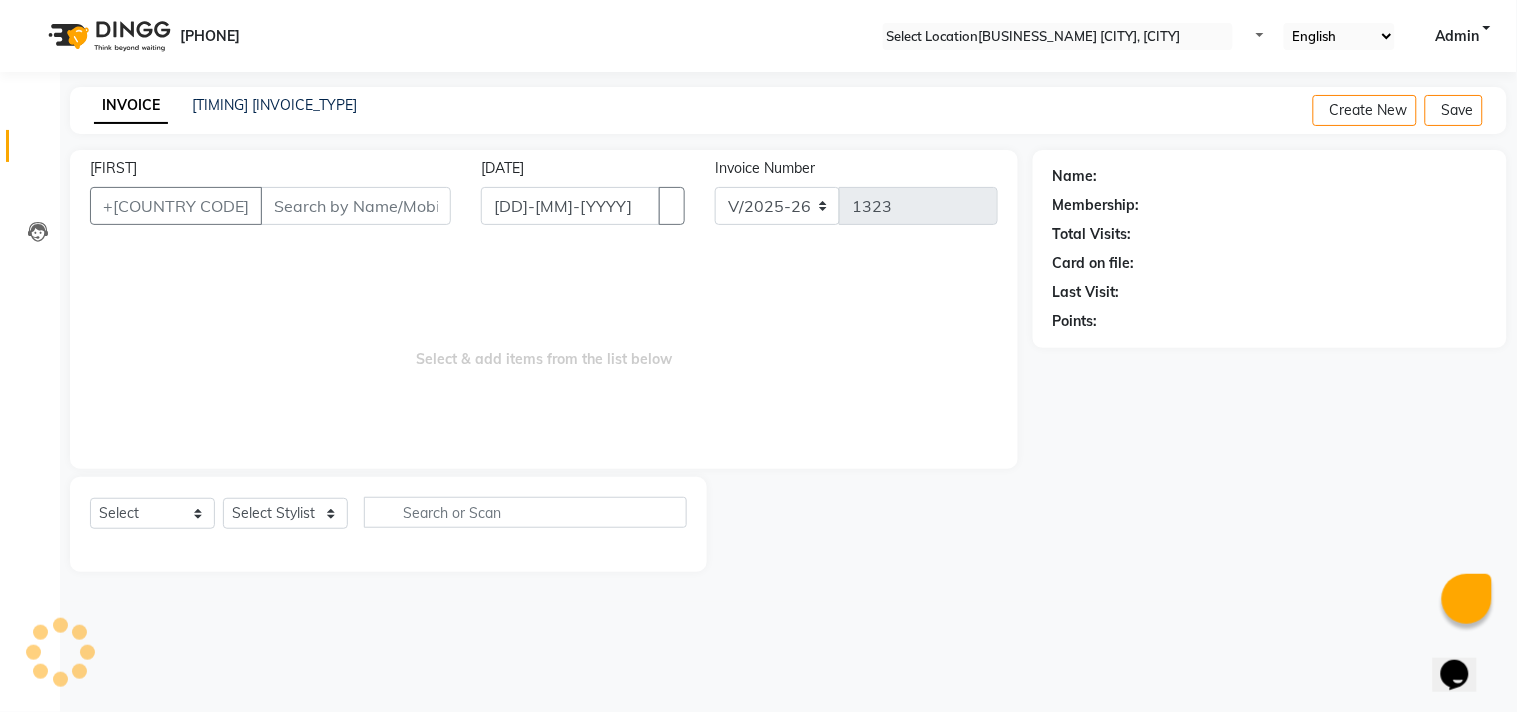 click on "[FIRST]" at bounding box center (356, 206) 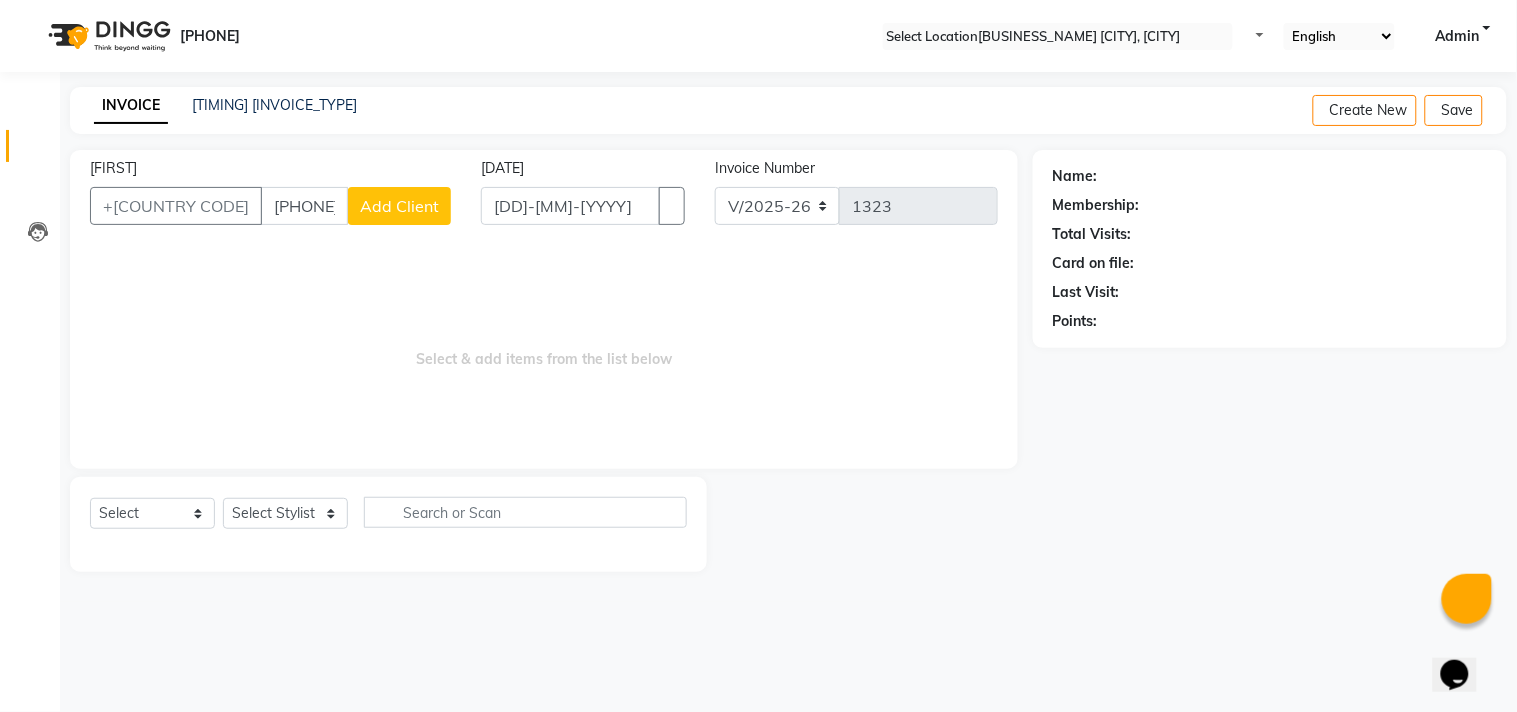type on "[PHONE]" 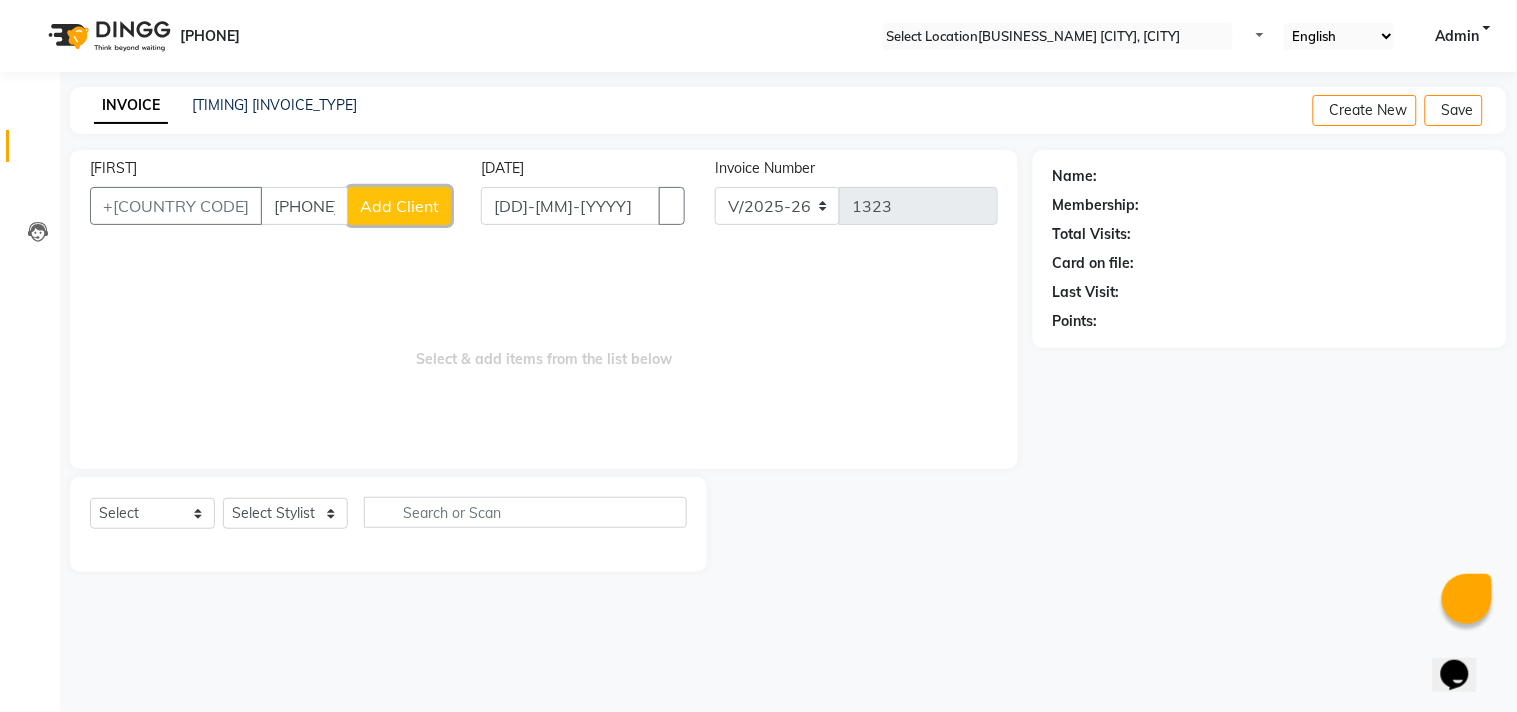 click on "Add Client" at bounding box center (399, 206) 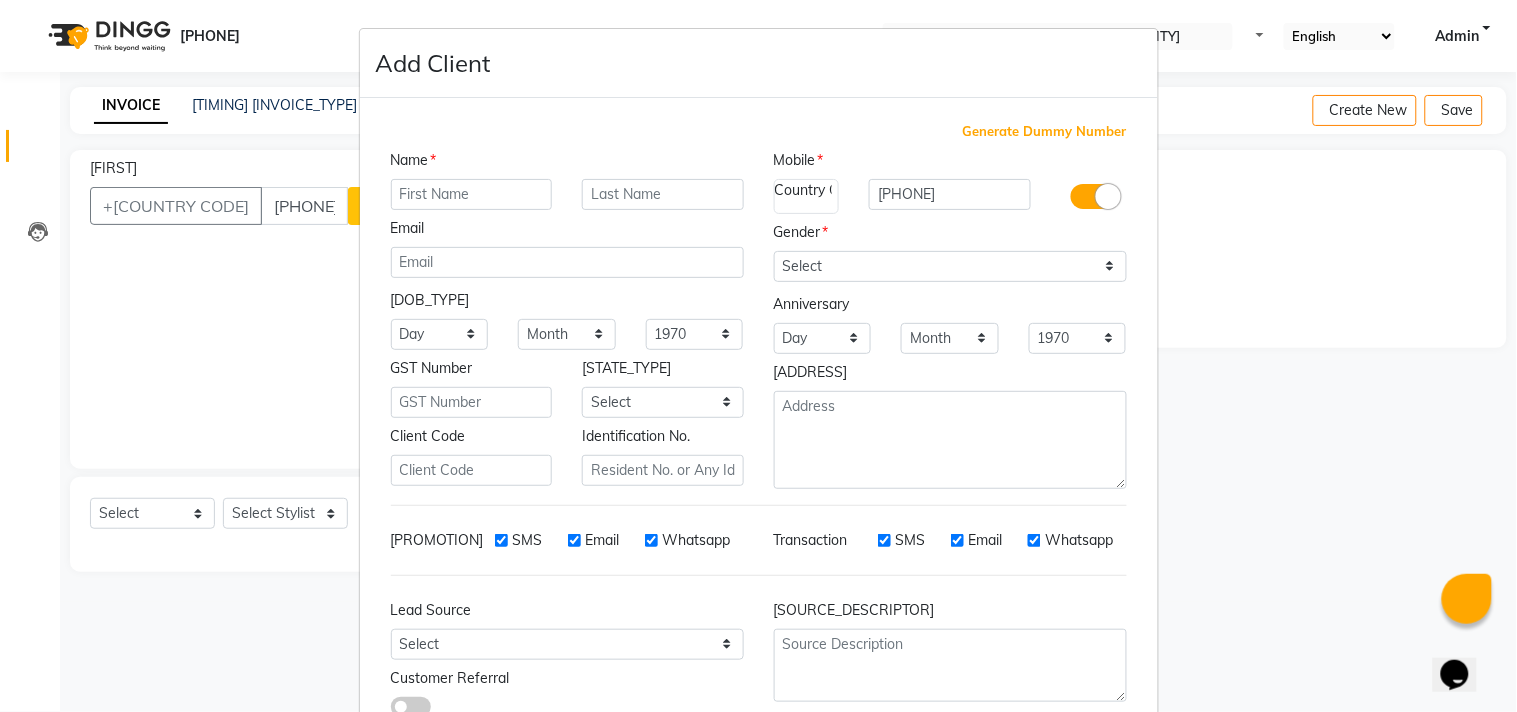 click at bounding box center (472, 194) 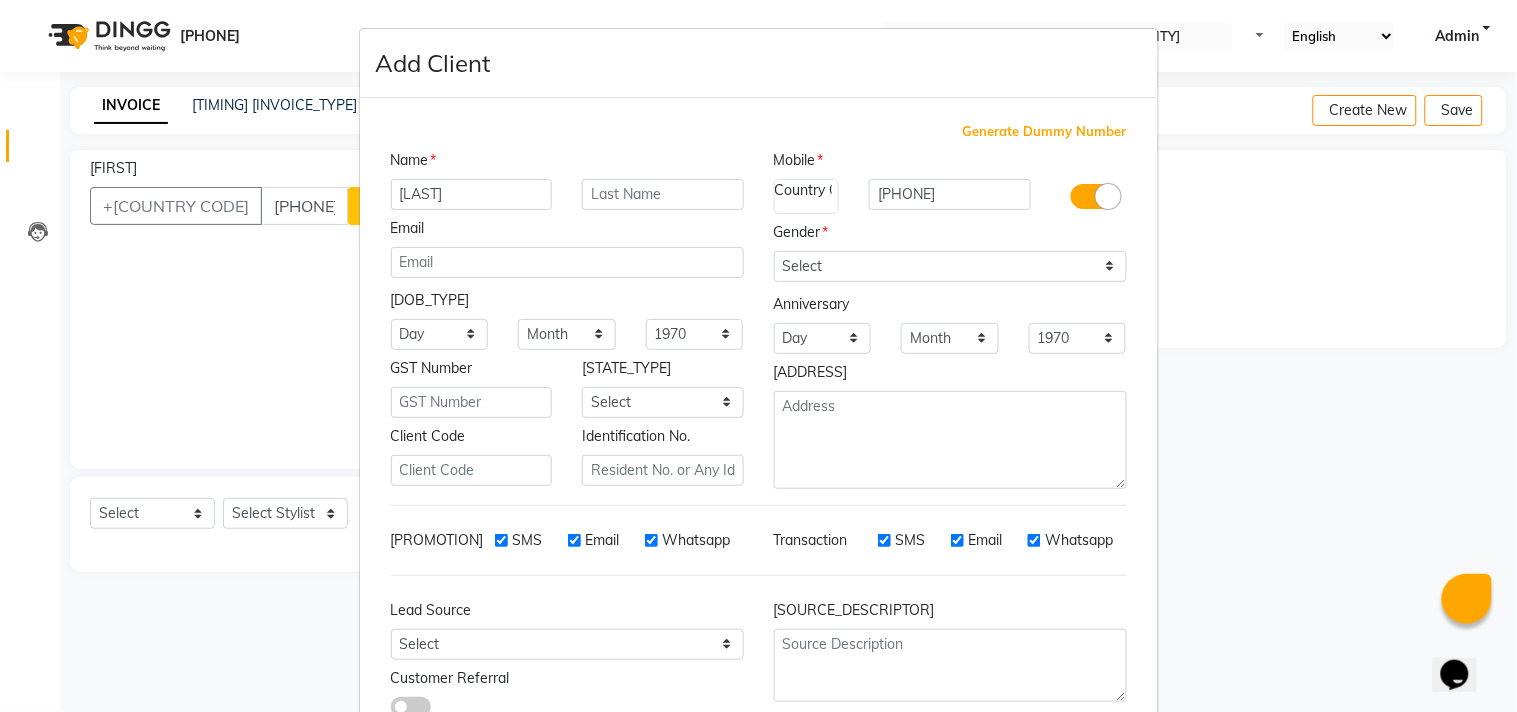 type on "[LAST]" 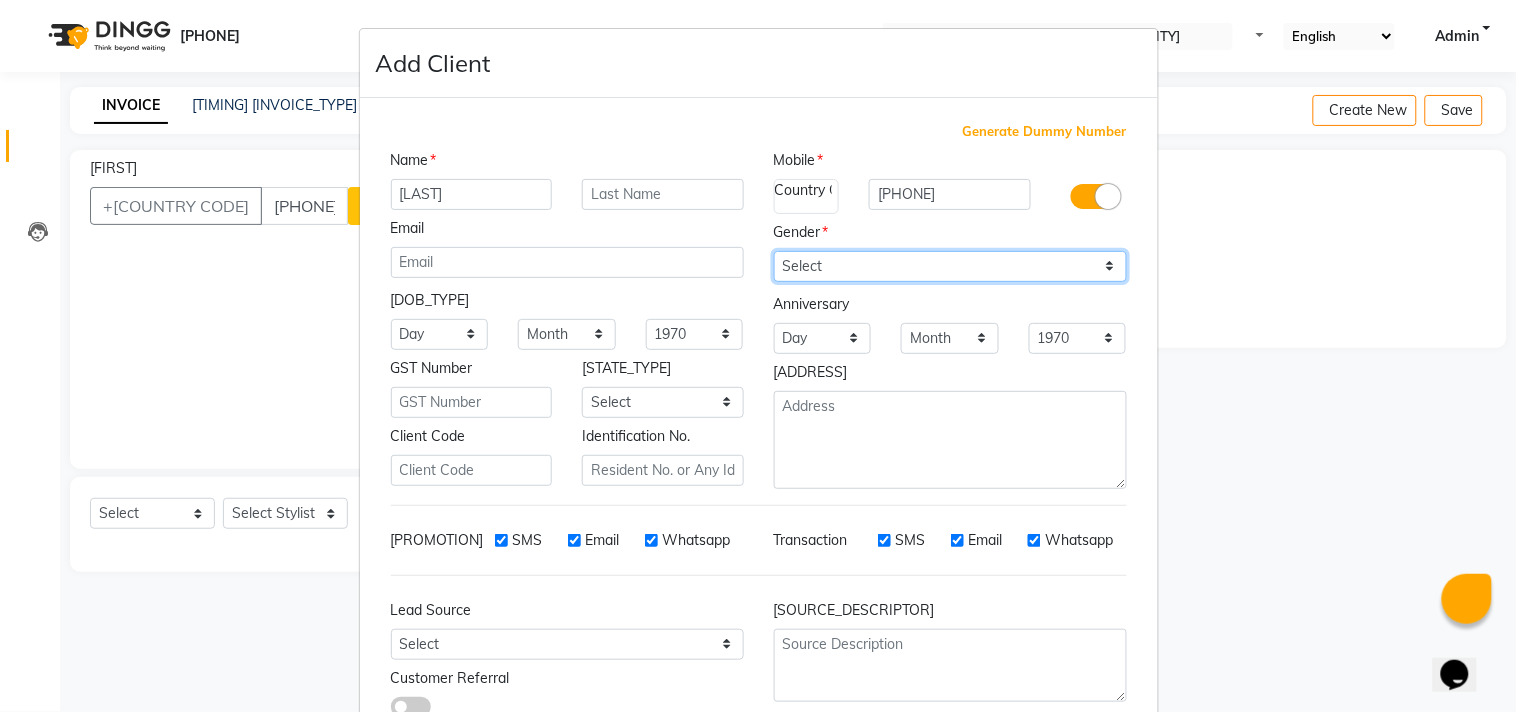 click on "Select Male Female Other Prefer Not To Say" at bounding box center (950, 266) 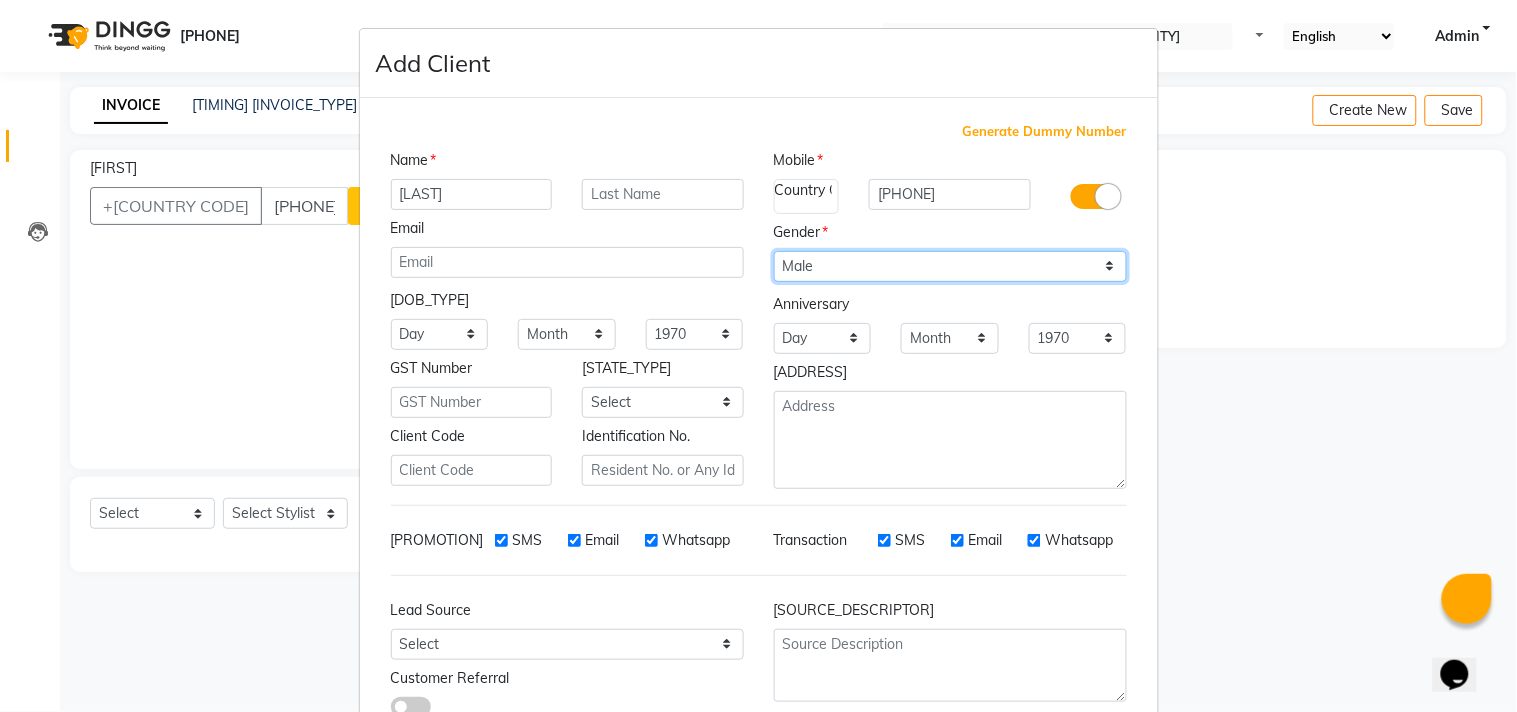 click on "Select Male Female Other Prefer Not To Say" at bounding box center (950, 266) 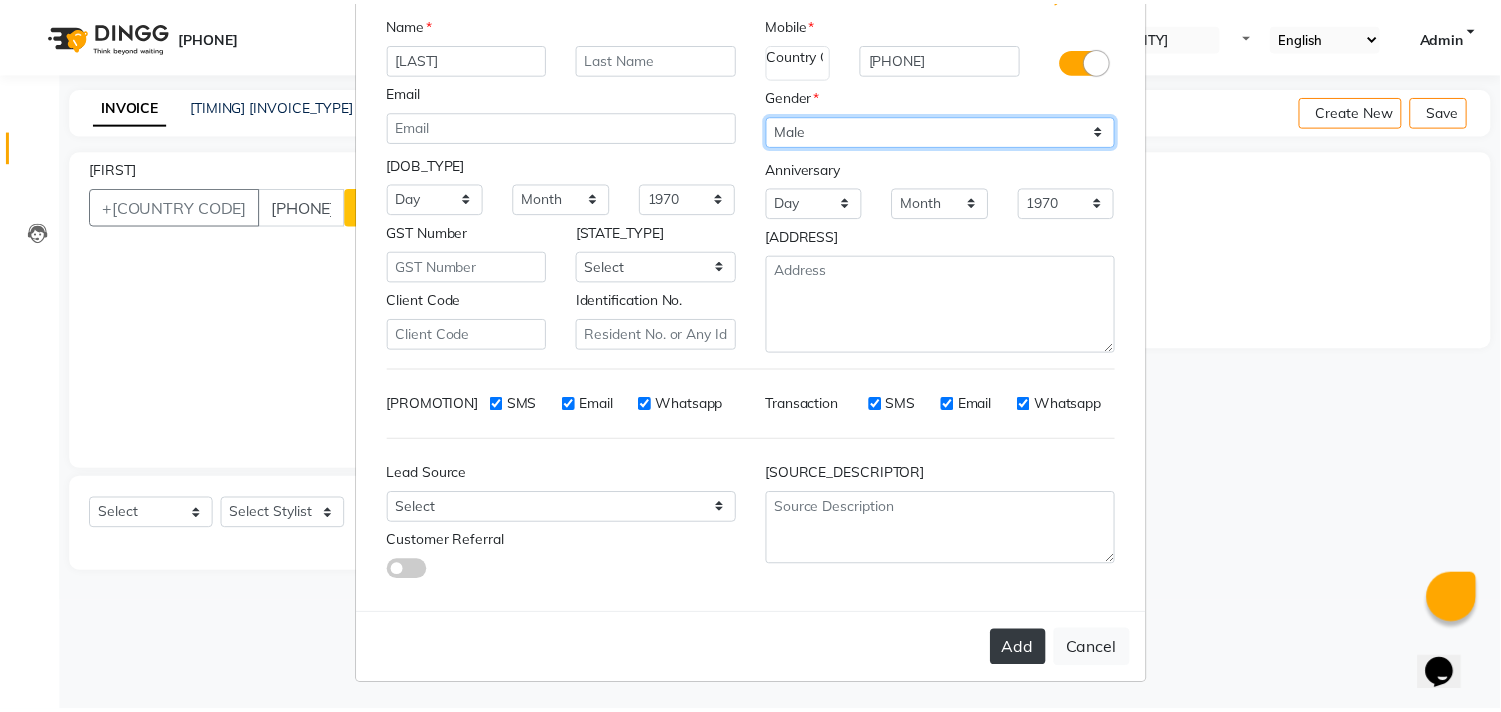 scroll, scrollTop: 138, scrollLeft: 0, axis: vertical 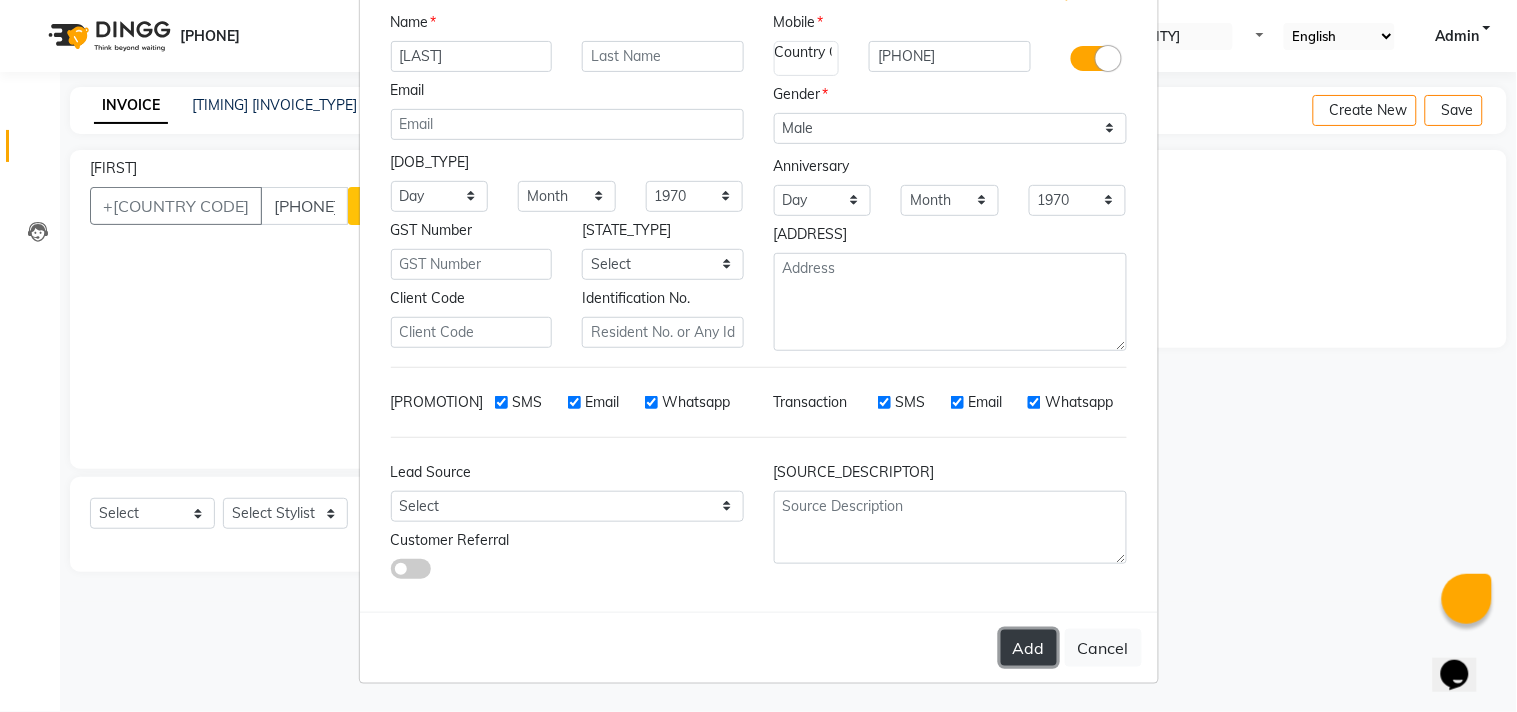 click on "Add" at bounding box center [1029, 648] 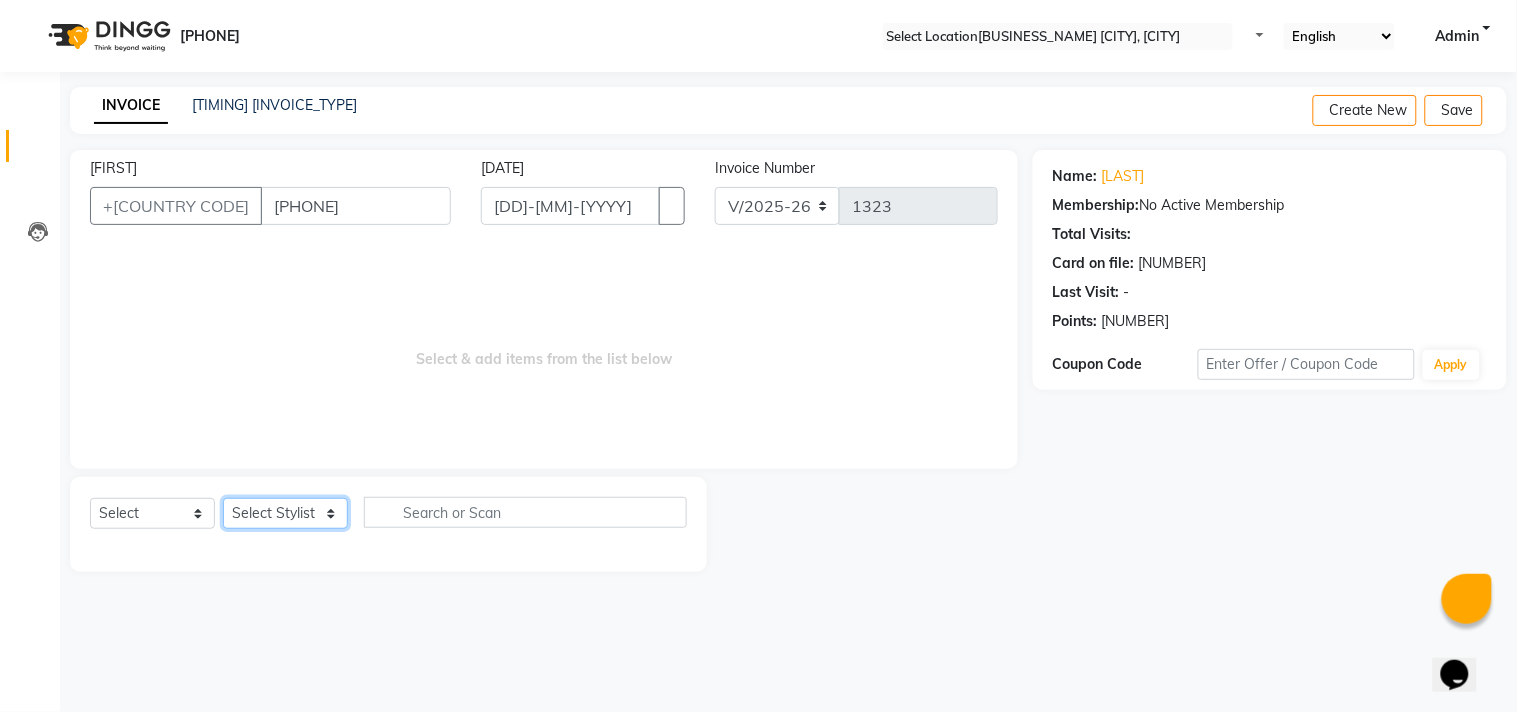 click on "Select Stylist Admin [FIRST] [FIRST] [FIRST] [FIRST] [FIRST]" at bounding box center (285, 513) 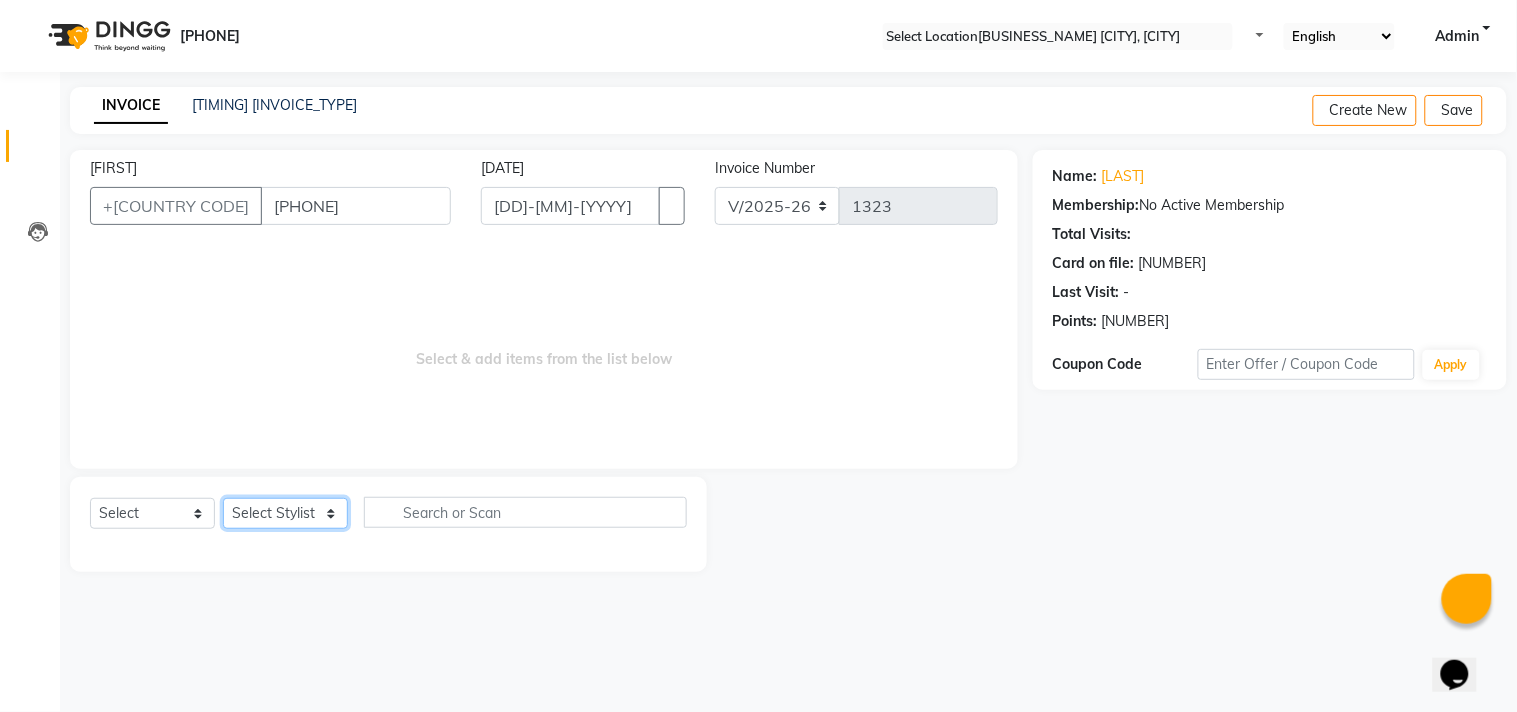 click on "Select Stylist Admin [FIRST] [FIRST] [FIRST] [FIRST] [FIRST]" at bounding box center (285, 513) 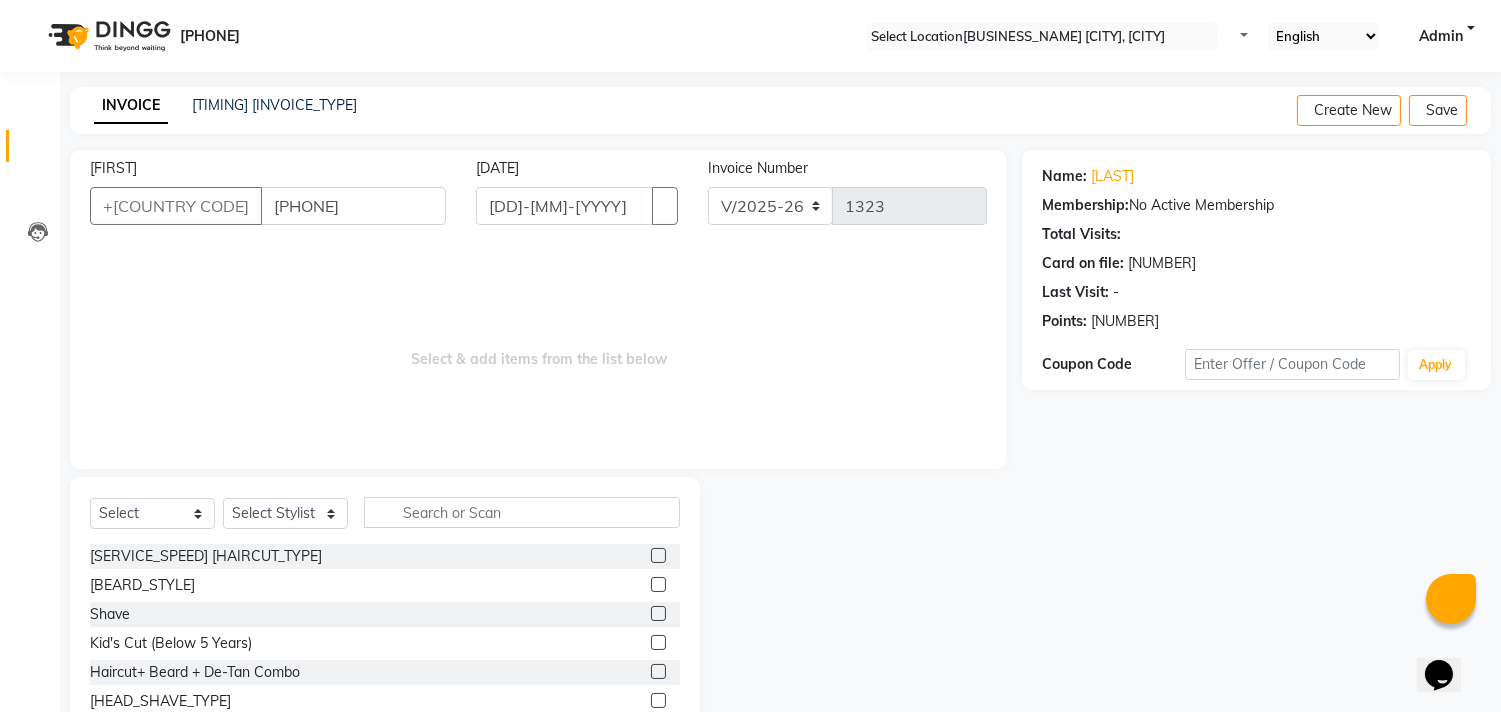 click at bounding box center (658, 555) 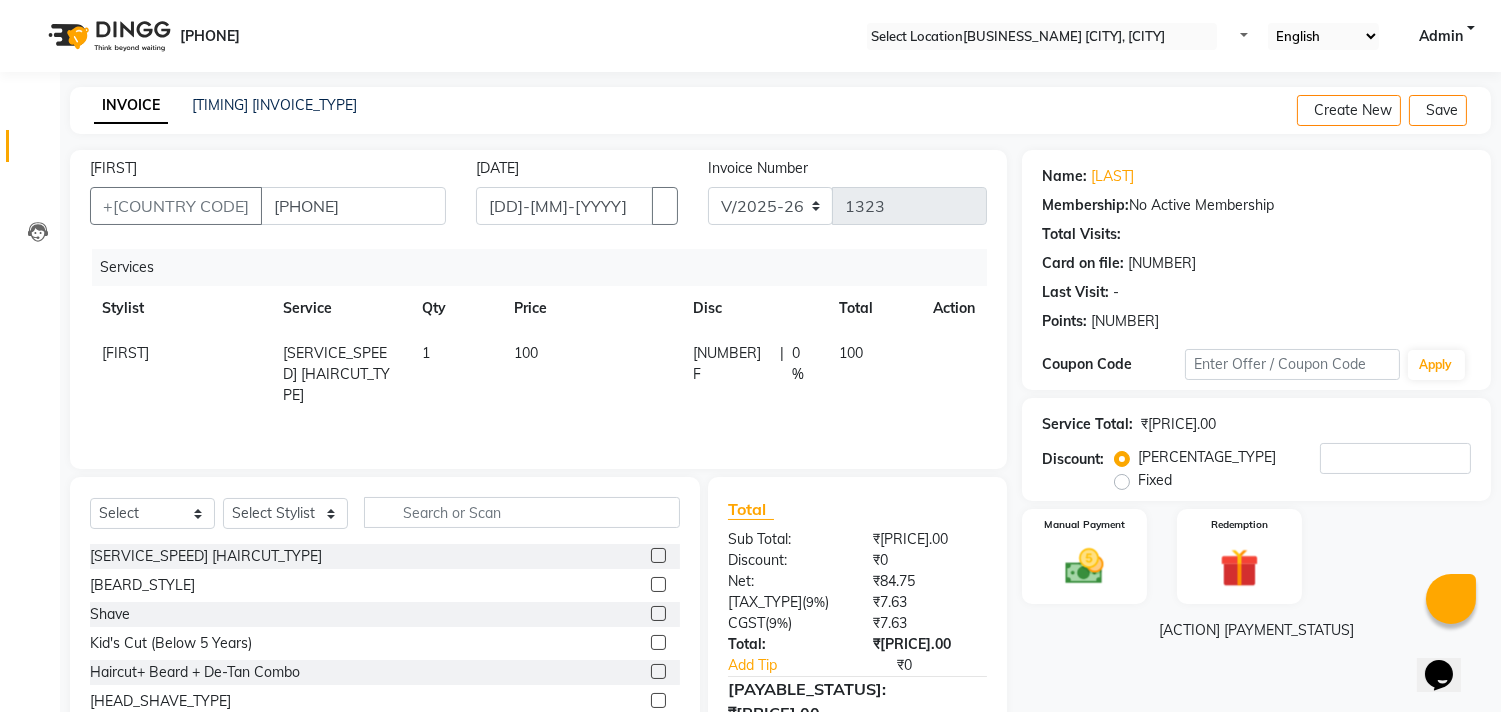 click at bounding box center (658, 584) 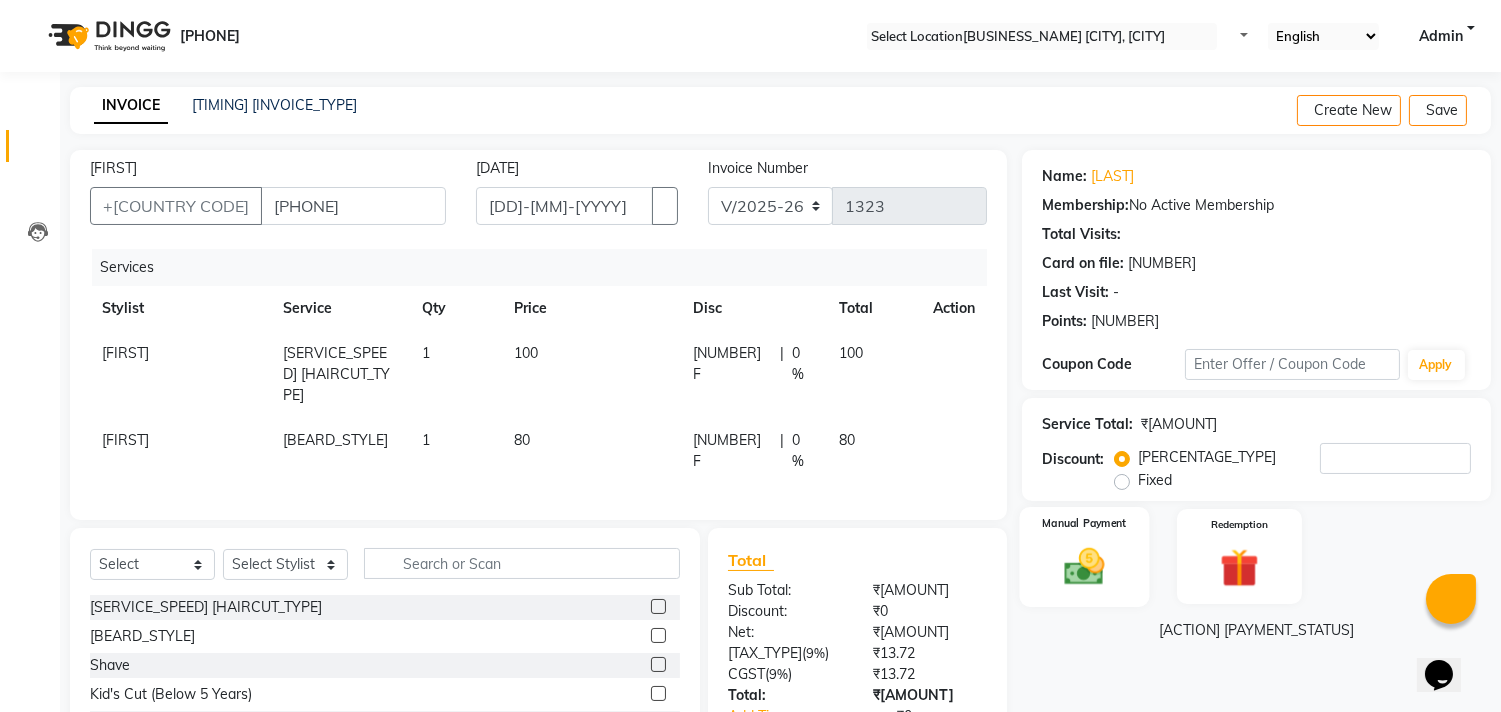 click on "Manual Payment" at bounding box center (1085, 556) 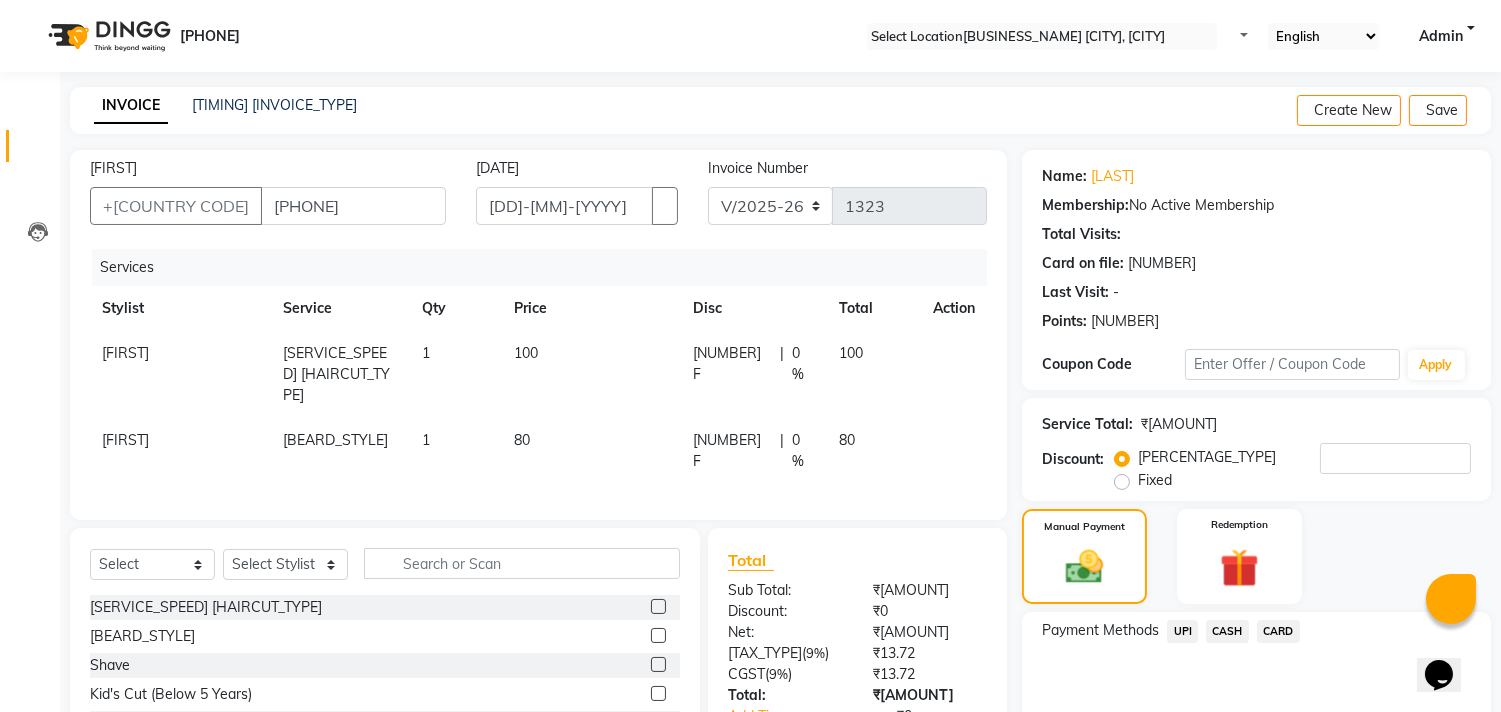 click on "UPI" at bounding box center (1182, 631) 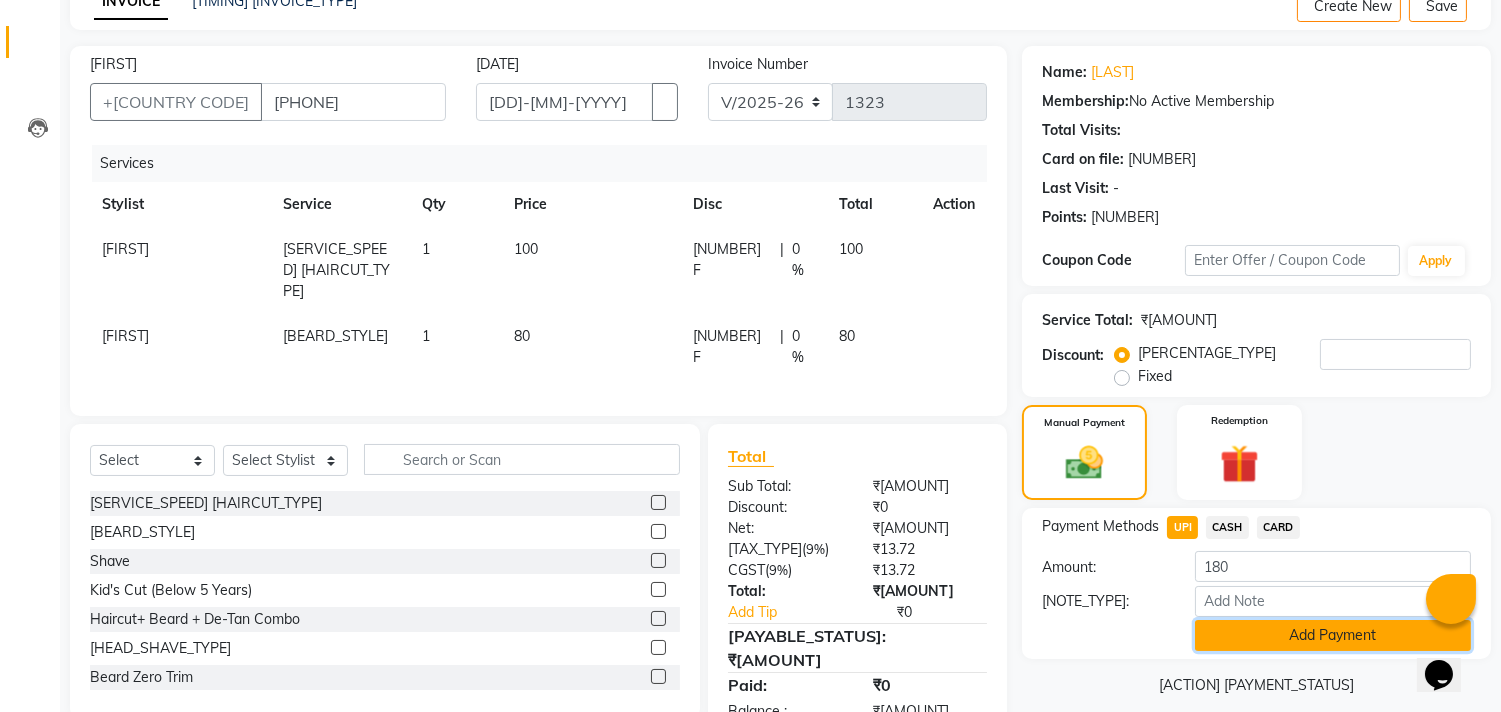click on "Add Payment" at bounding box center (1333, 635) 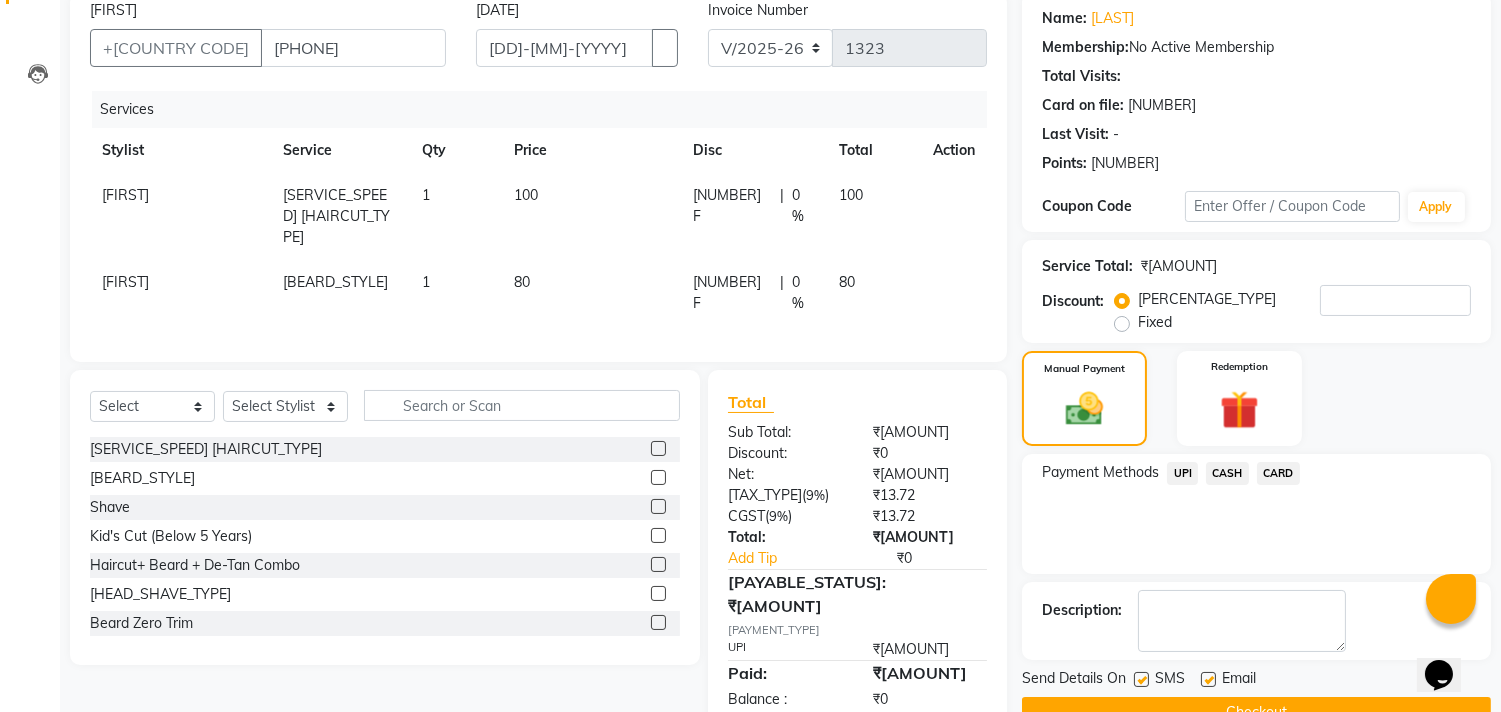 scroll, scrollTop: 187, scrollLeft: 0, axis: vertical 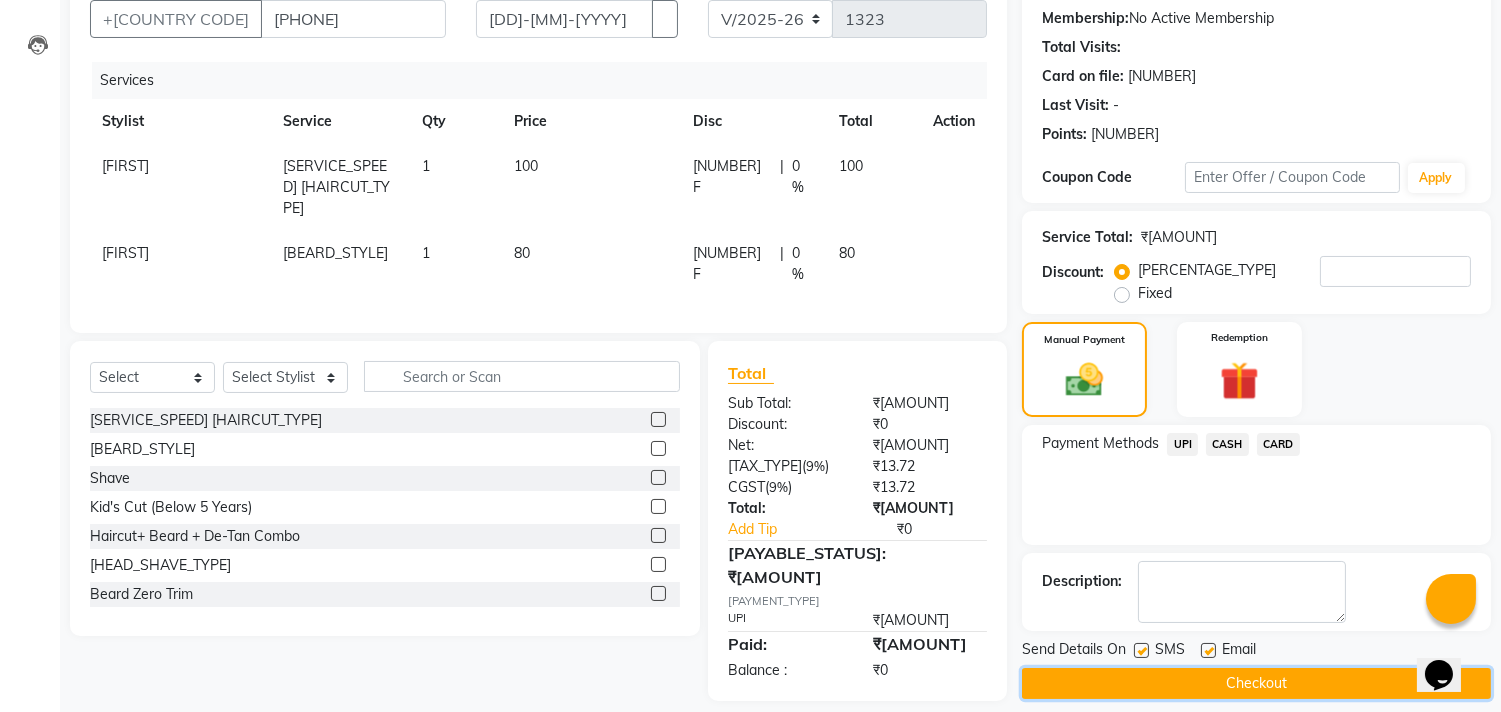 click on "Checkout" at bounding box center [1256, 683] 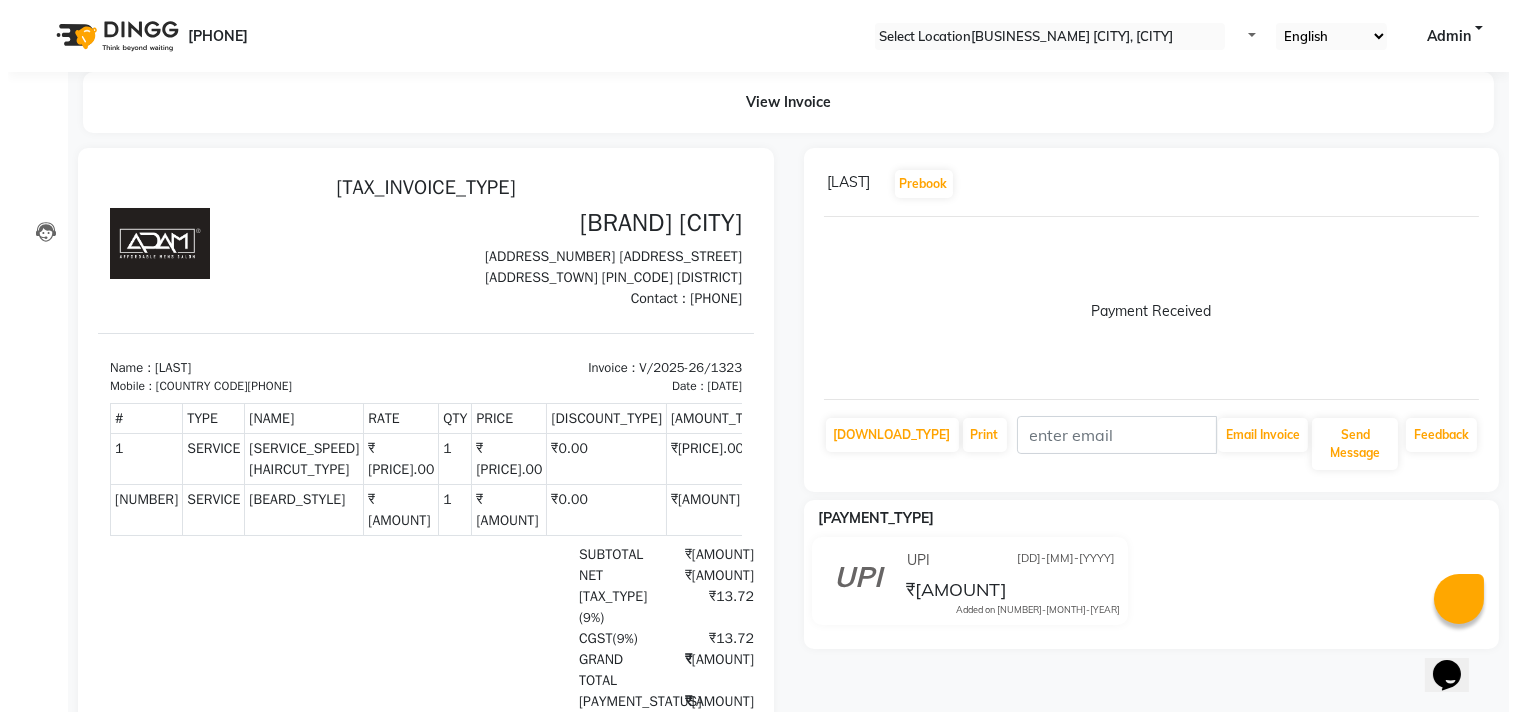 scroll, scrollTop: 0, scrollLeft: 0, axis: both 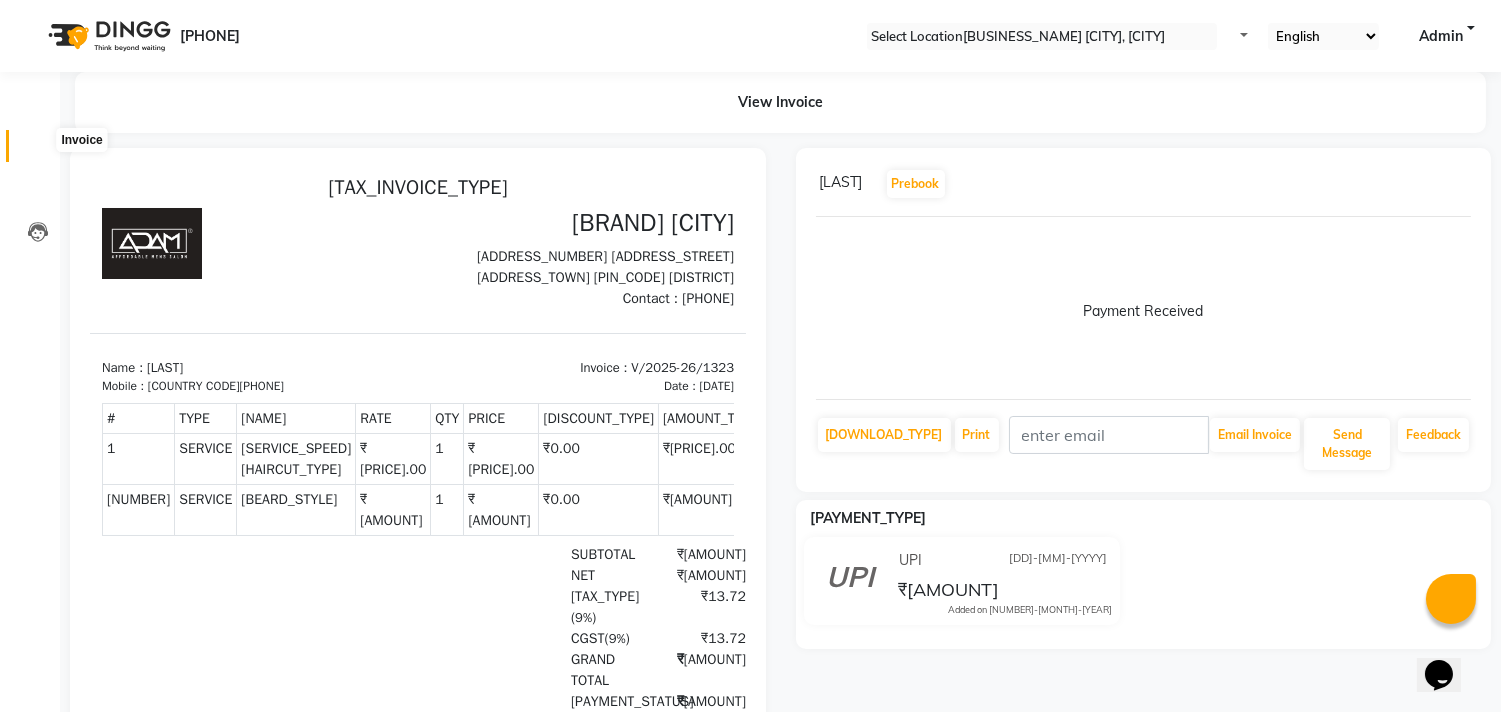 click at bounding box center [37, 151] 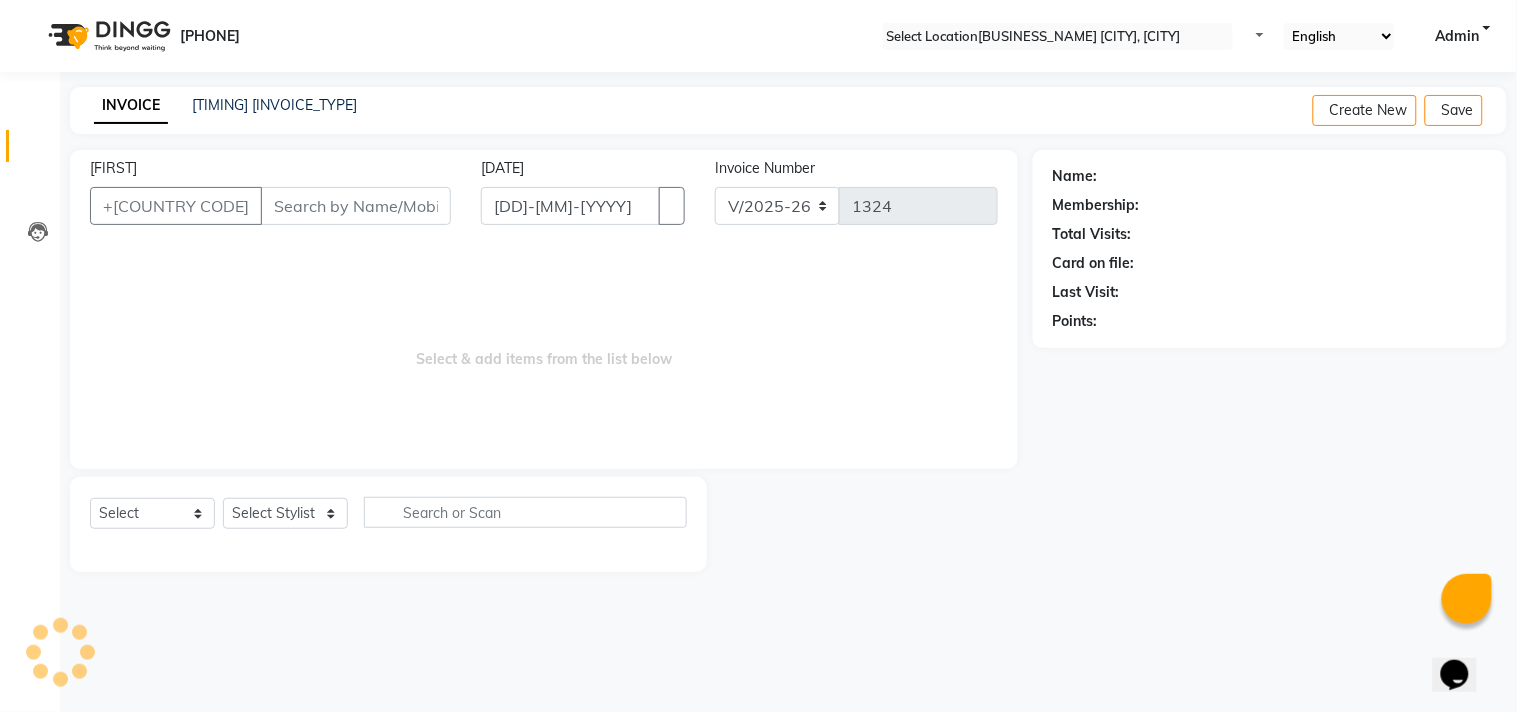 click on "[FIRST]" at bounding box center [356, 206] 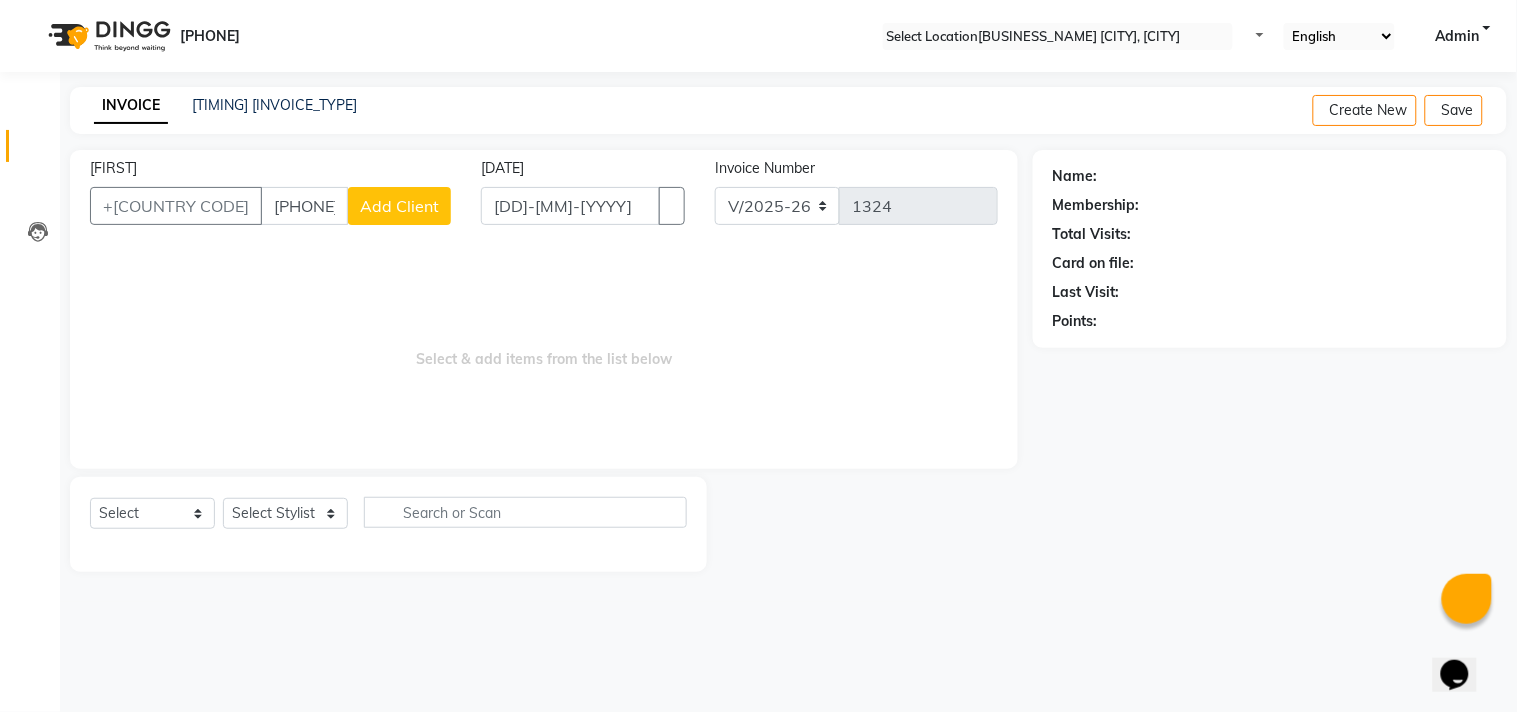 type on "[PHONE]" 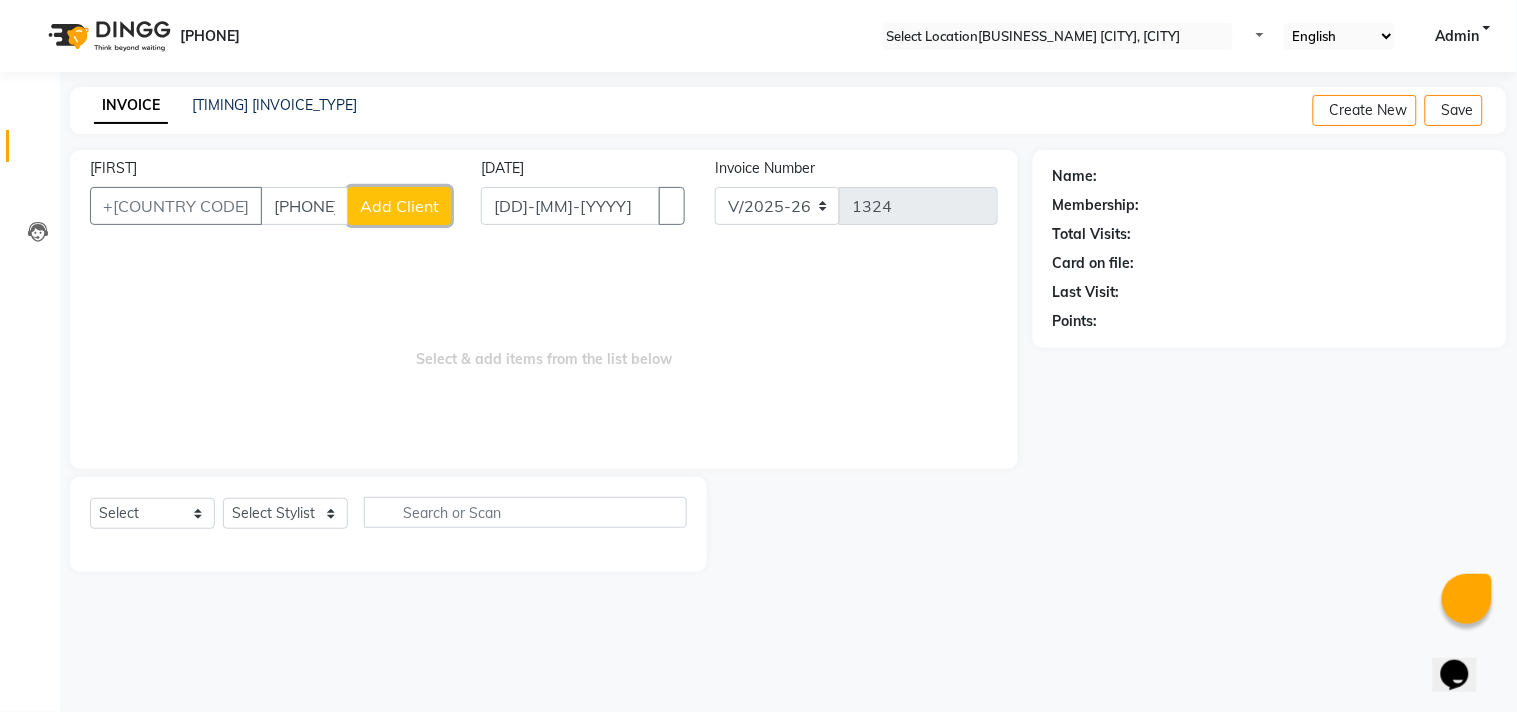 click on "Add Client" at bounding box center (399, 206) 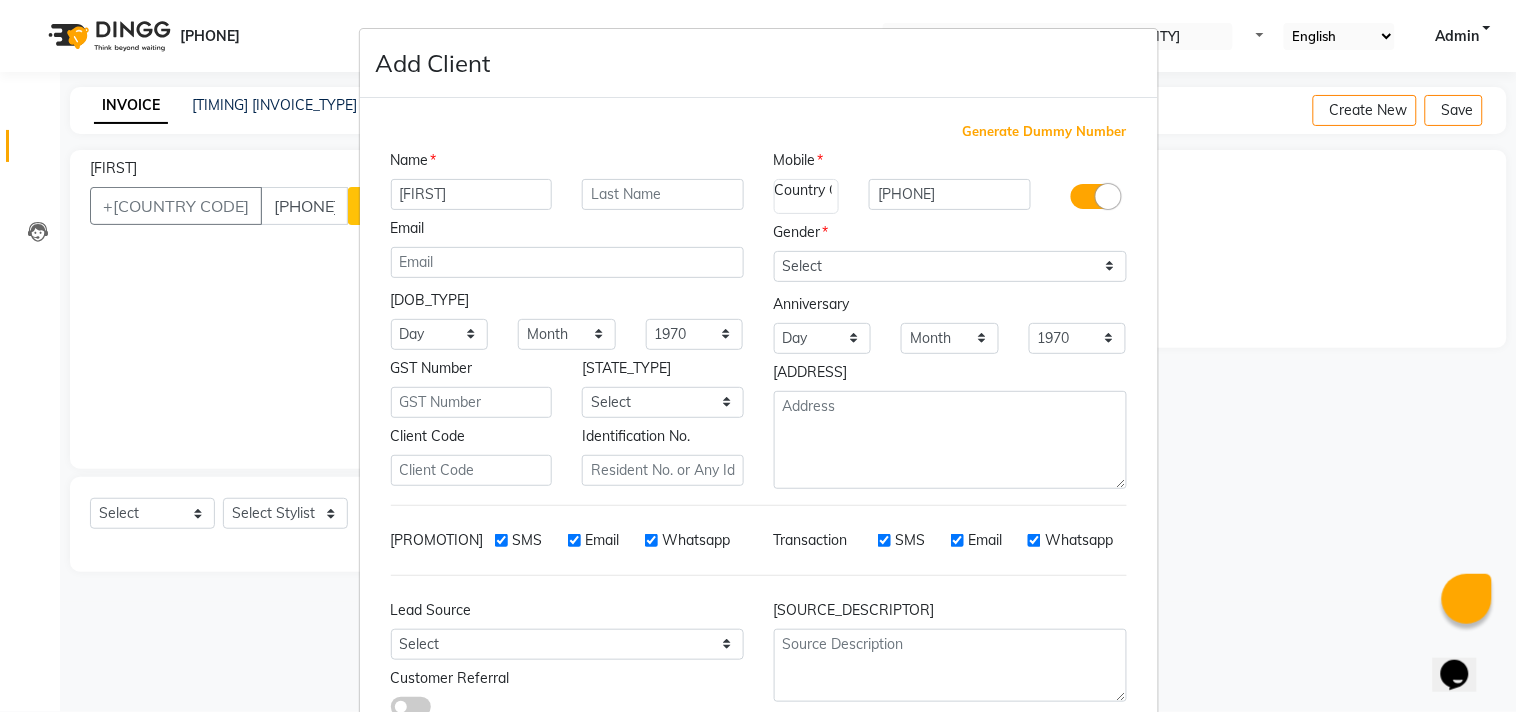 type on "[FIRST]" 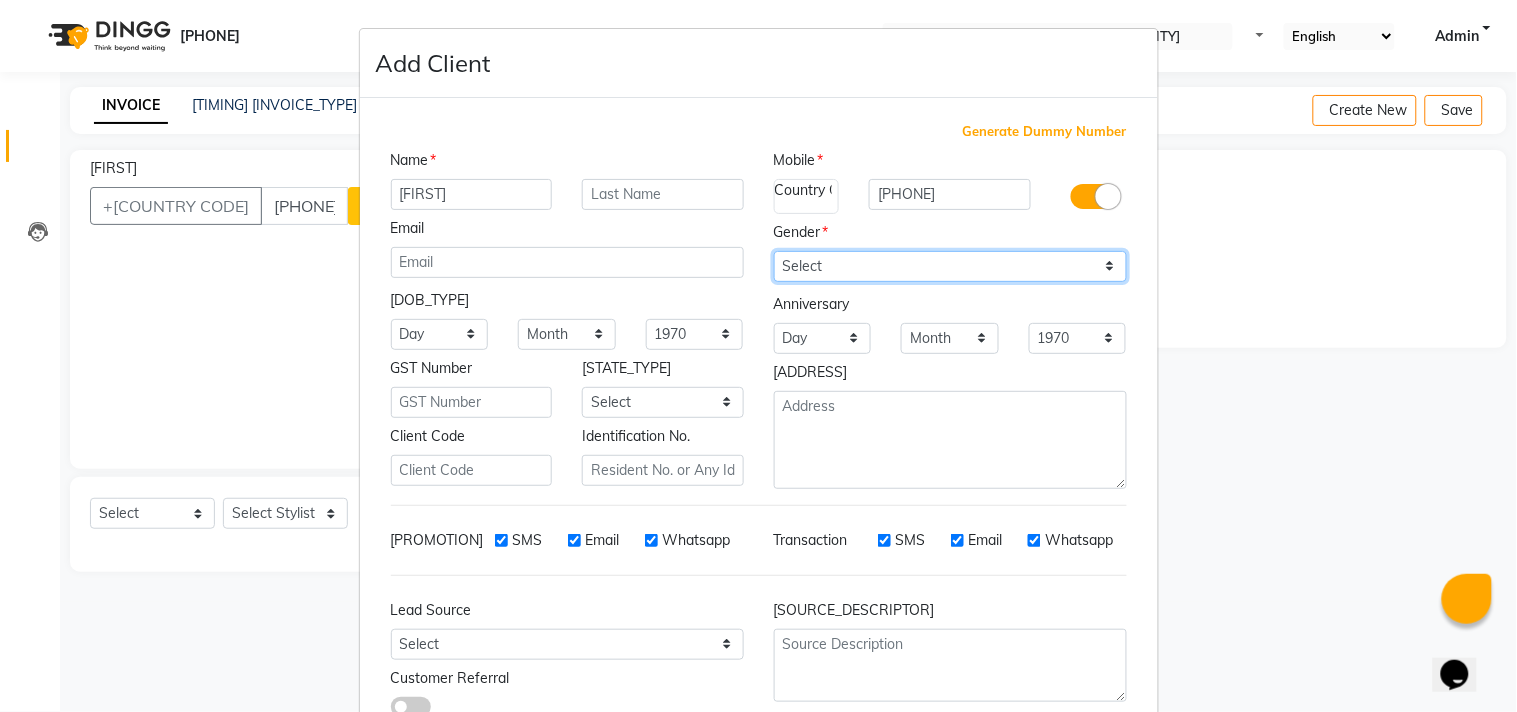 click on "Select Male Female Other Prefer Not To Say" at bounding box center (950, 266) 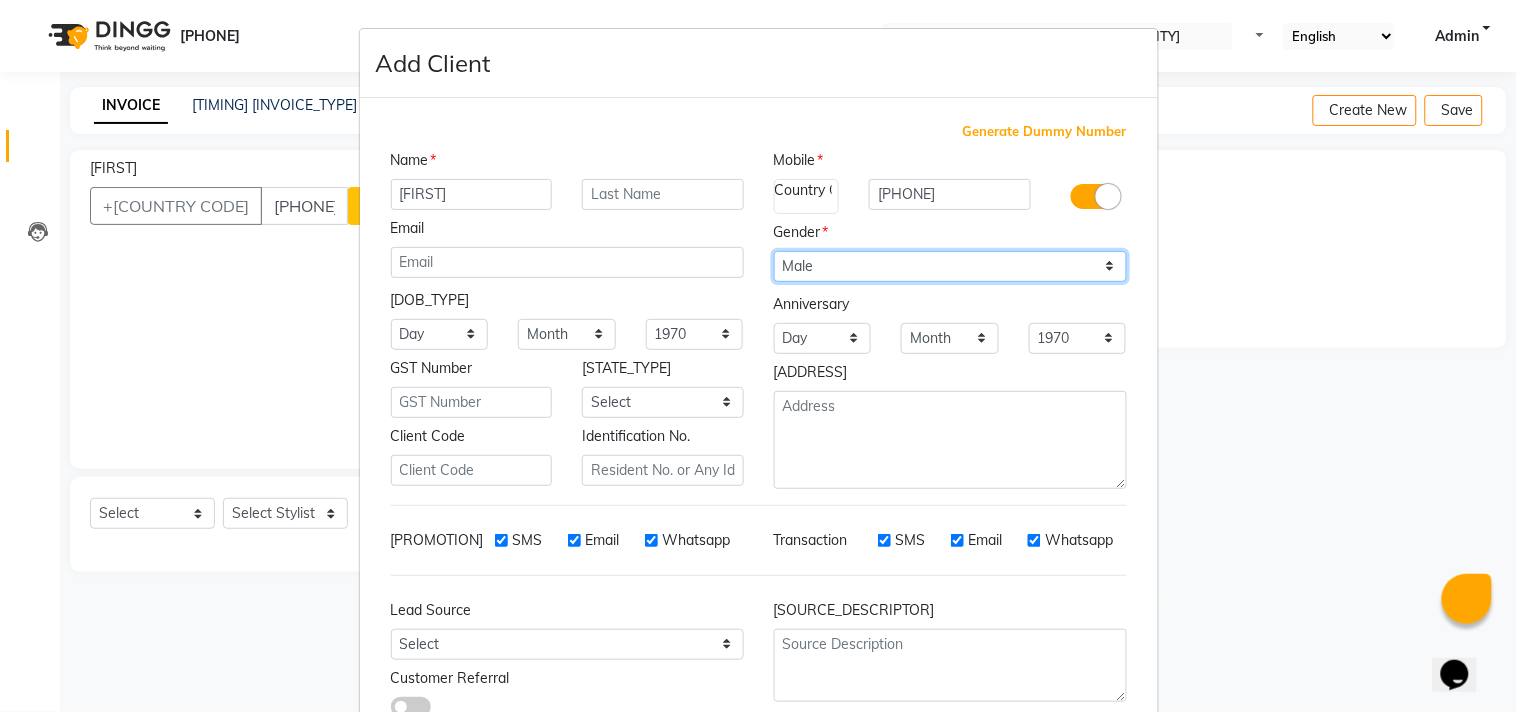click on "Select Male Female Other Prefer Not To Say" at bounding box center (950, 266) 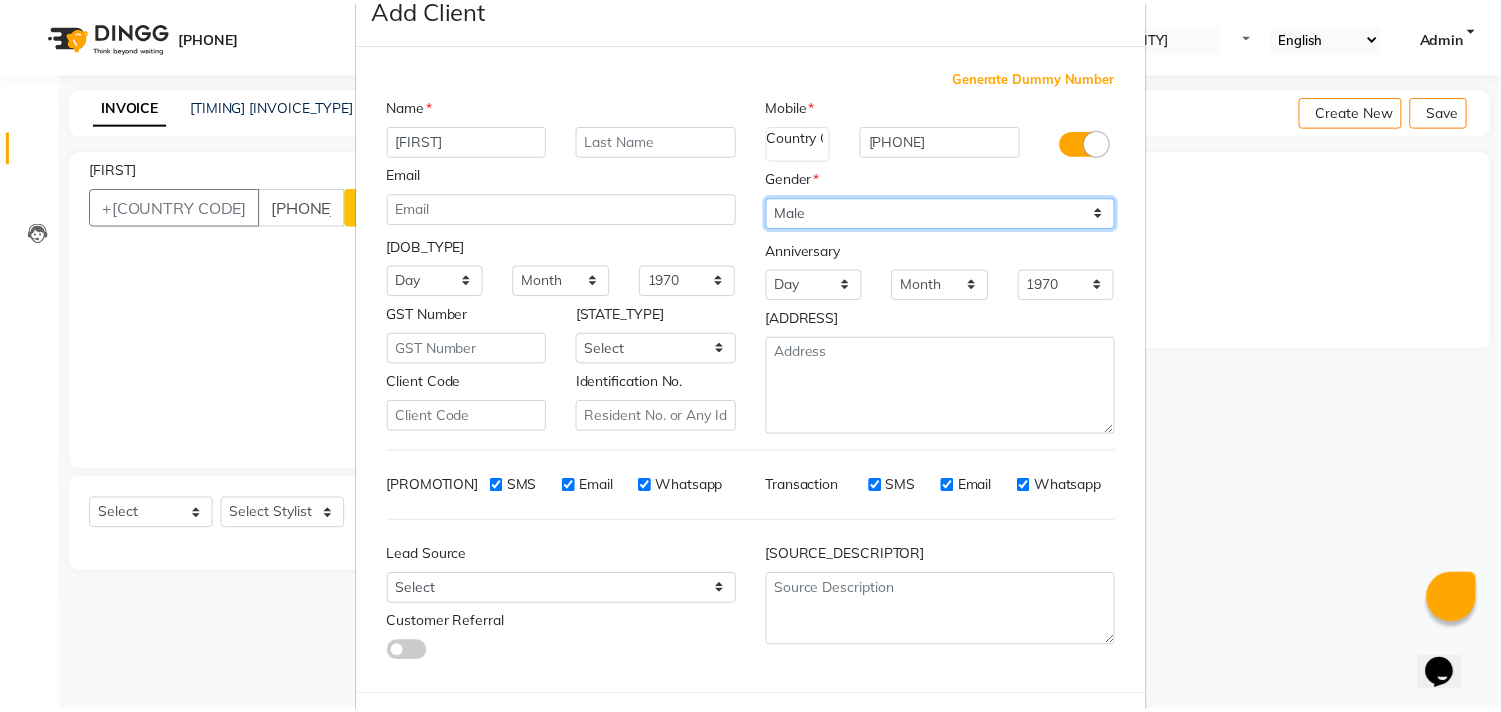 scroll, scrollTop: 138, scrollLeft: 0, axis: vertical 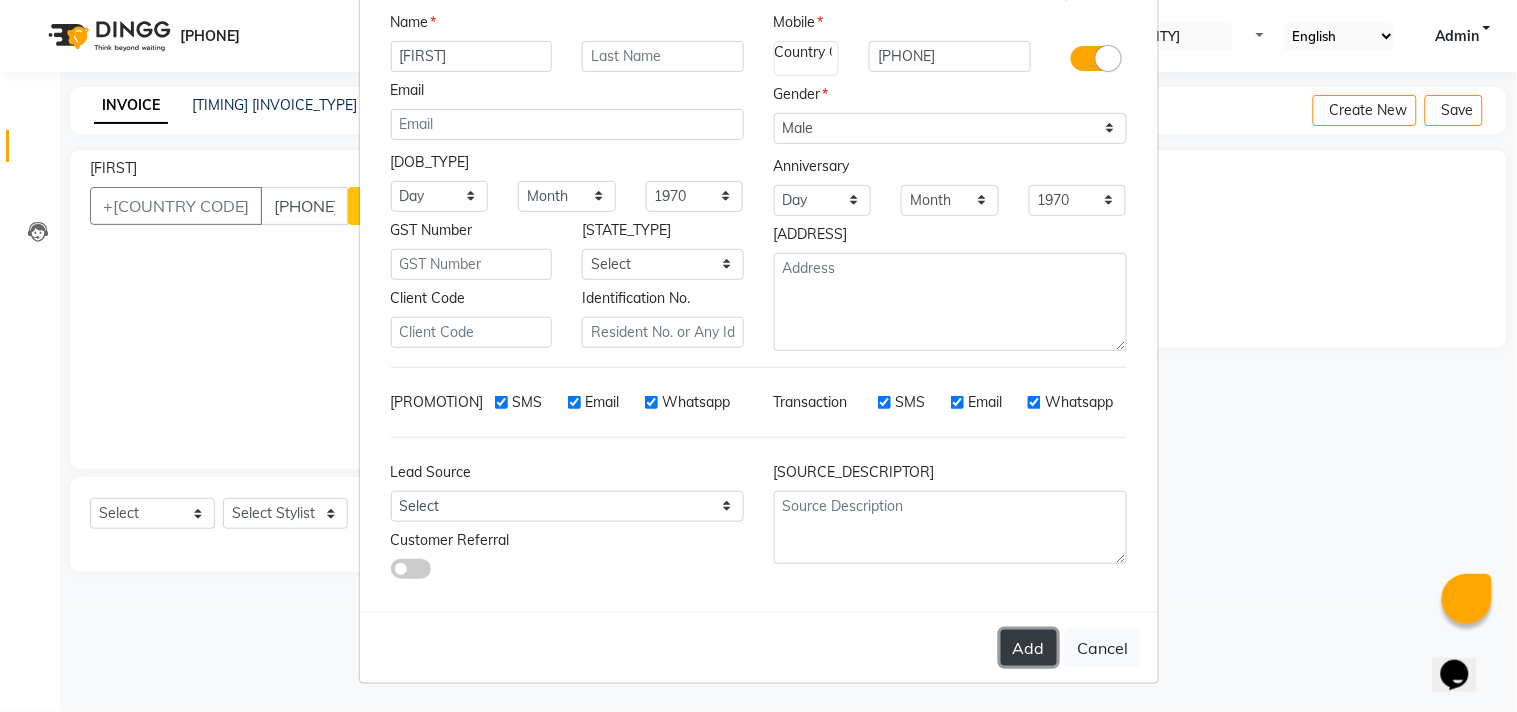 click on "Add" at bounding box center (1029, 648) 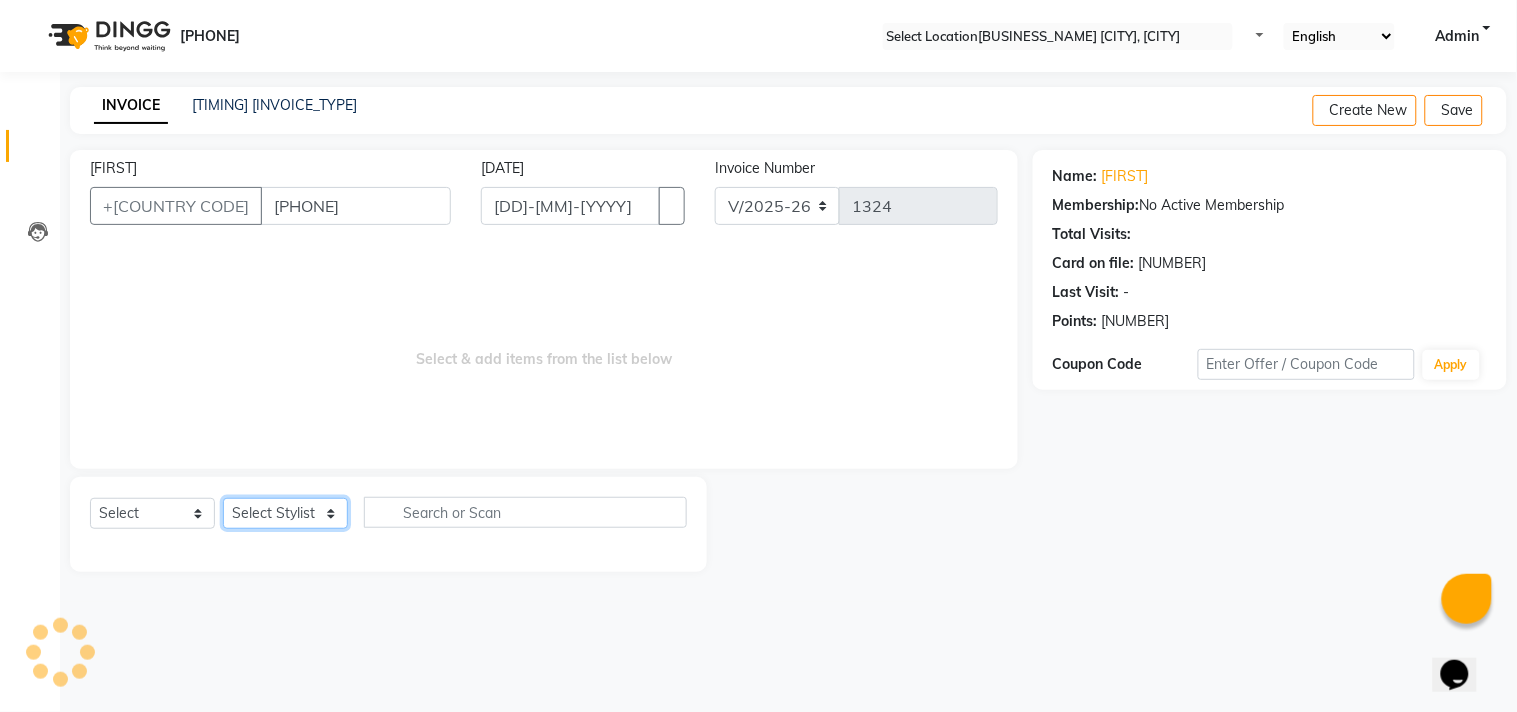 click on "Select Stylist Admin [FIRST] [FIRST] [FIRST] [FIRST] [FIRST]" at bounding box center [285, 513] 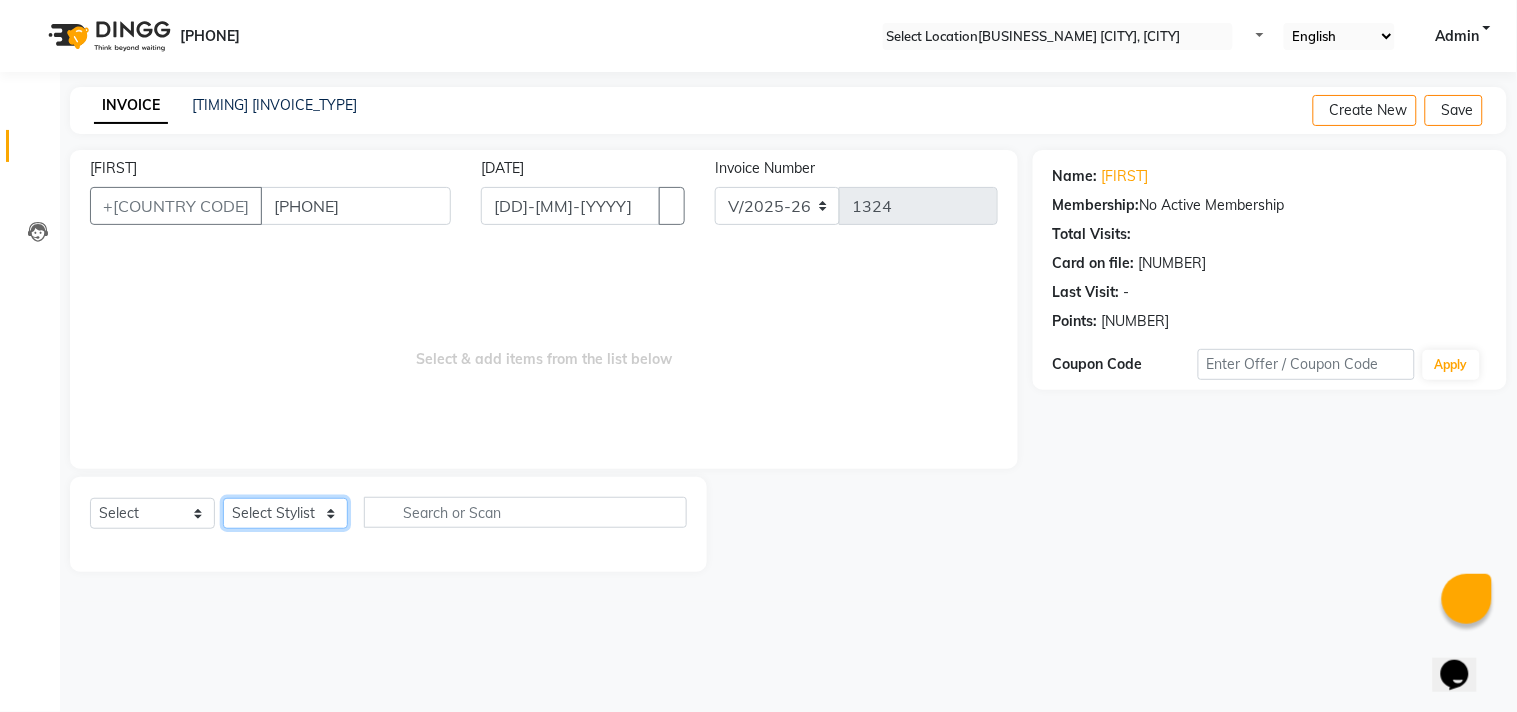 select on "[NUMBER]" 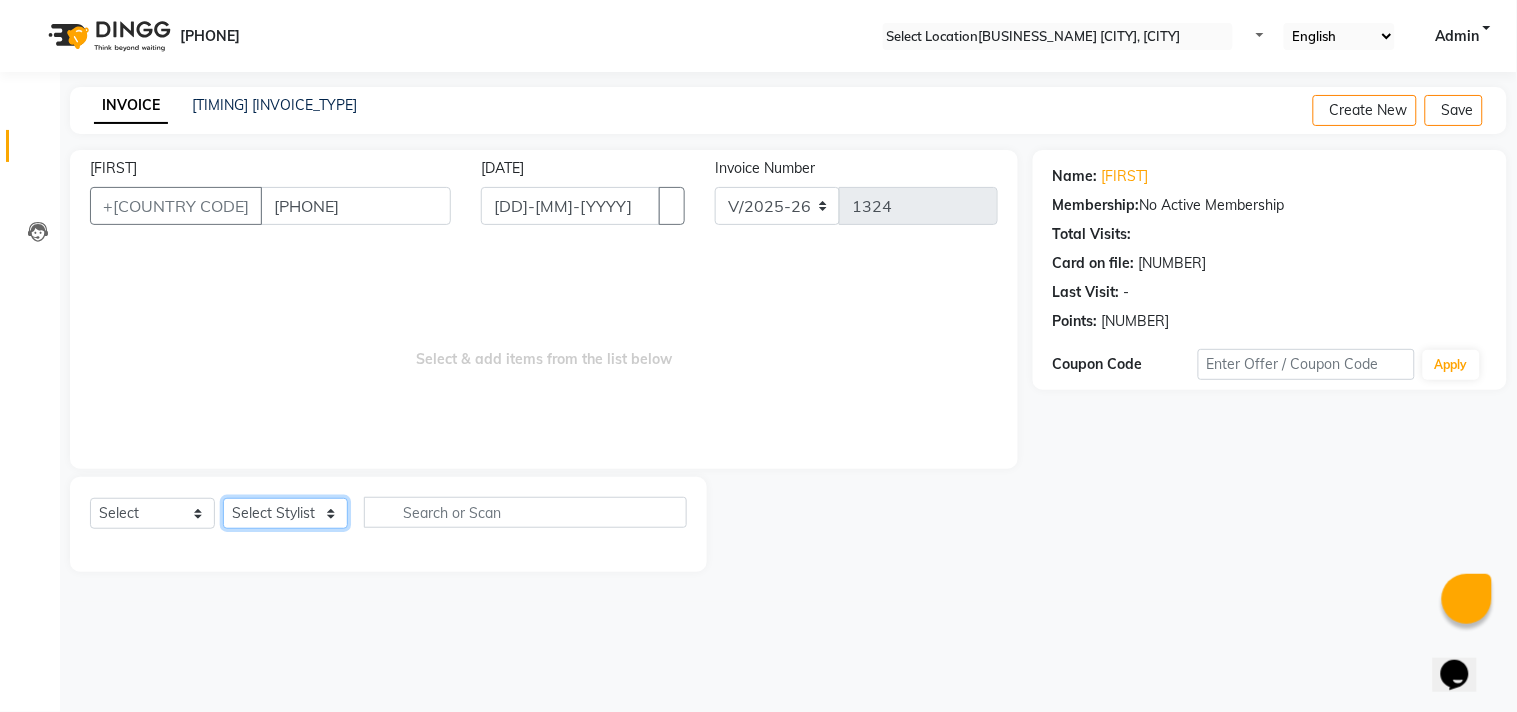 click on "Select Stylist Admin [FIRST] [FIRST] [FIRST] [FIRST] [FIRST]" at bounding box center [285, 513] 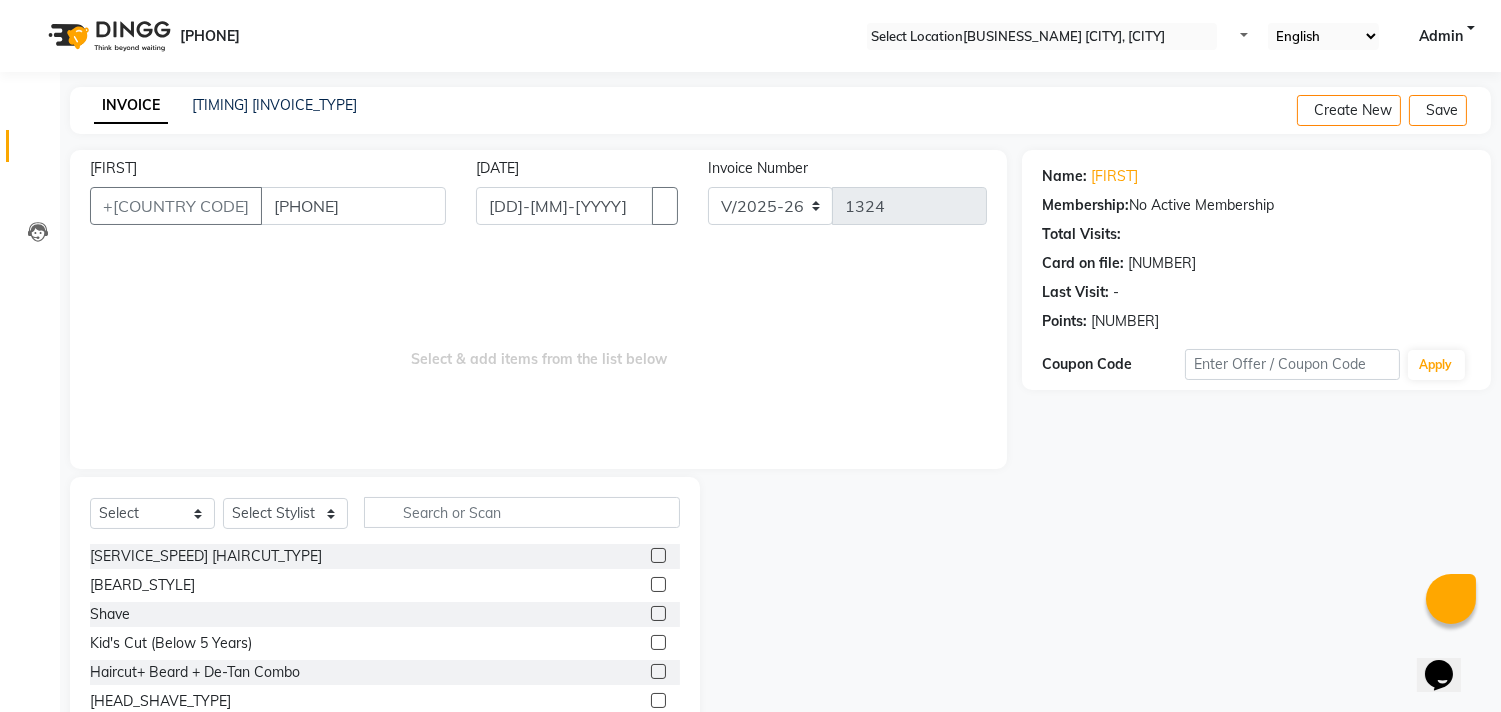 click at bounding box center (658, 555) 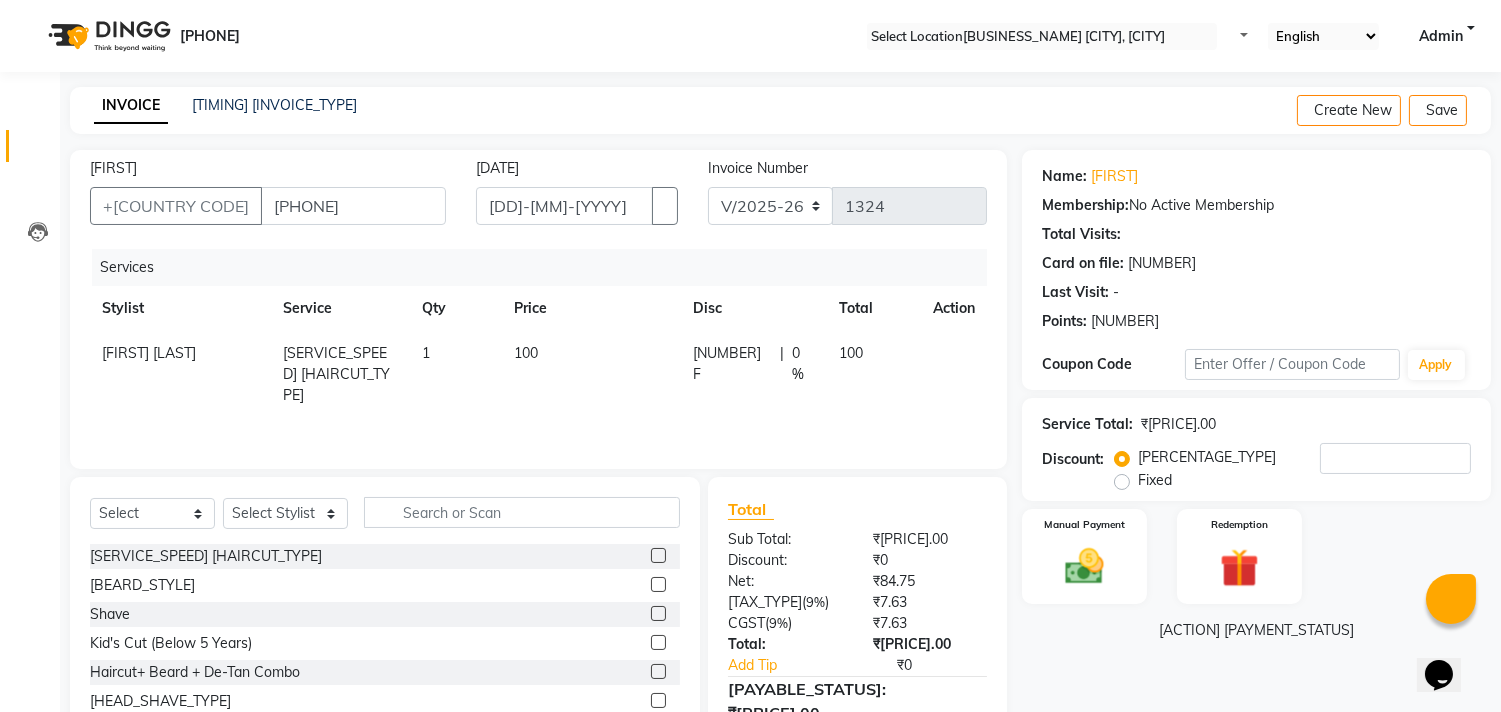 click at bounding box center (658, 613) 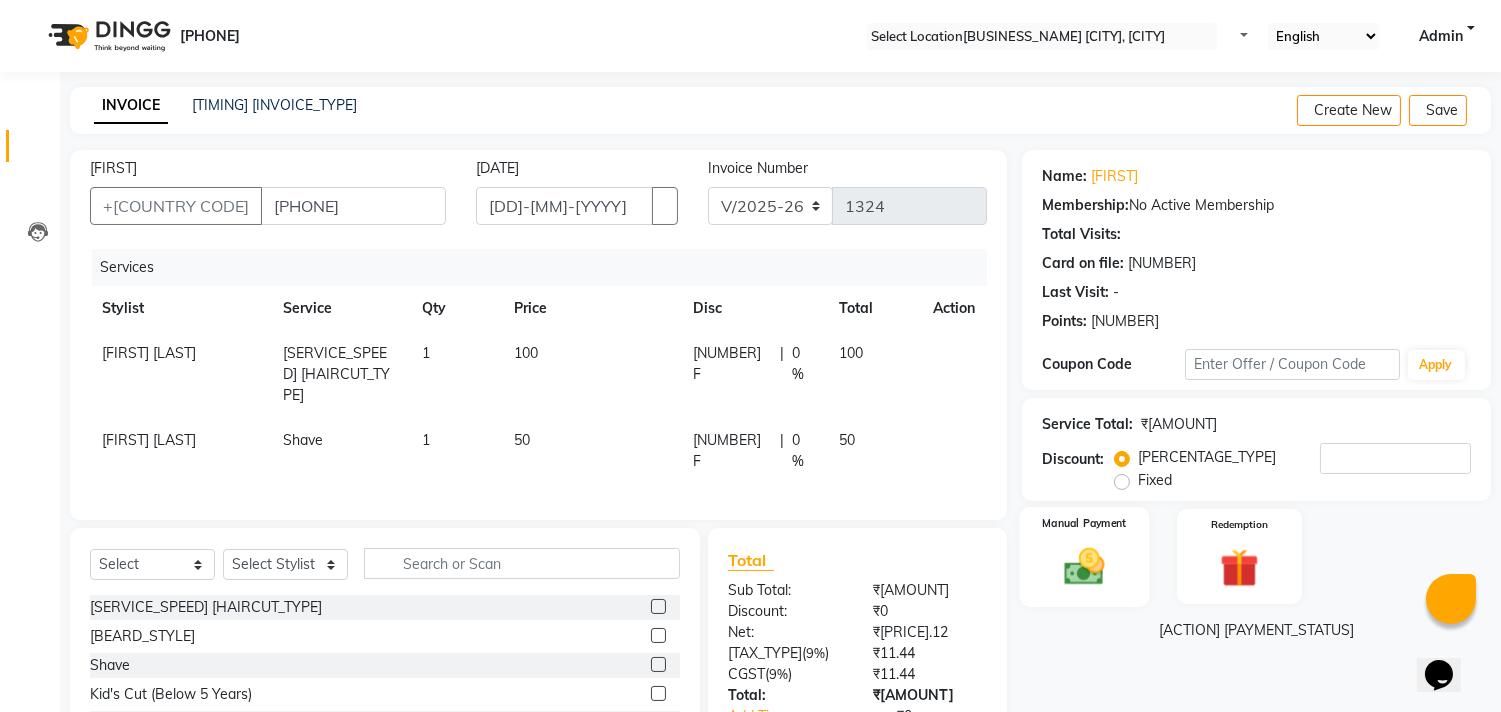 click at bounding box center [1085, 566] 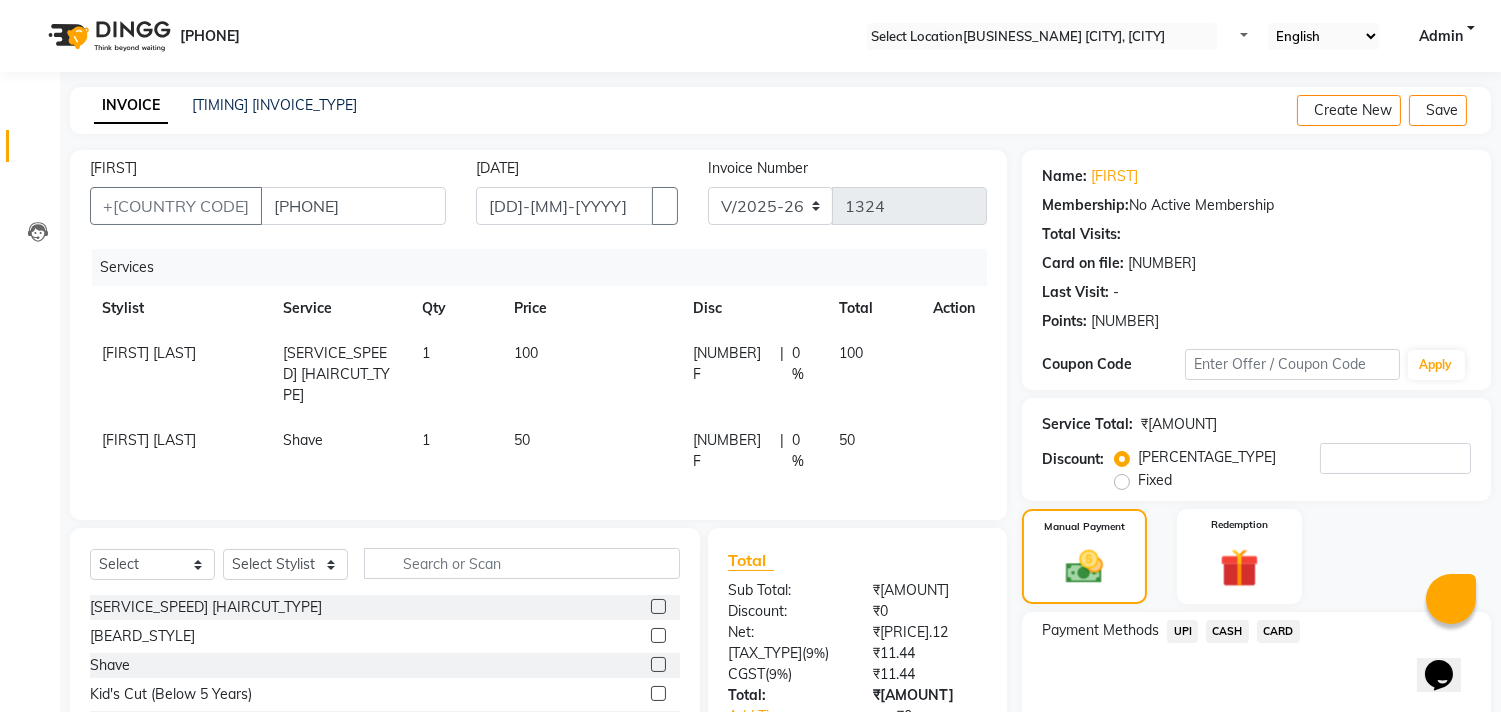 click on "CASH" at bounding box center [1182, 631] 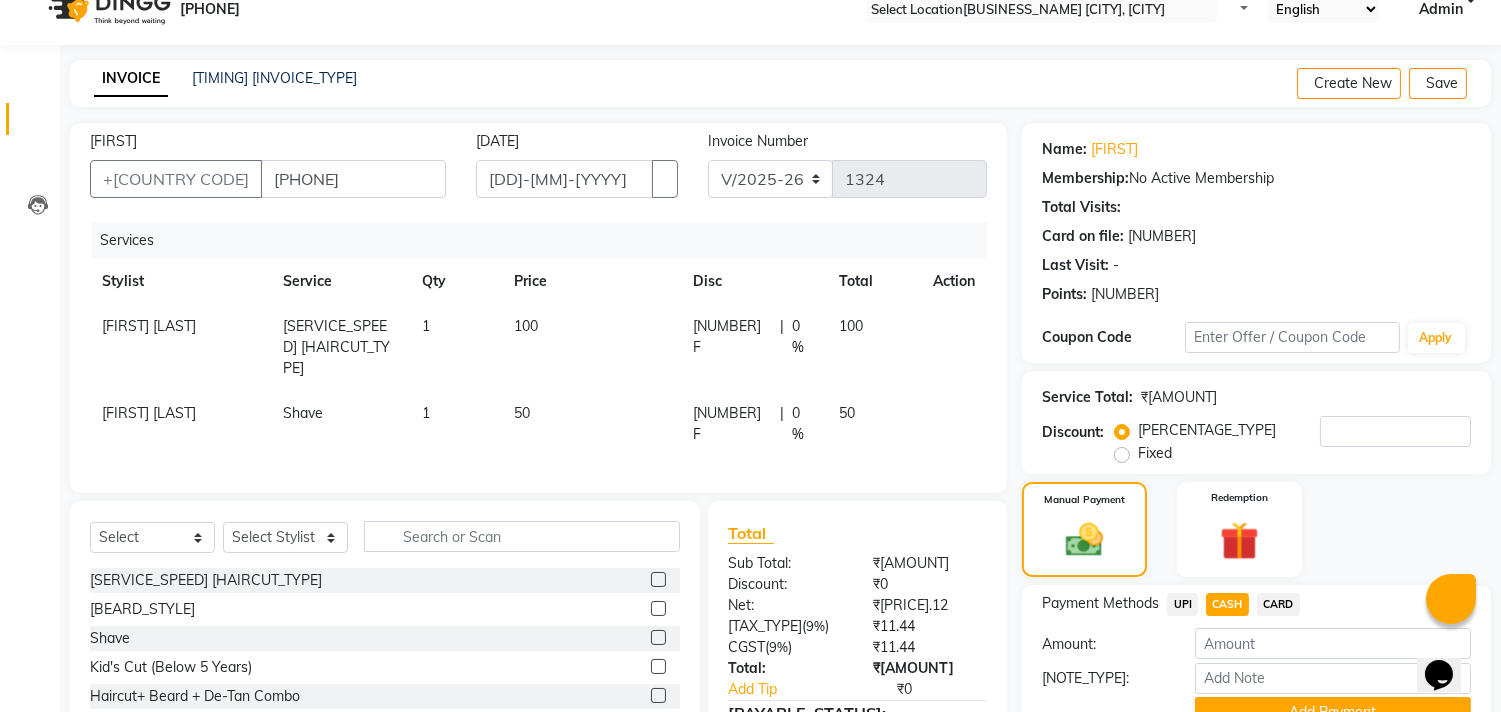 scroll, scrollTop: 104, scrollLeft: 0, axis: vertical 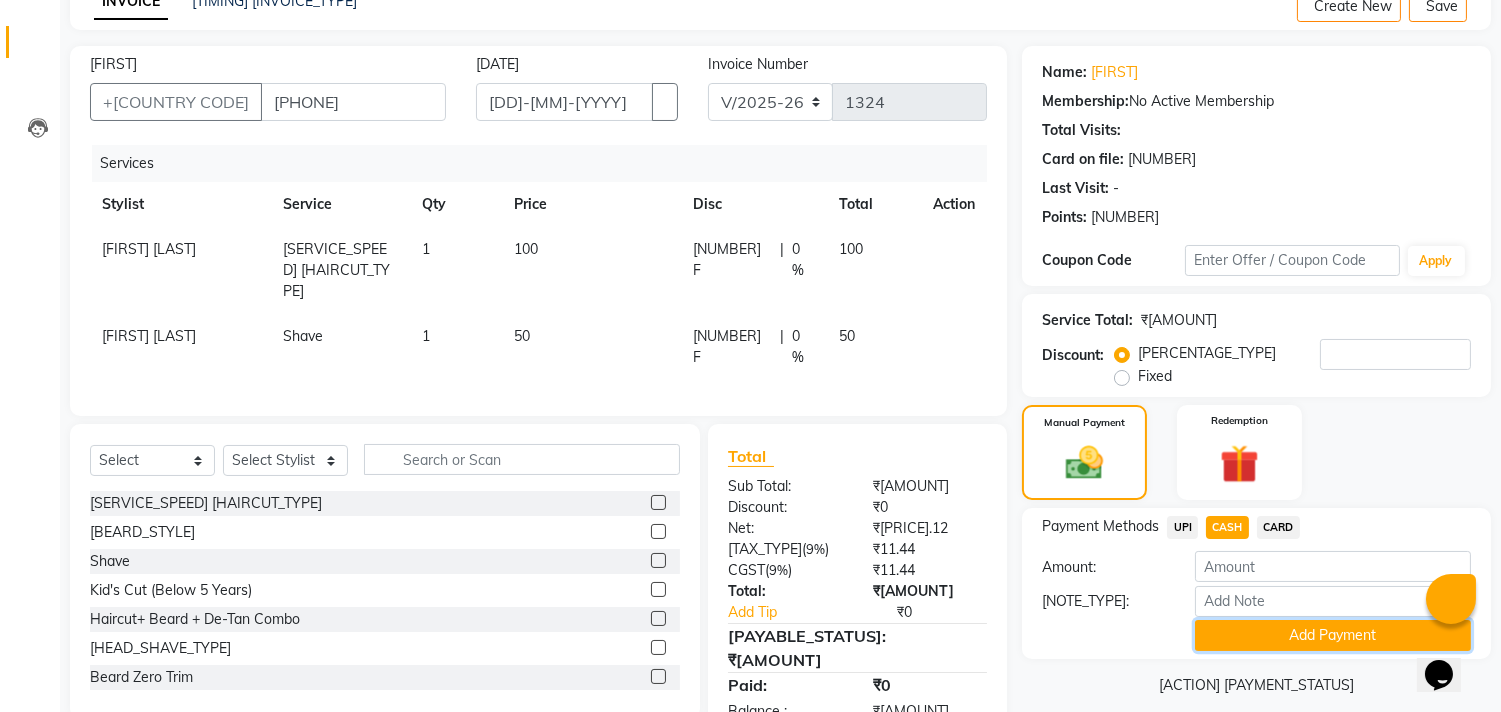 click on "Add Payment" at bounding box center (1333, 635) 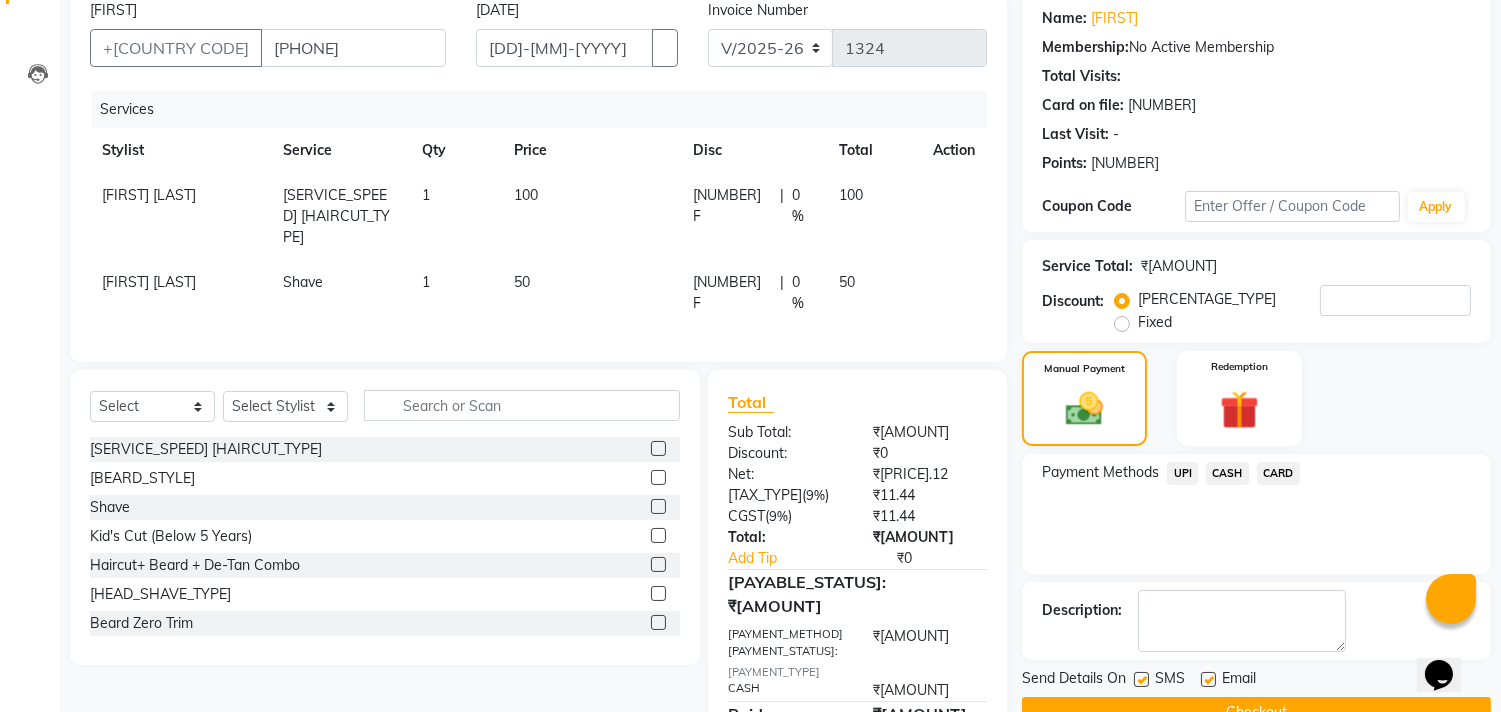 scroll, scrollTop: 187, scrollLeft: 0, axis: vertical 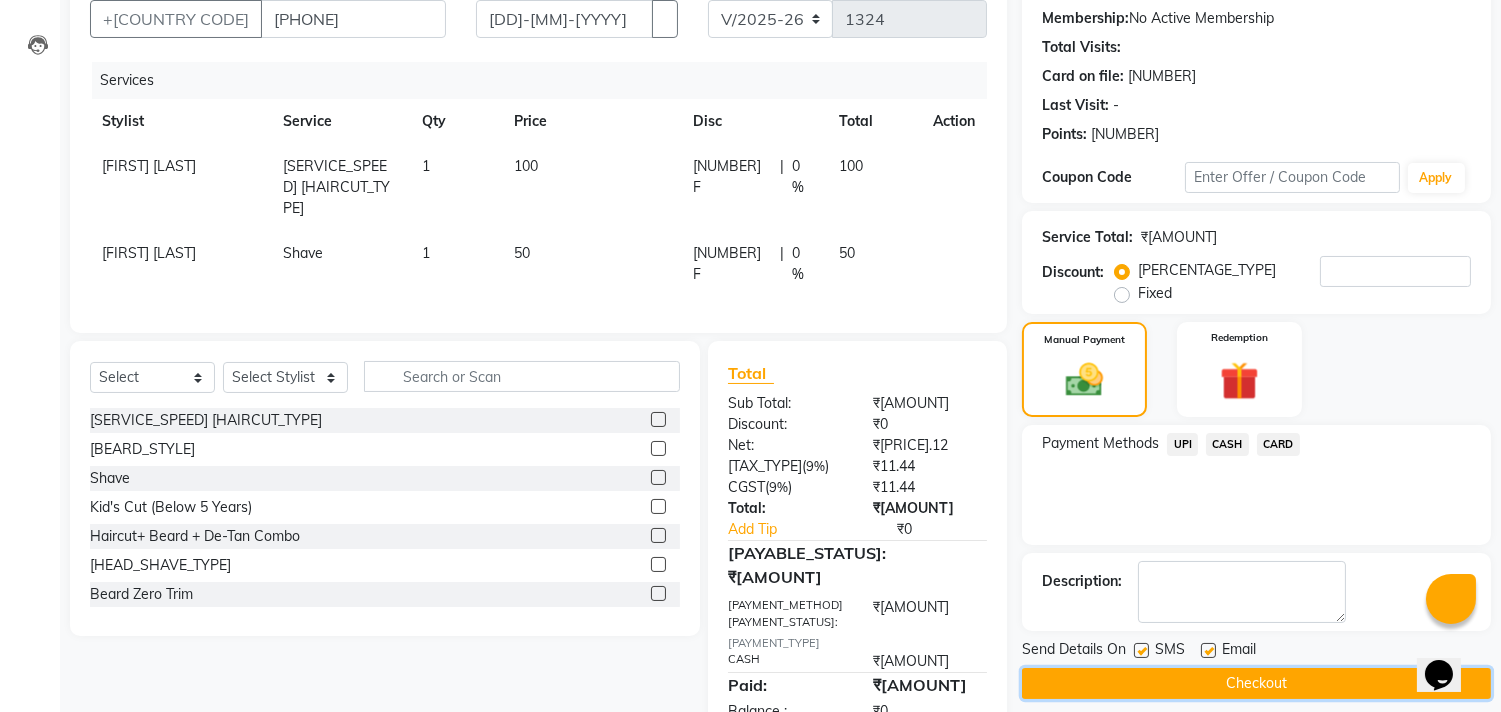 click on "Checkout" at bounding box center [1256, 683] 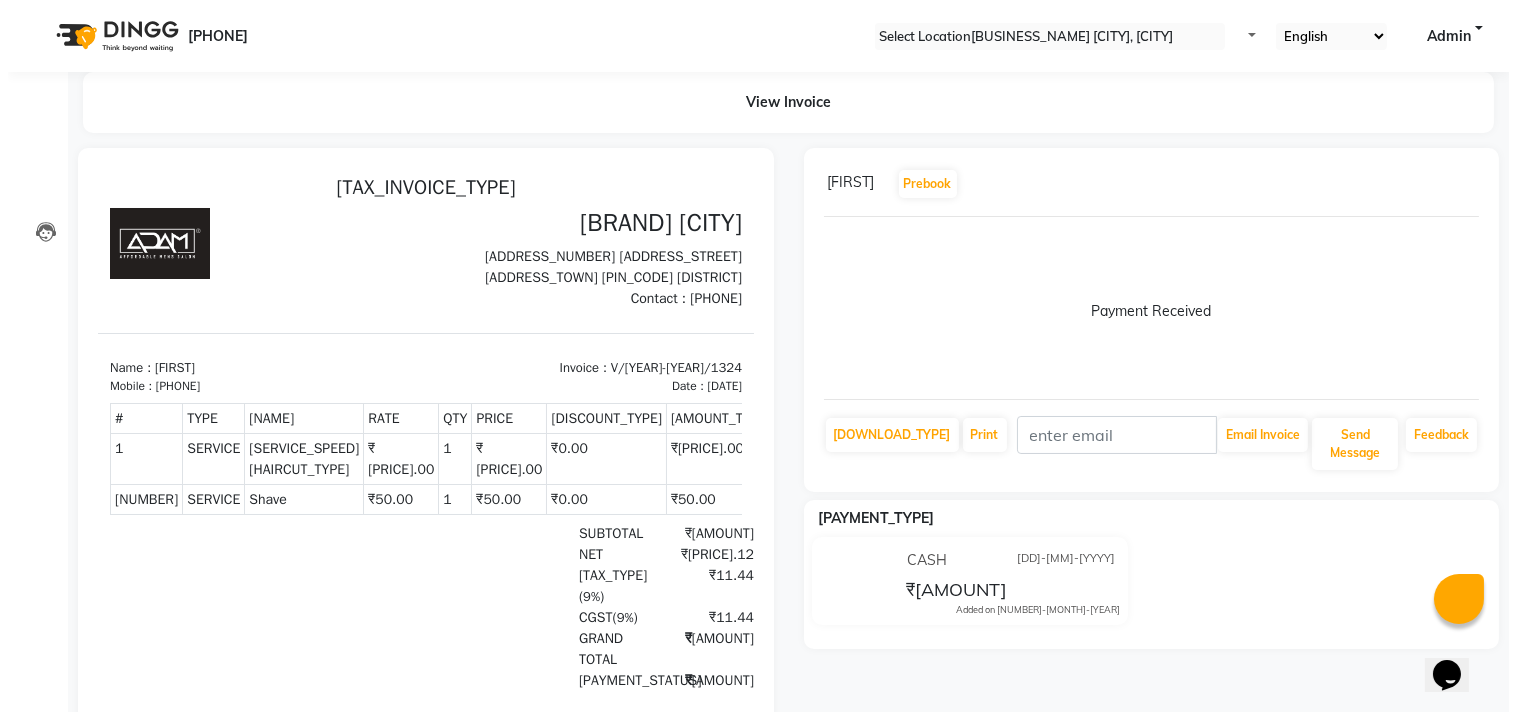 scroll, scrollTop: 0, scrollLeft: 0, axis: both 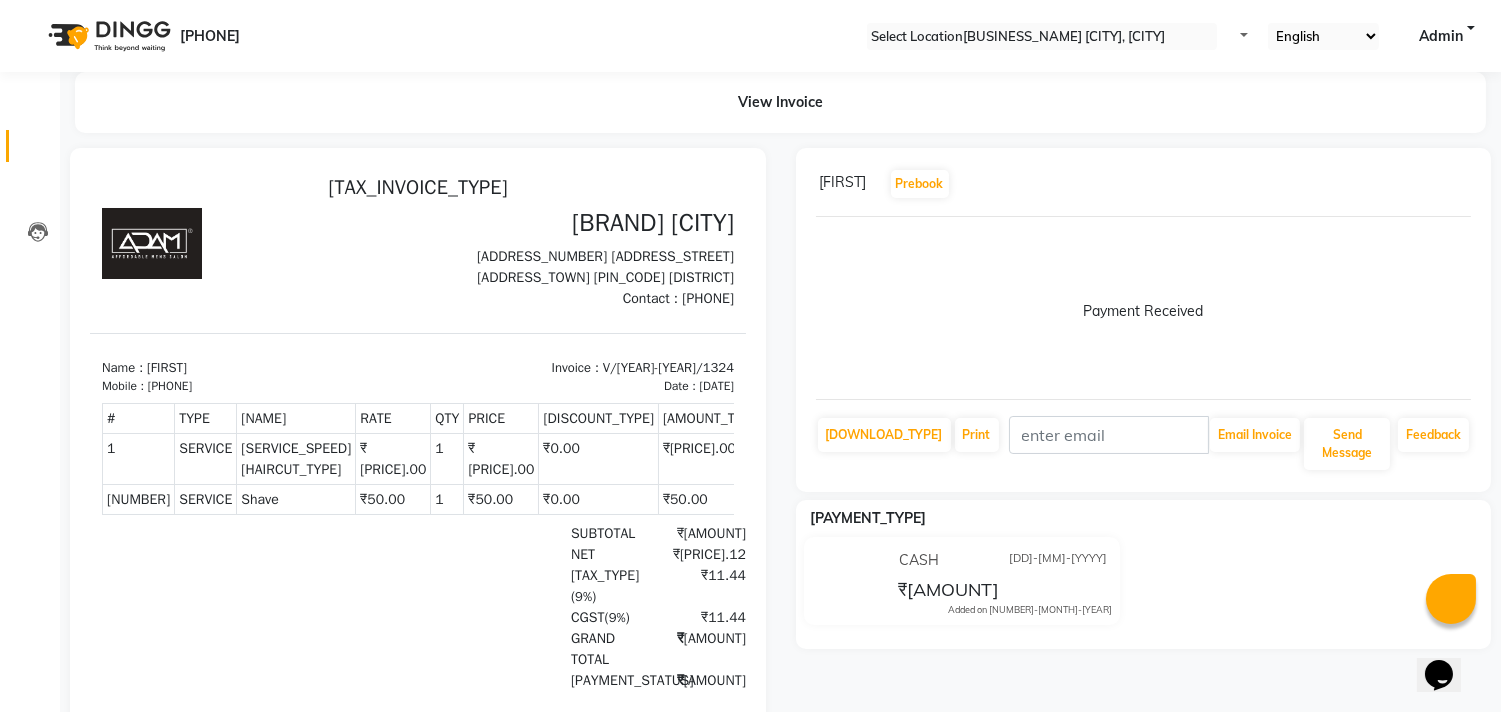 click on "Invoice" at bounding box center (30, 146) 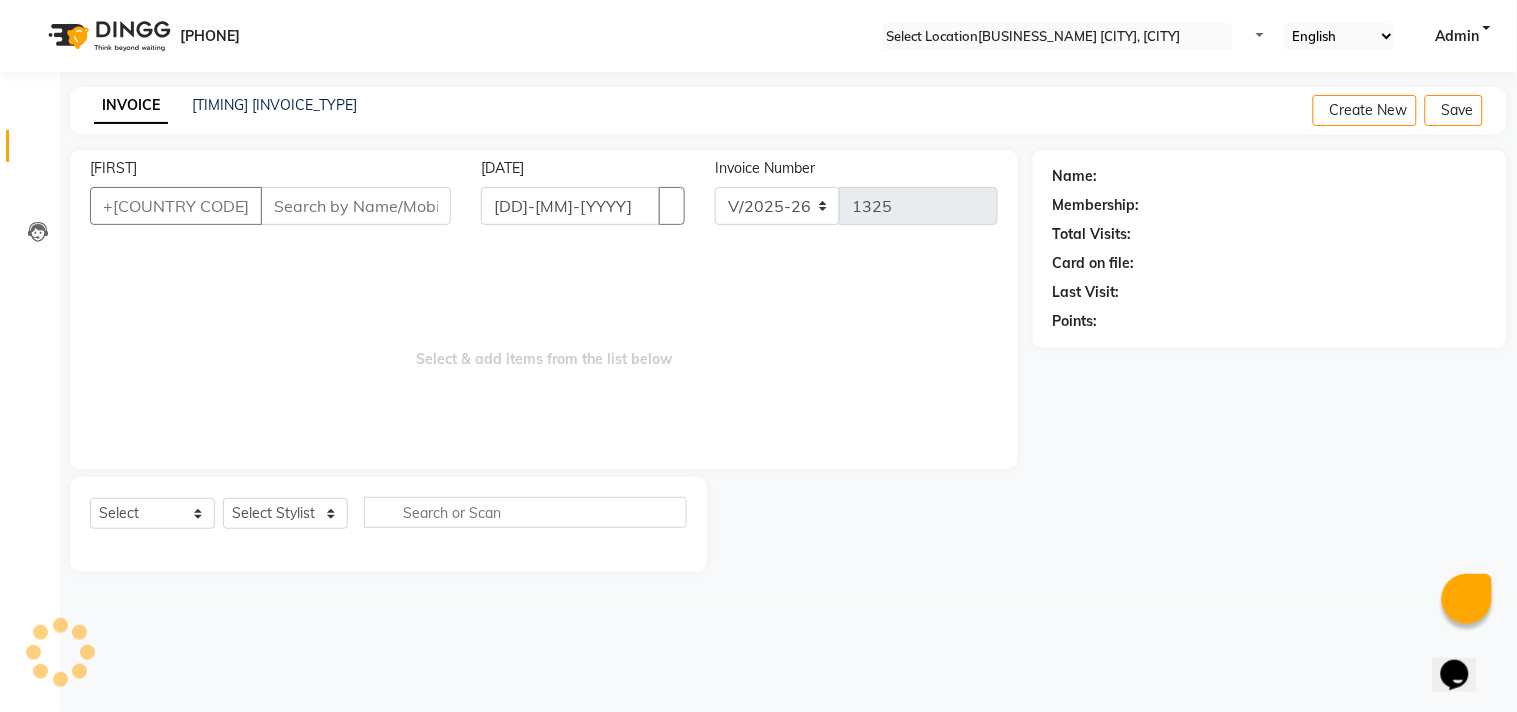 click on "[FIRST]" at bounding box center (356, 206) 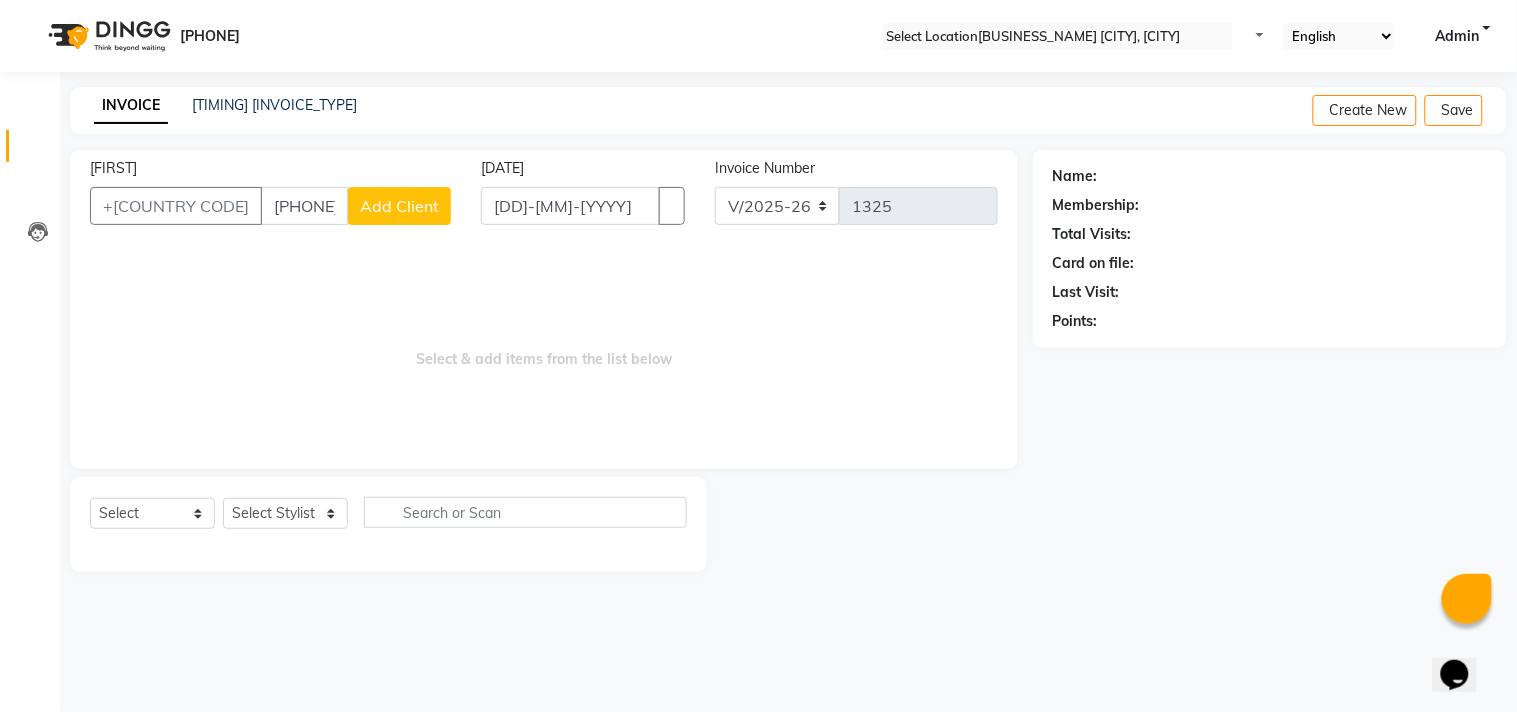 type on "[PHONE]" 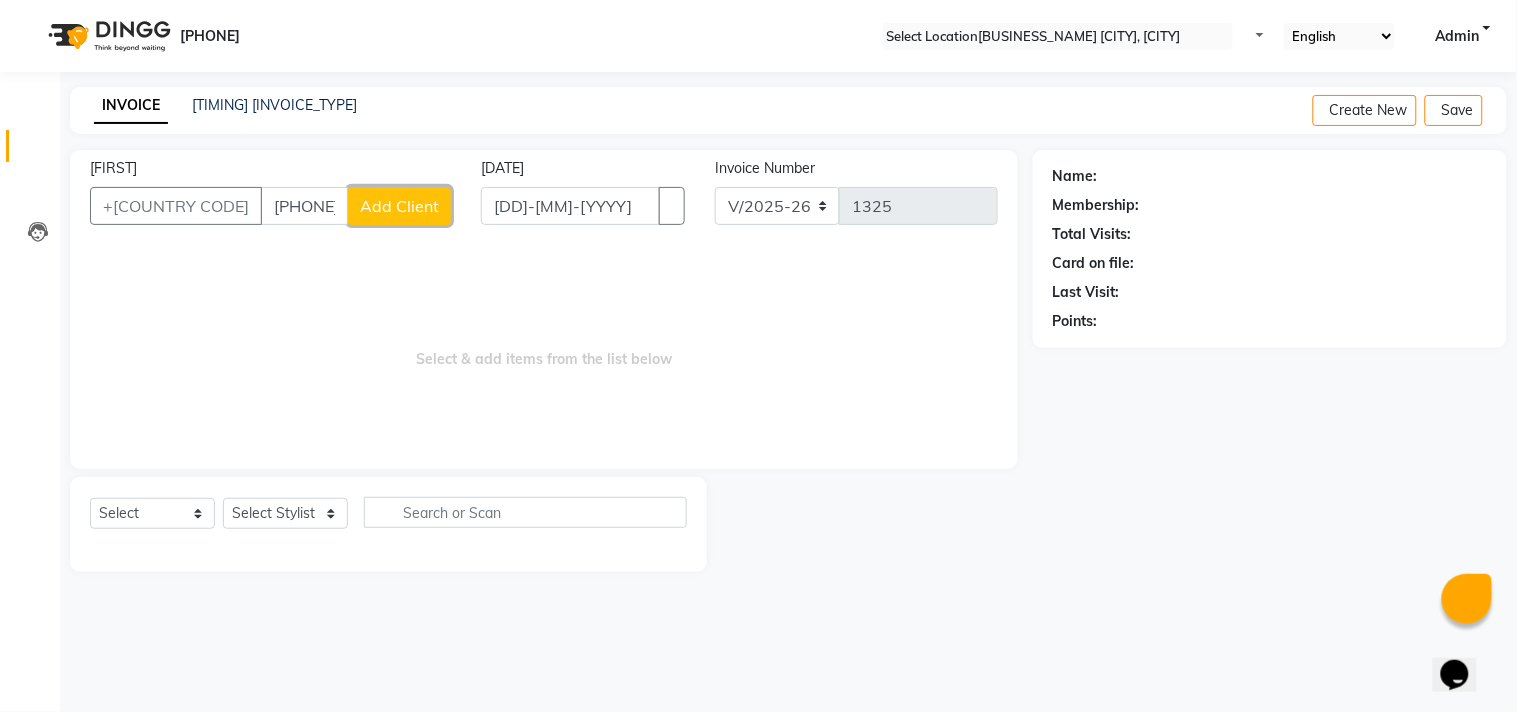 click on "Add Client" at bounding box center [399, 206] 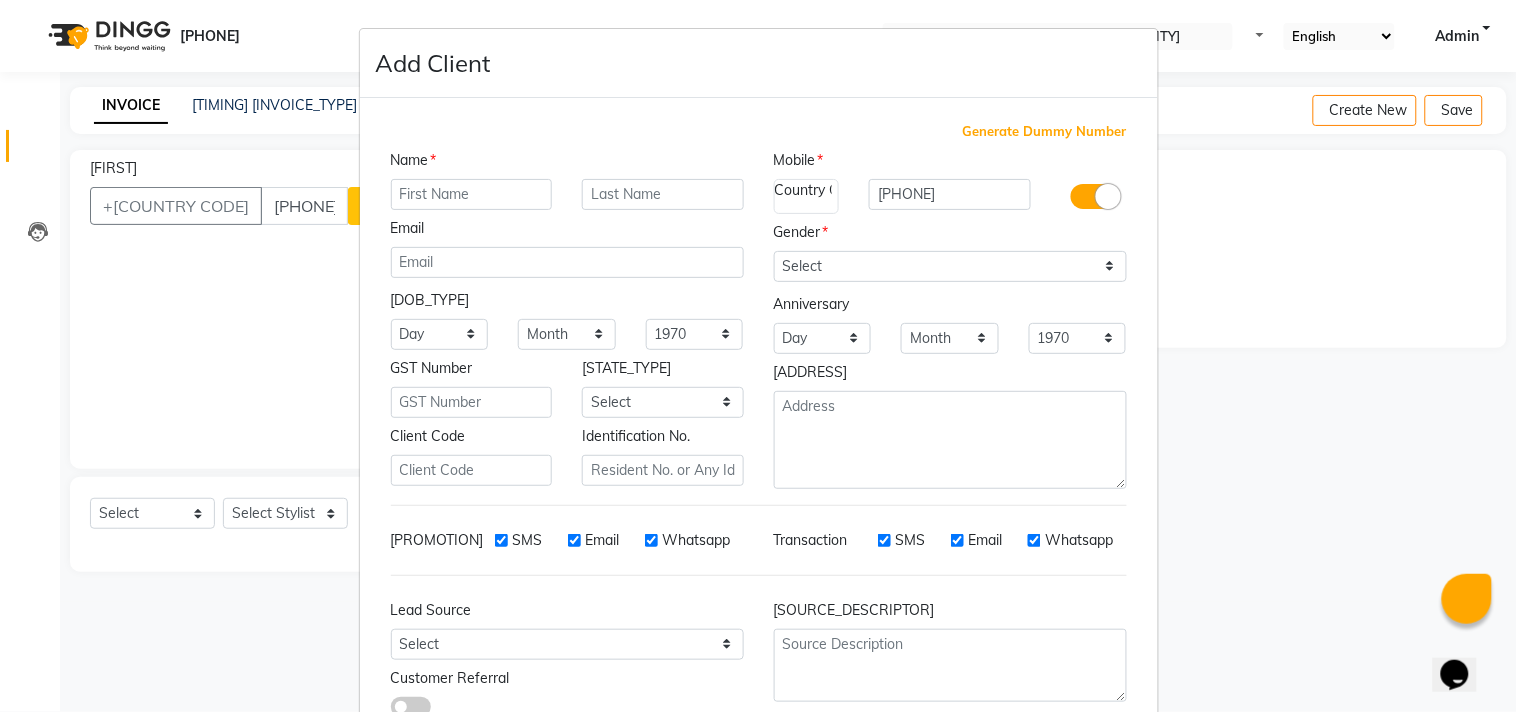 click at bounding box center (472, 194) 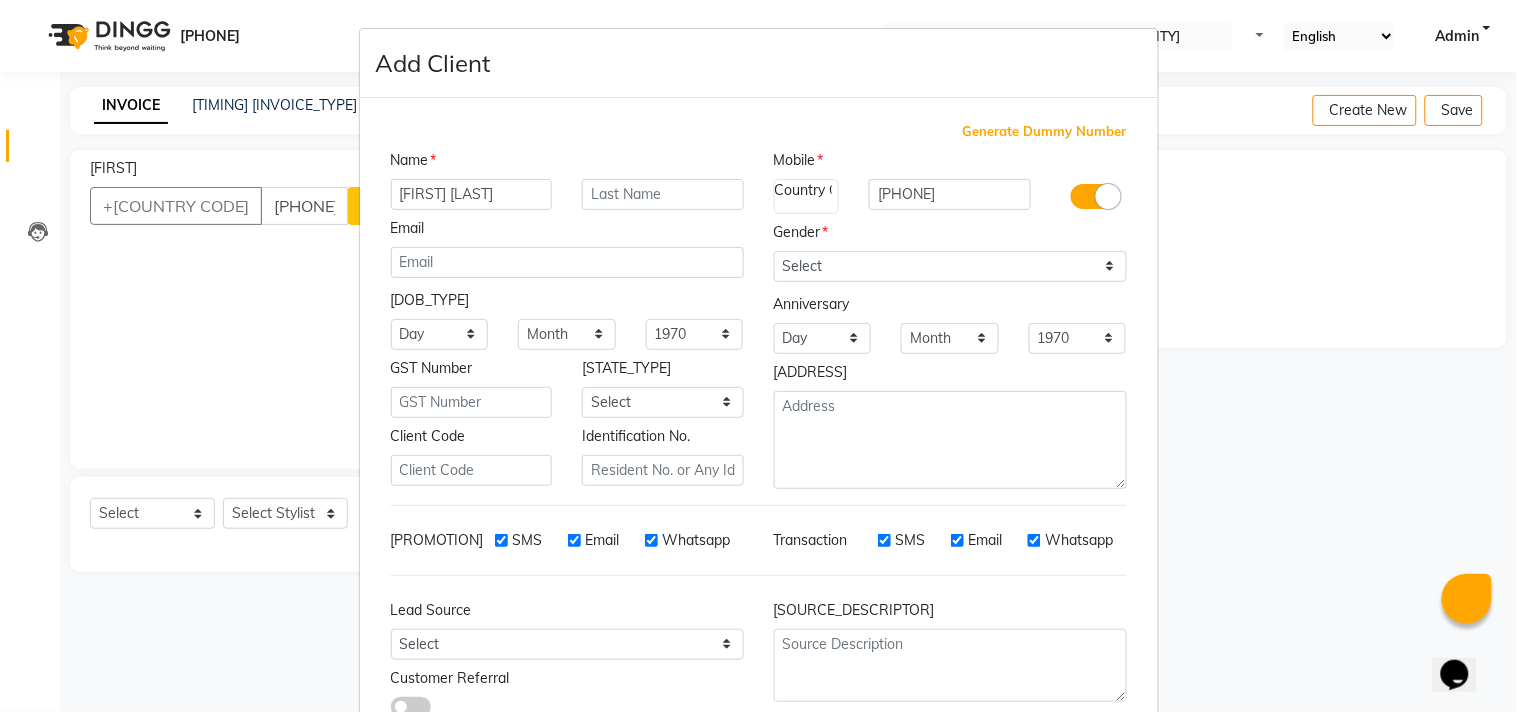 type on "[FIRST] [LAST]" 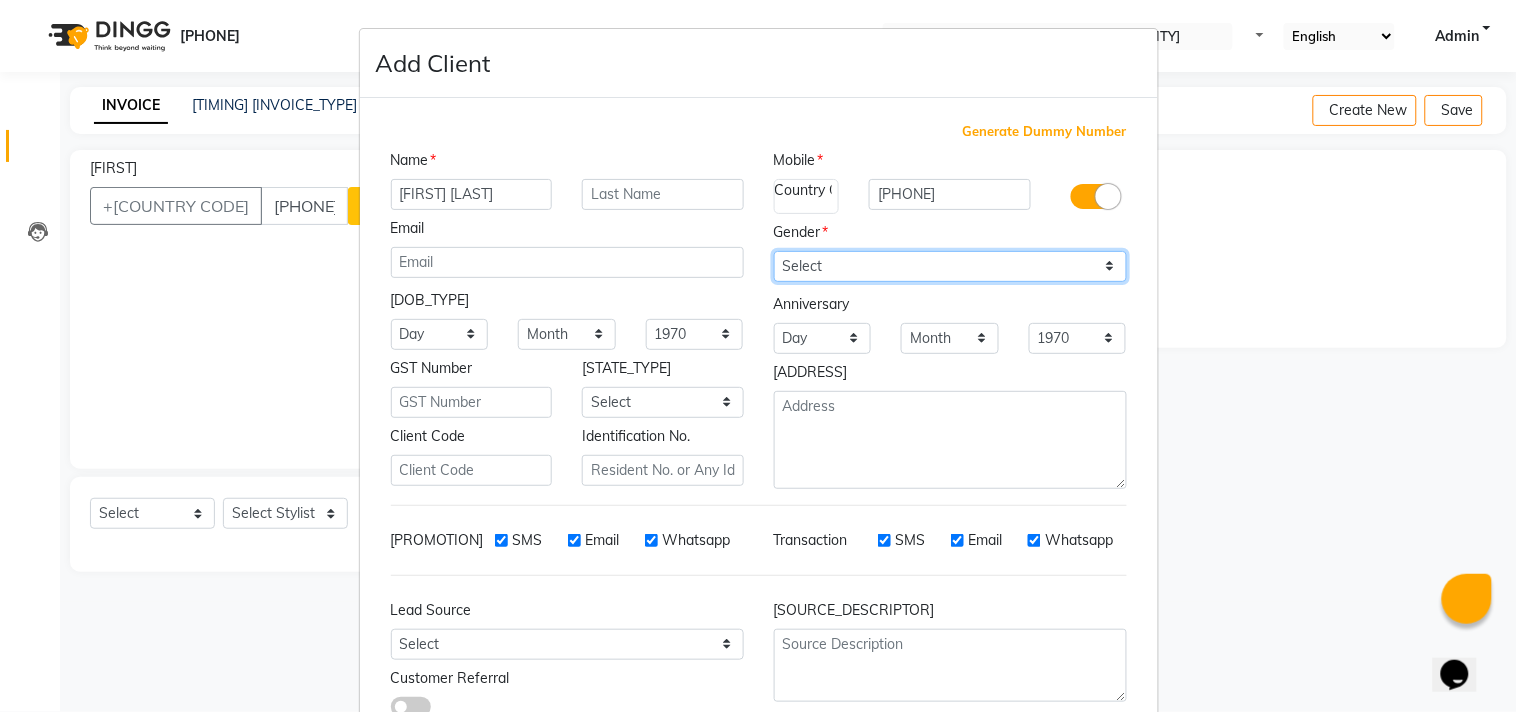 click on "Select Male Female Other Prefer Not To Say" at bounding box center [950, 266] 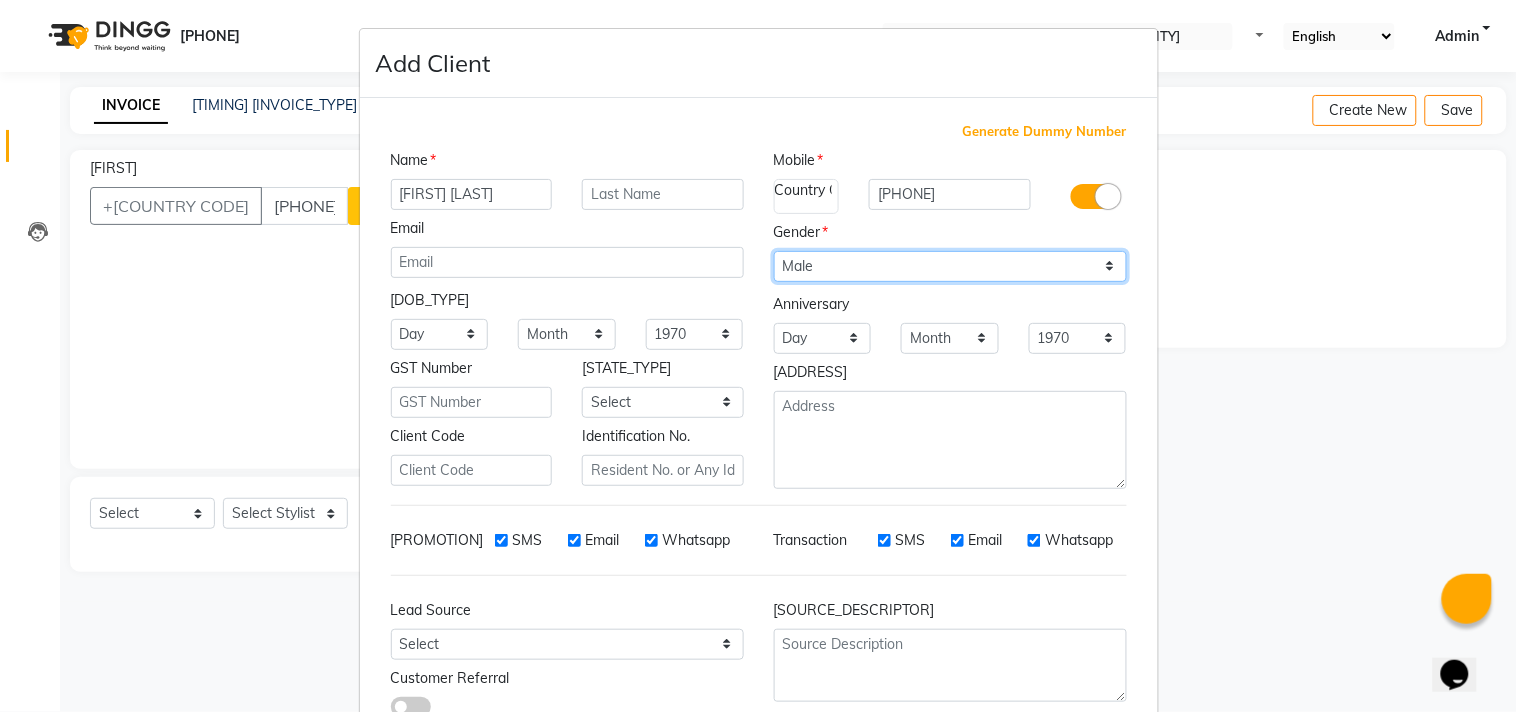 click on "Select Male Female Other Prefer Not To Say" at bounding box center [950, 266] 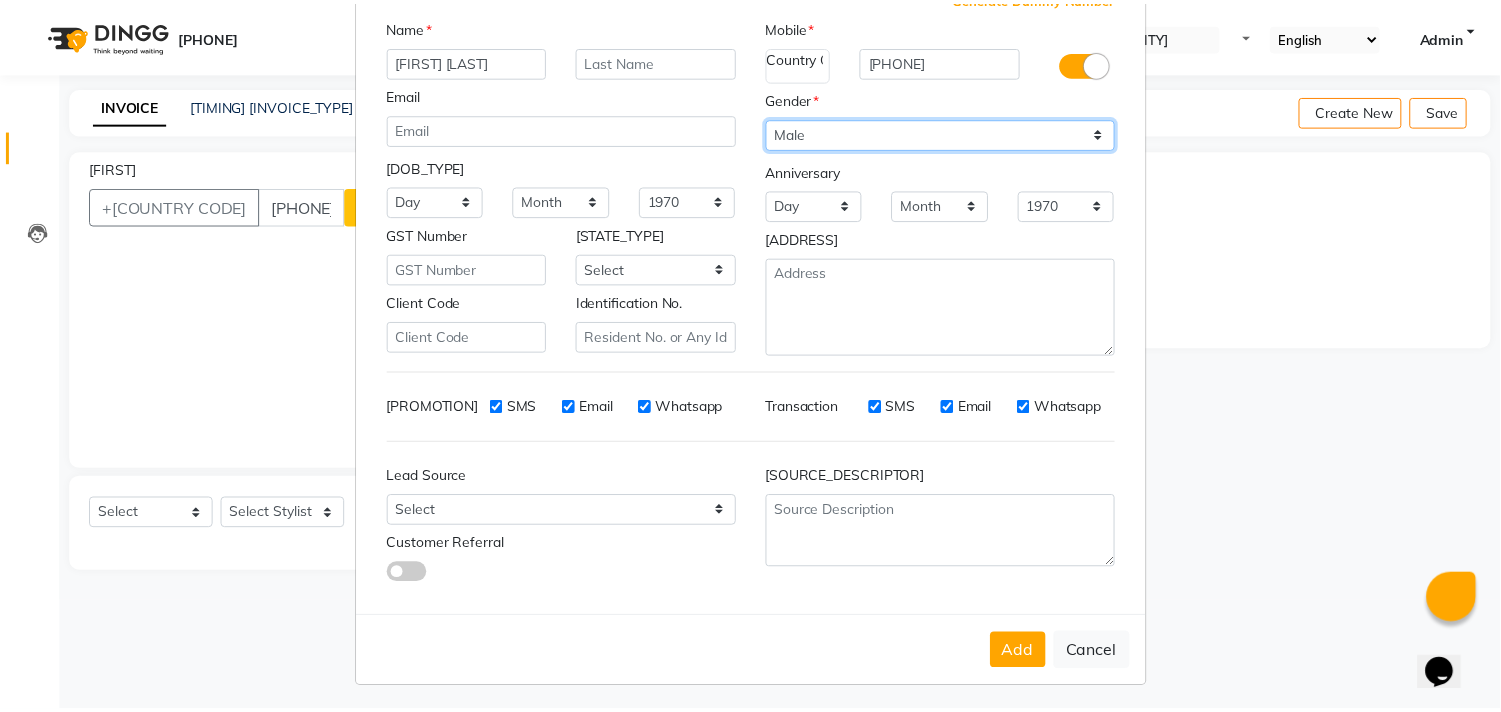 scroll, scrollTop: 138, scrollLeft: 0, axis: vertical 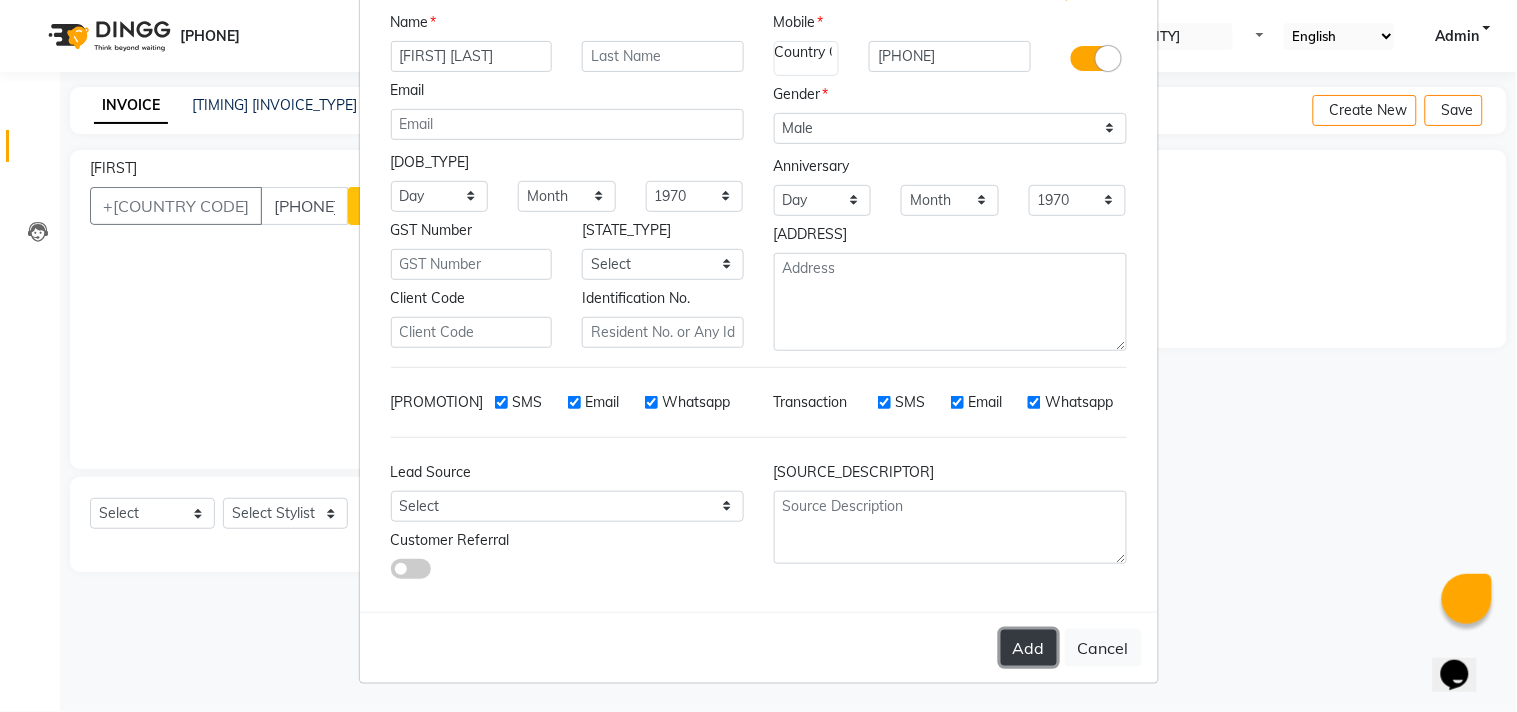 click on "Add" at bounding box center (1029, 648) 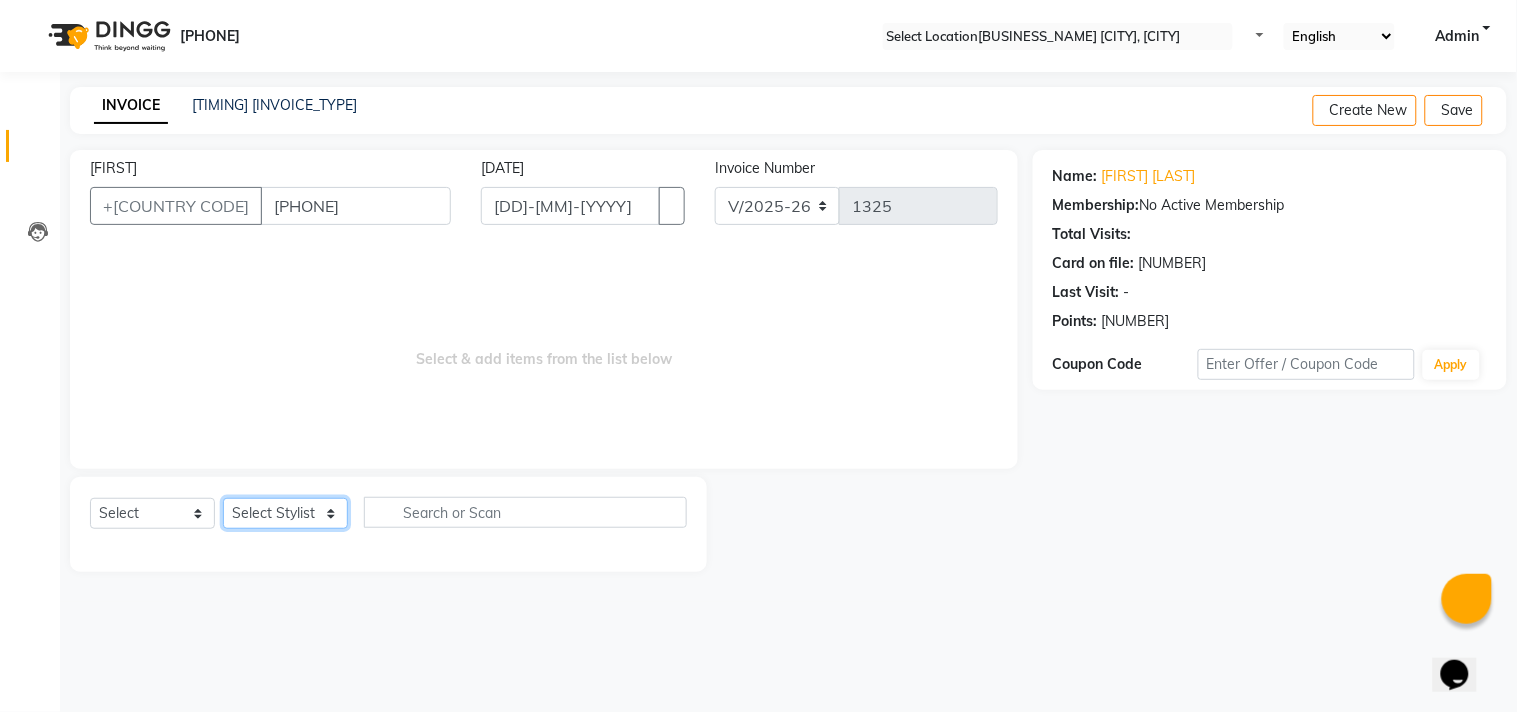 click on "Select Stylist Admin [FIRST] [FIRST] [FIRST] [FIRST] [FIRST]" at bounding box center [285, 513] 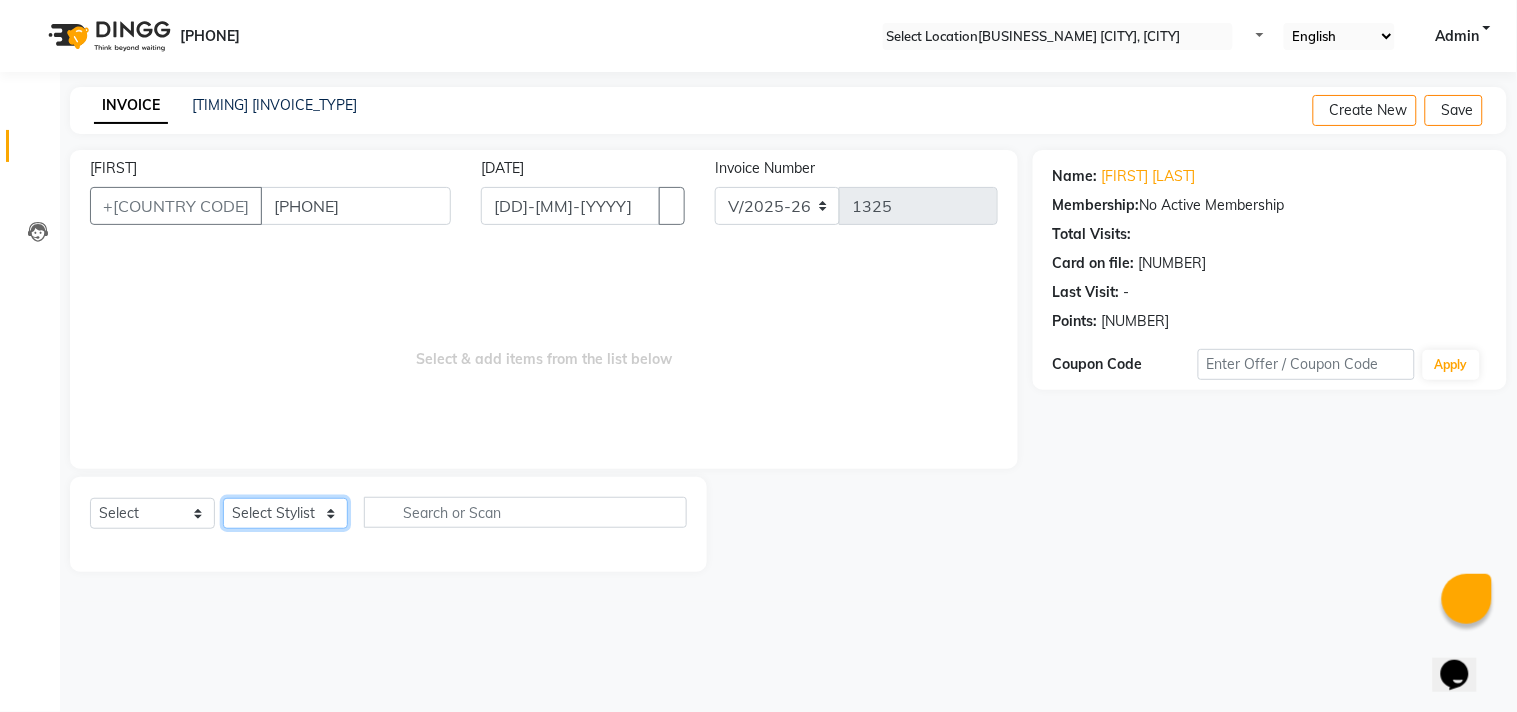 click on "Select Stylist Admin [FIRST] [FIRST] [FIRST] [FIRST] [FIRST]" at bounding box center [285, 513] 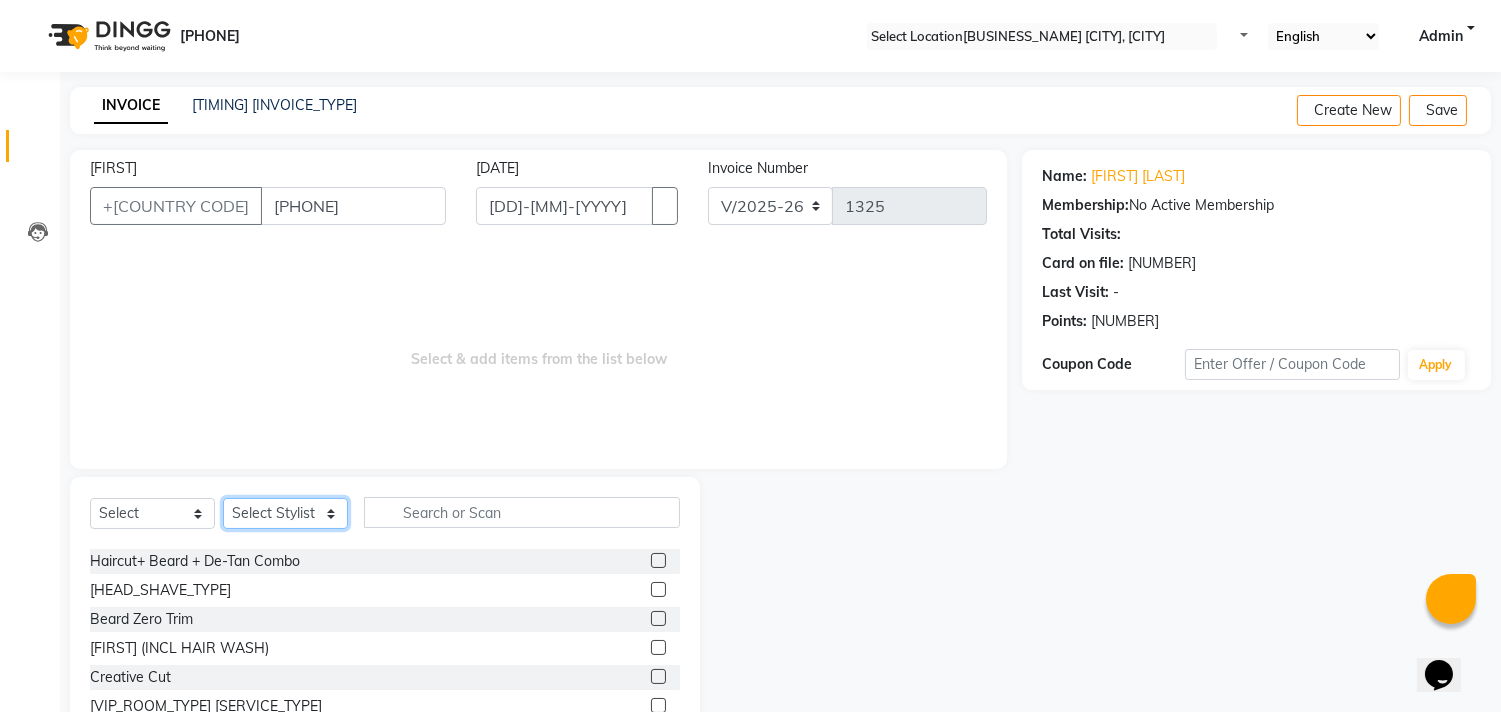 scroll, scrollTop: 222, scrollLeft: 0, axis: vertical 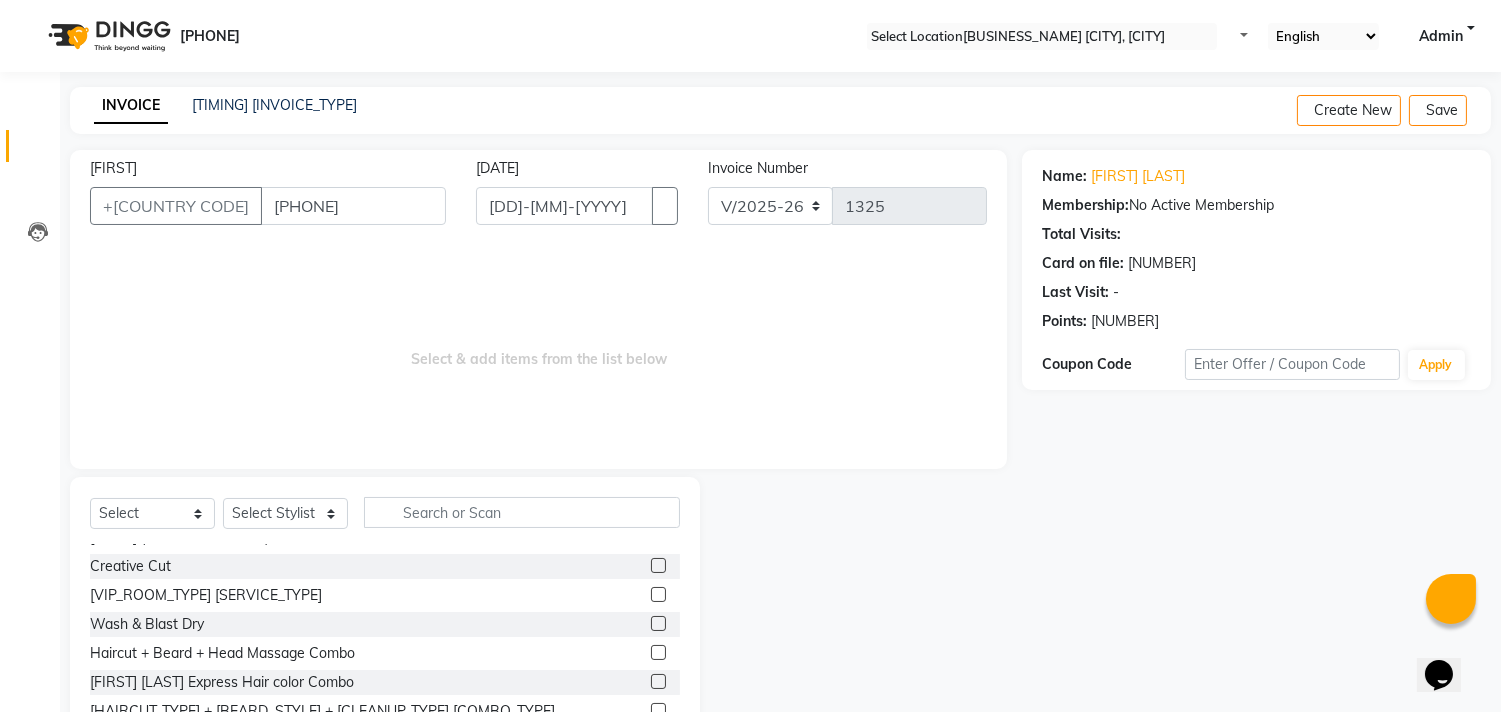 click at bounding box center [658, 681] 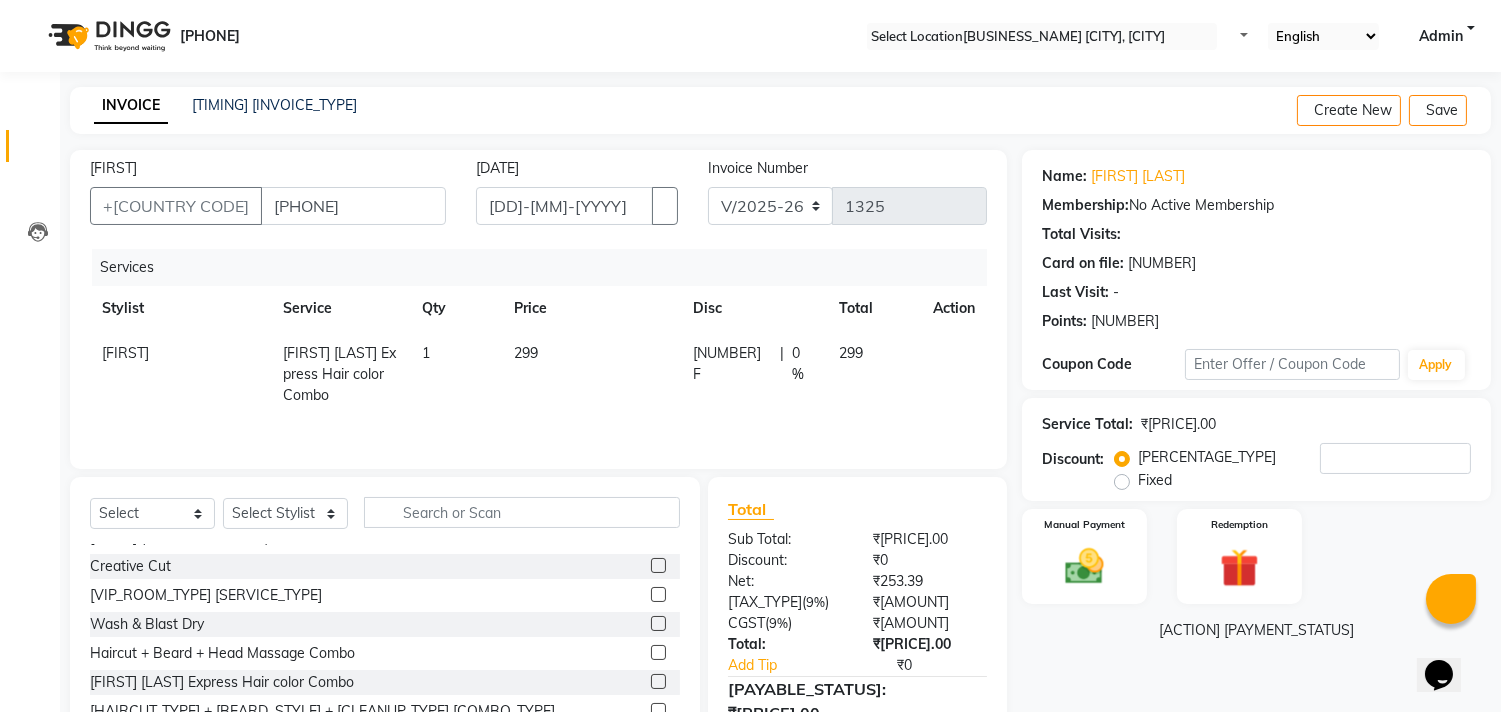 click on "299" at bounding box center (591, 374) 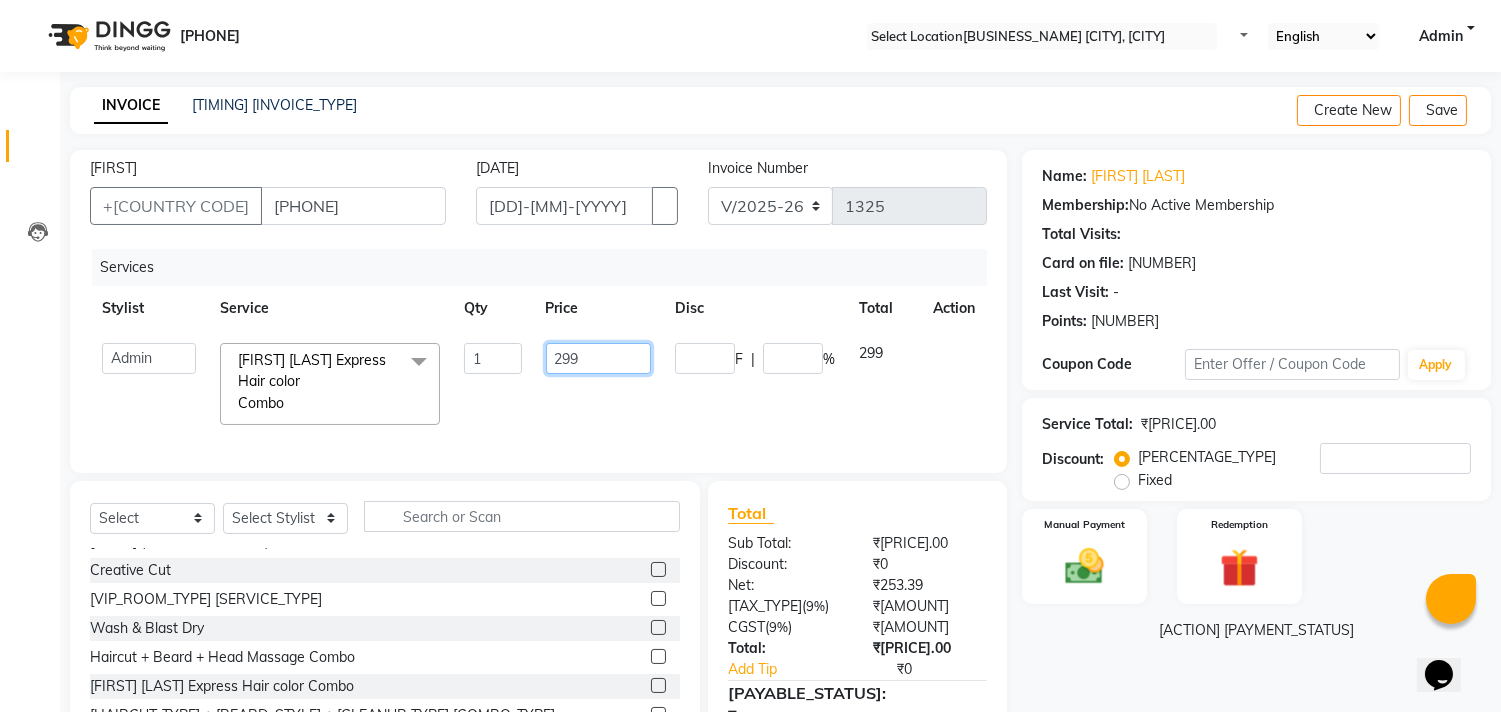 drag, startPoint x: 551, startPoint y: 347, endPoint x: 577, endPoint y: 357, distance: 27.856777 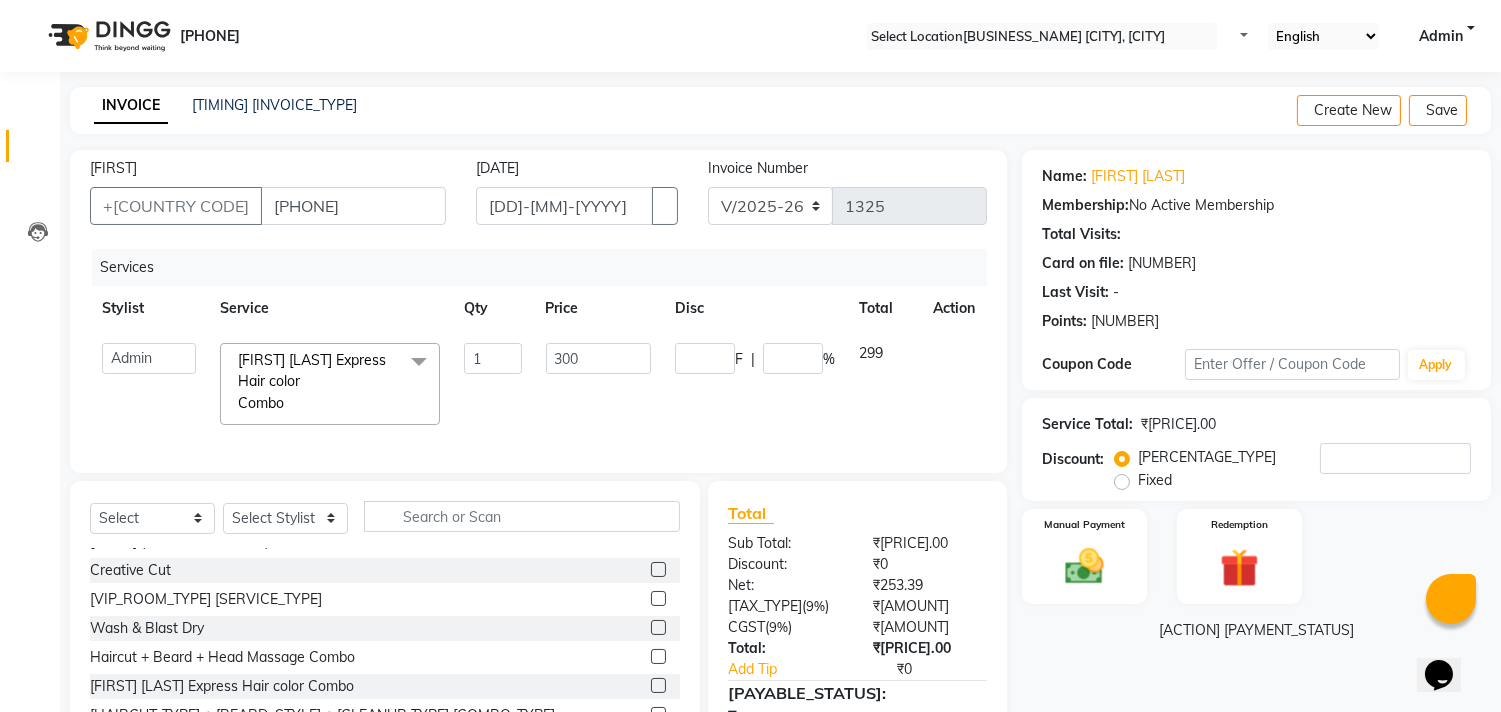 click on "300" at bounding box center (598, 384) 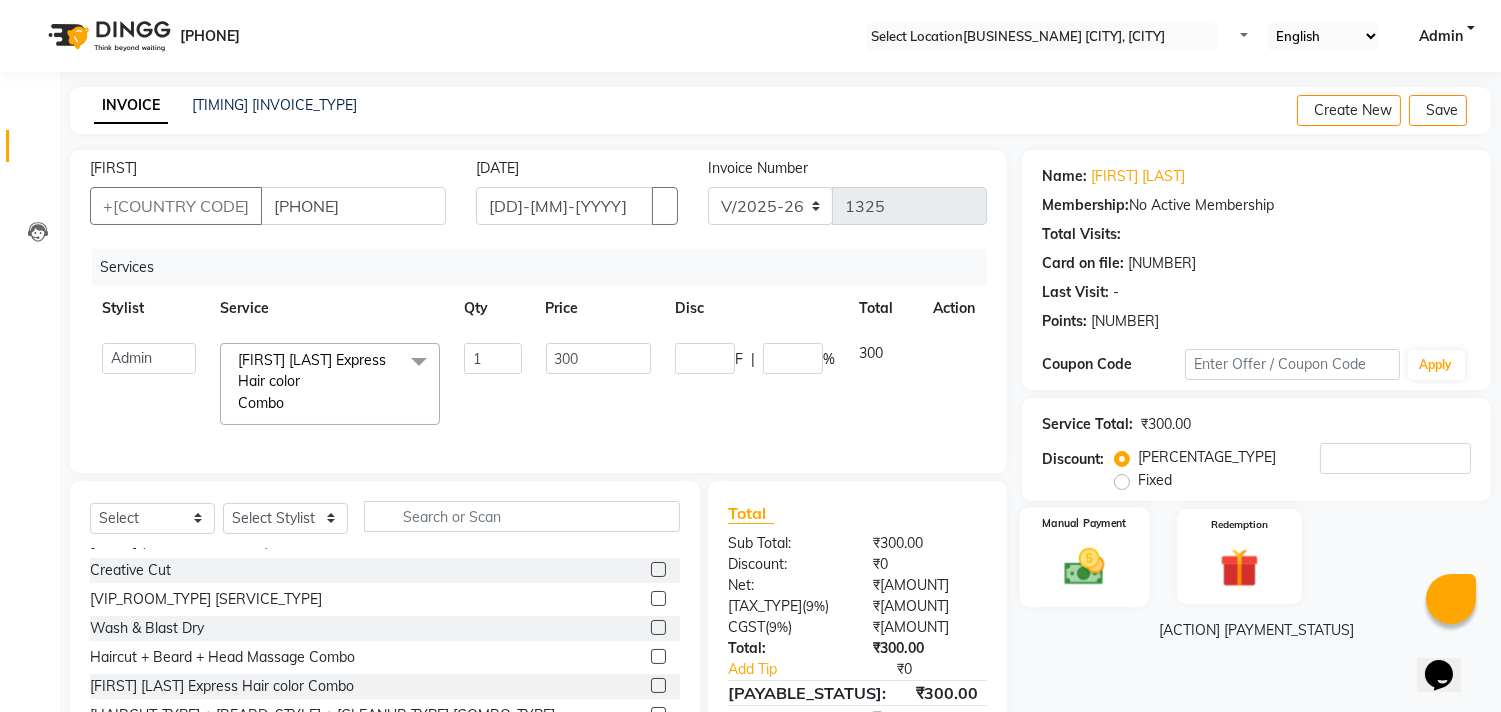 click at bounding box center (1085, 566) 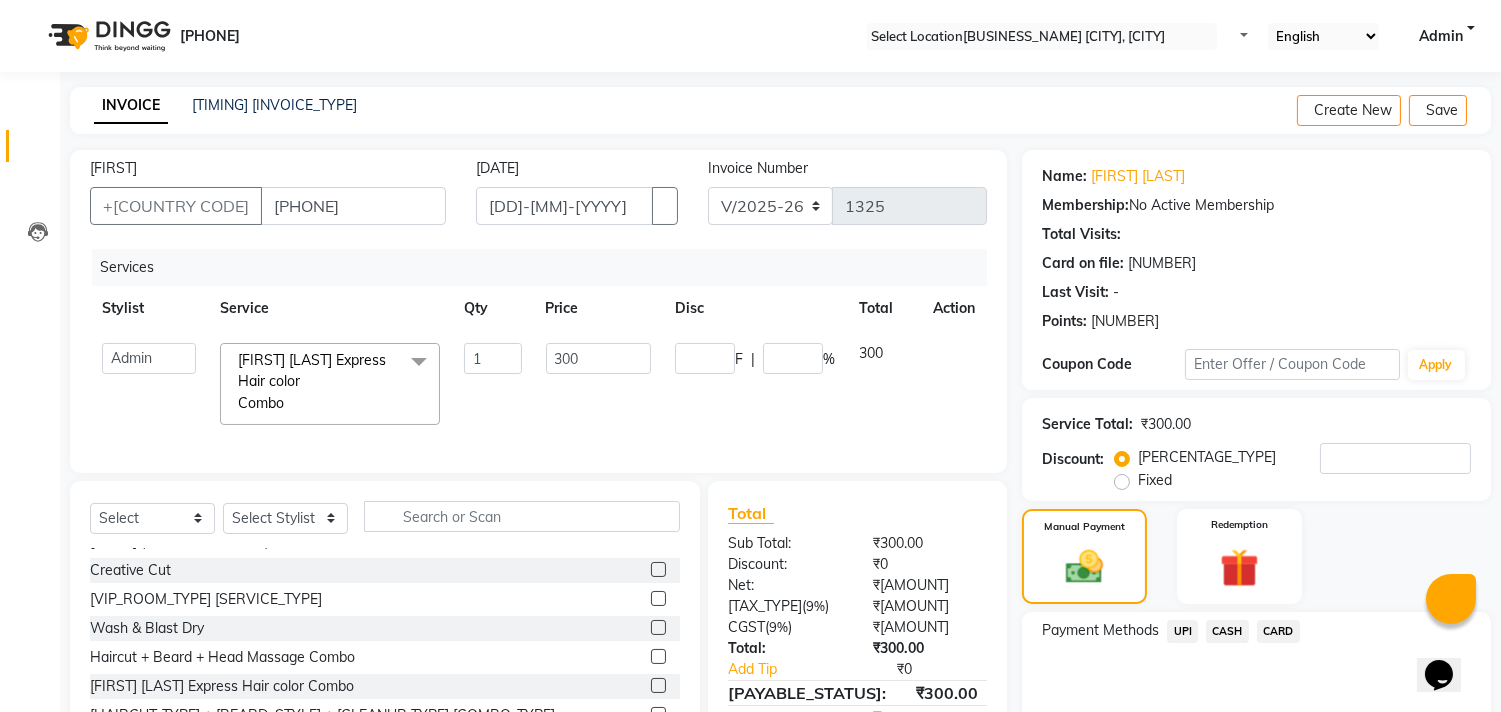 click on "CASH" at bounding box center (1182, 631) 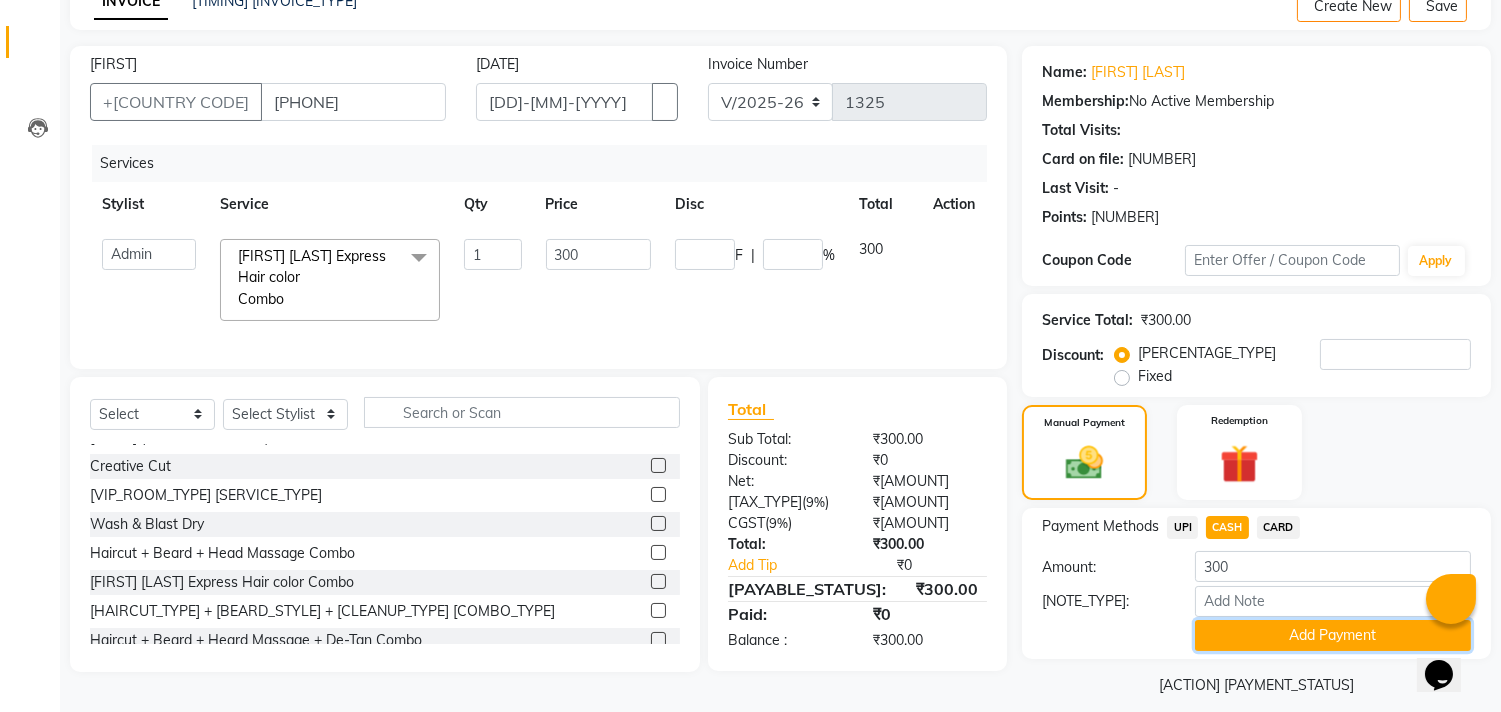 click on "Add Payment" at bounding box center (1333, 635) 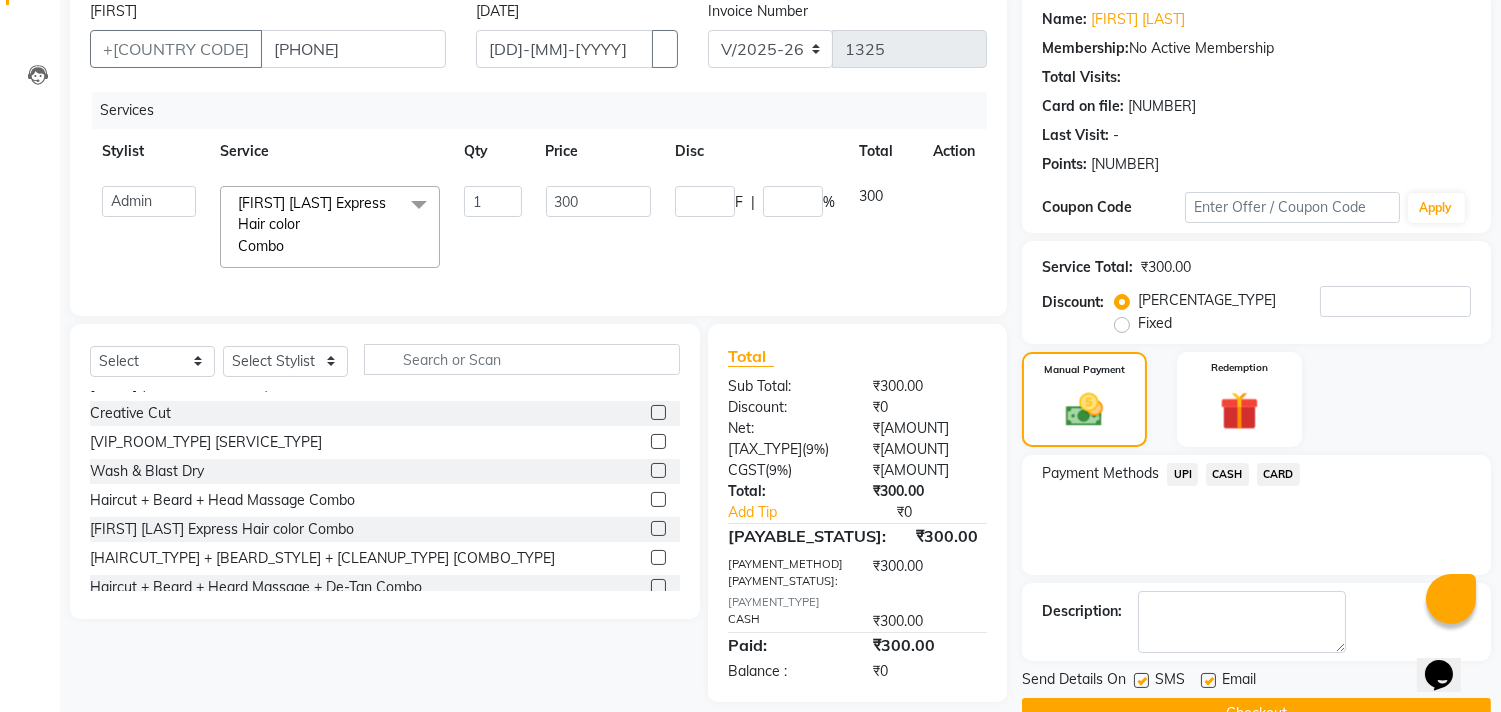 scroll, scrollTop: 187, scrollLeft: 0, axis: vertical 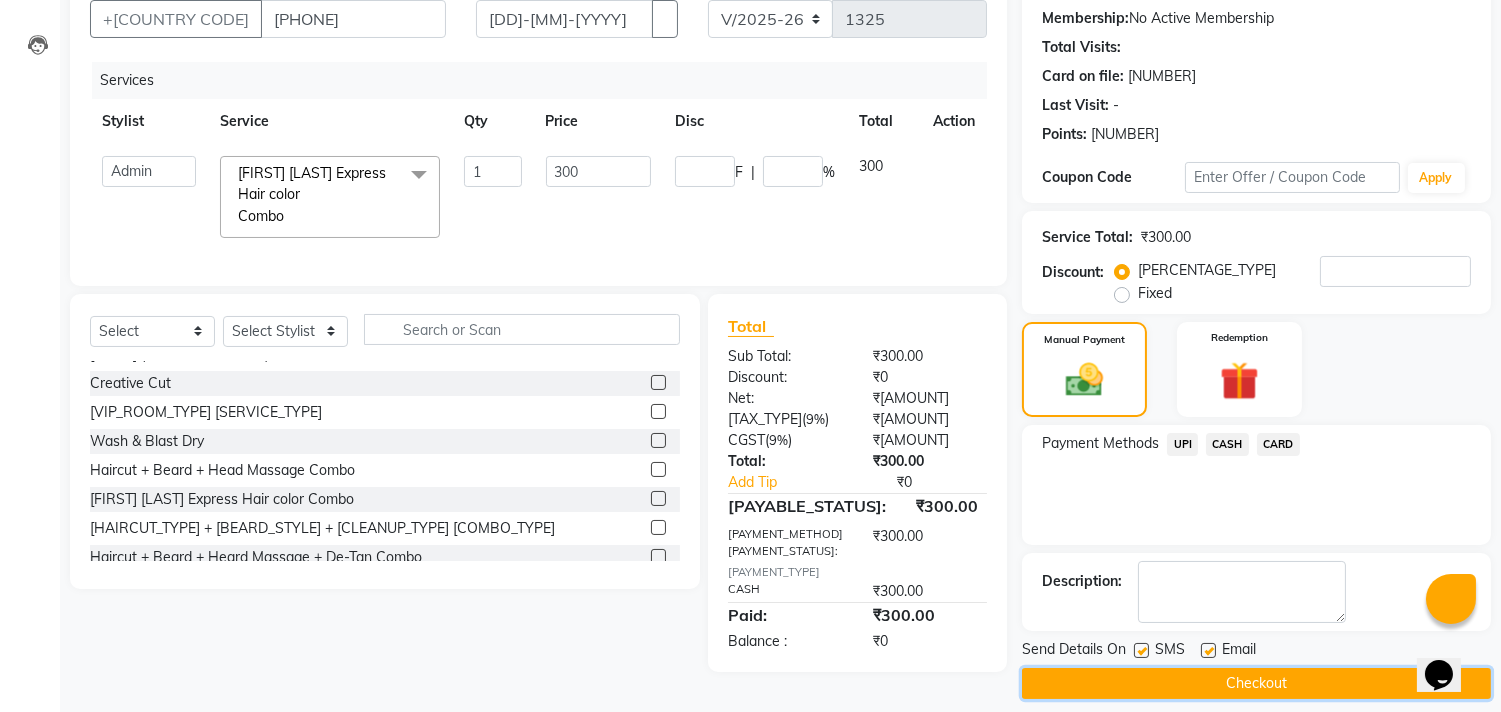 click on "Checkout" at bounding box center (1256, 683) 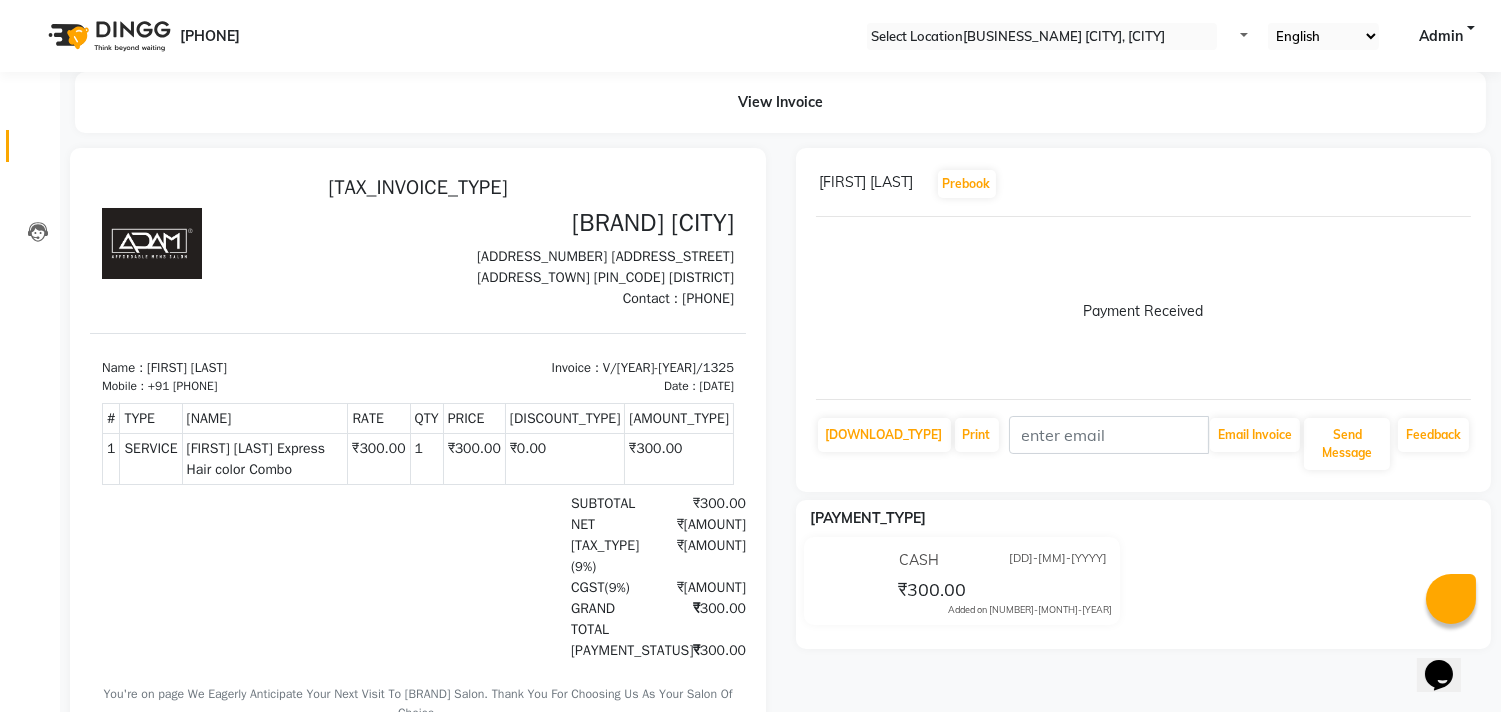 scroll, scrollTop: 0, scrollLeft: 0, axis: both 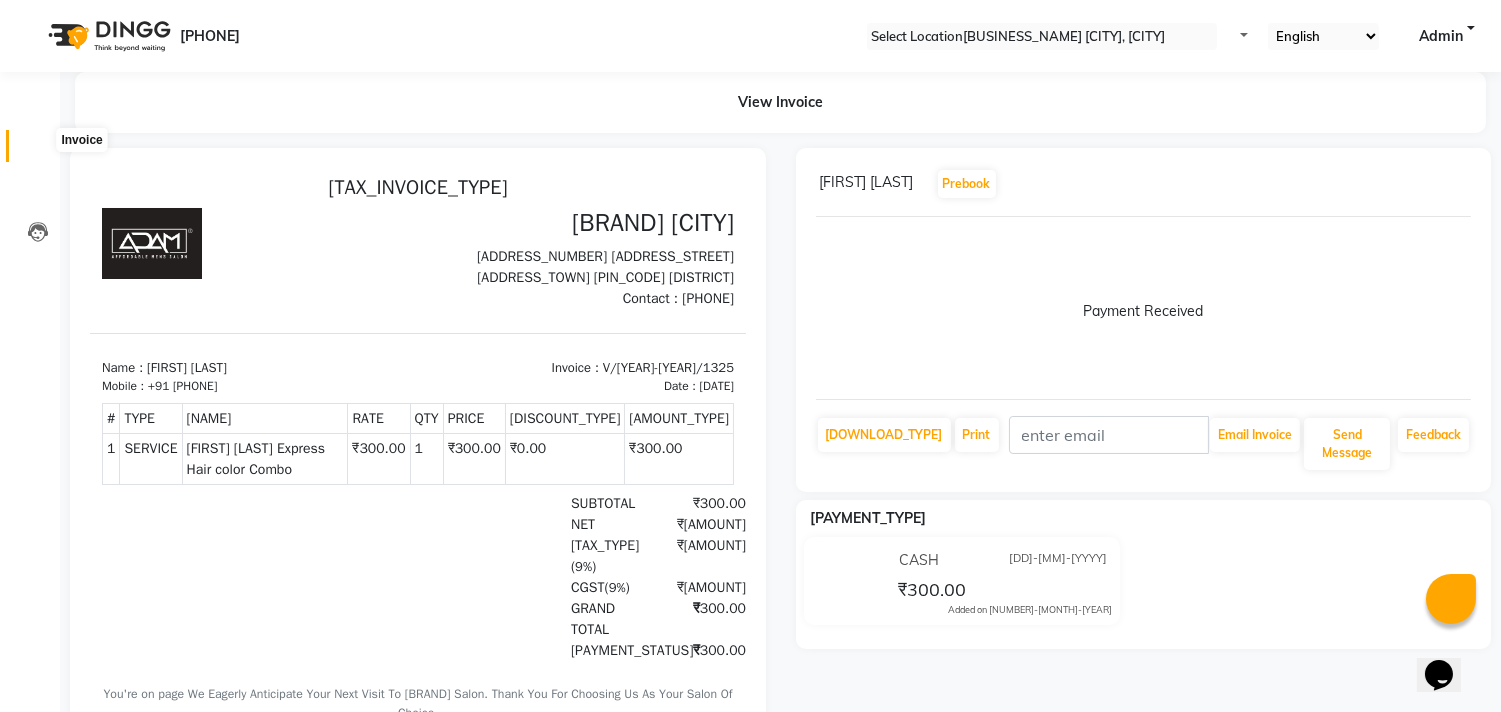 click at bounding box center (37, 151) 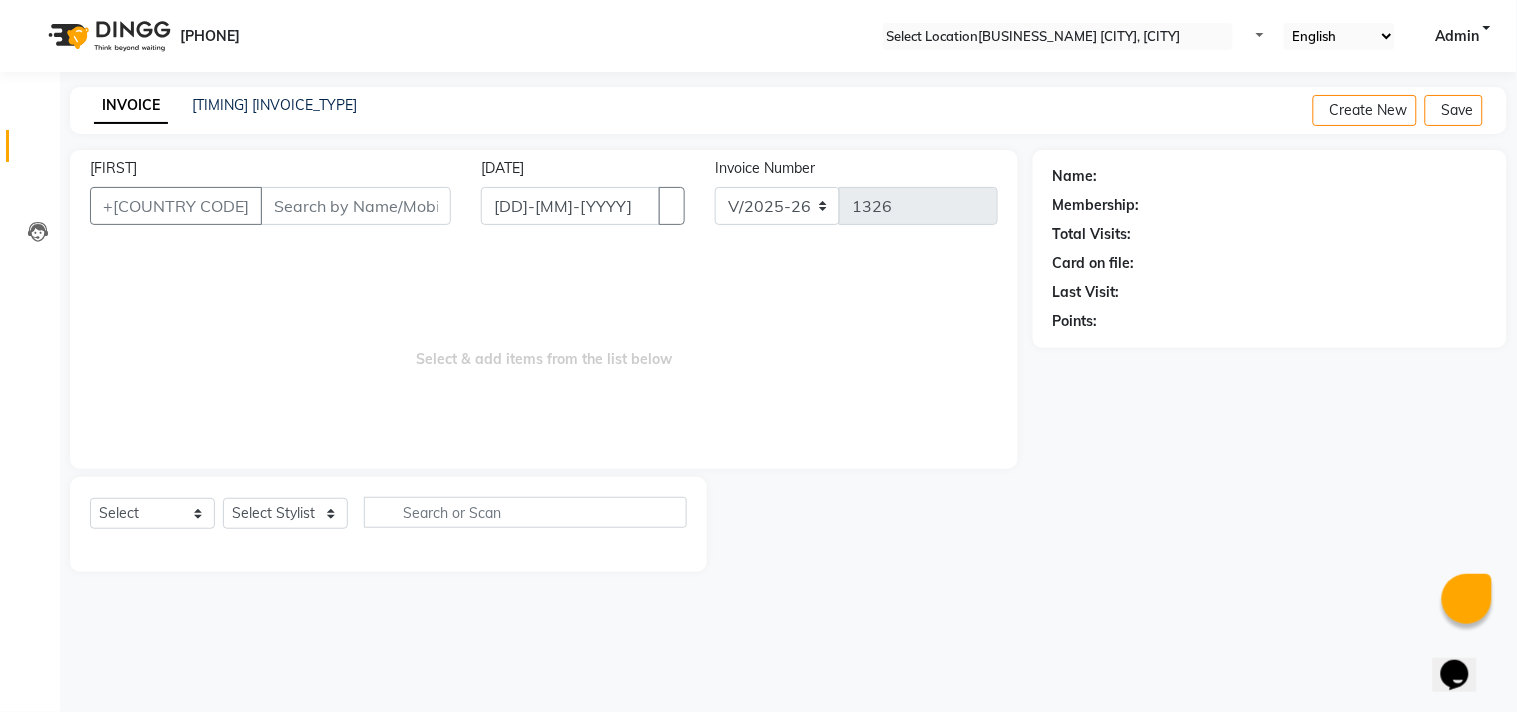 click on "[FIRST]" at bounding box center (356, 206) 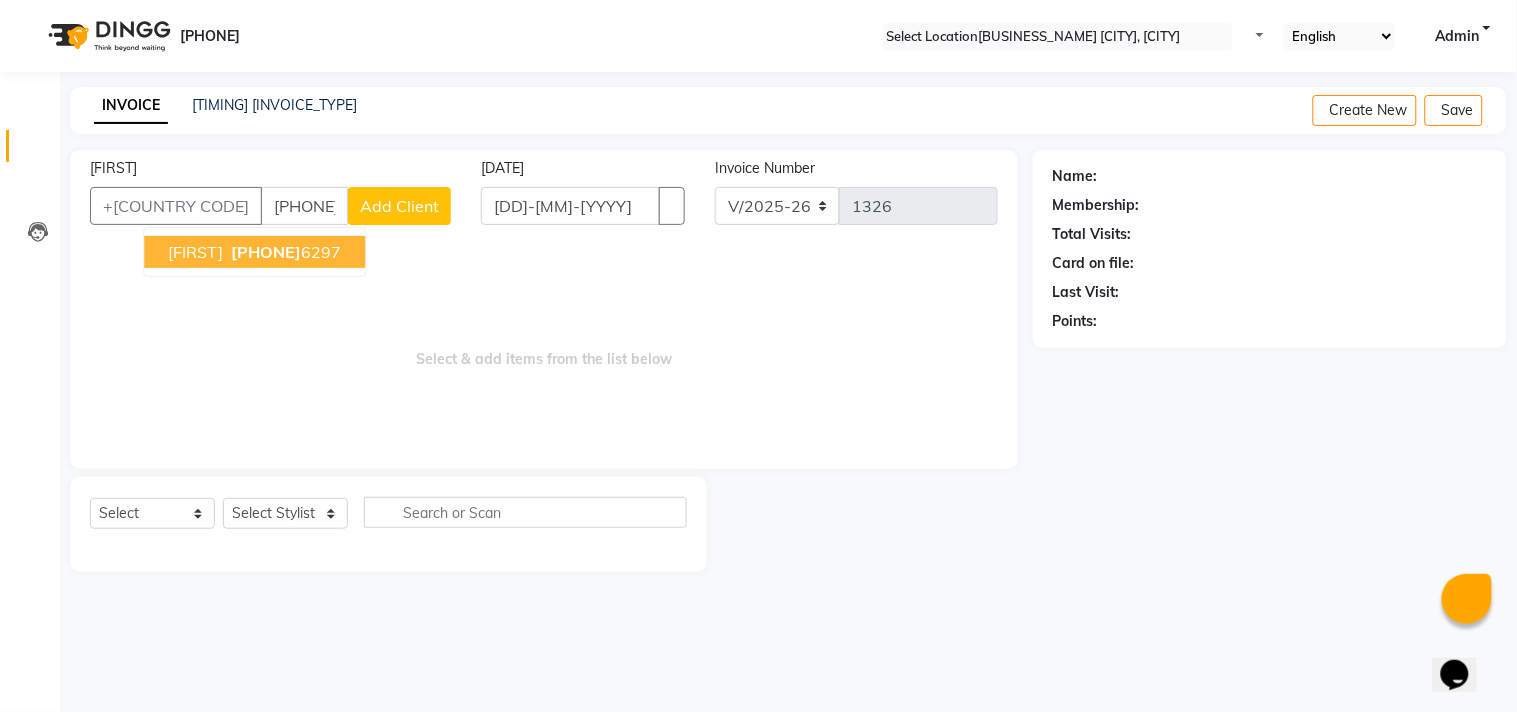 click on "[PHONE]" at bounding box center [284, 252] 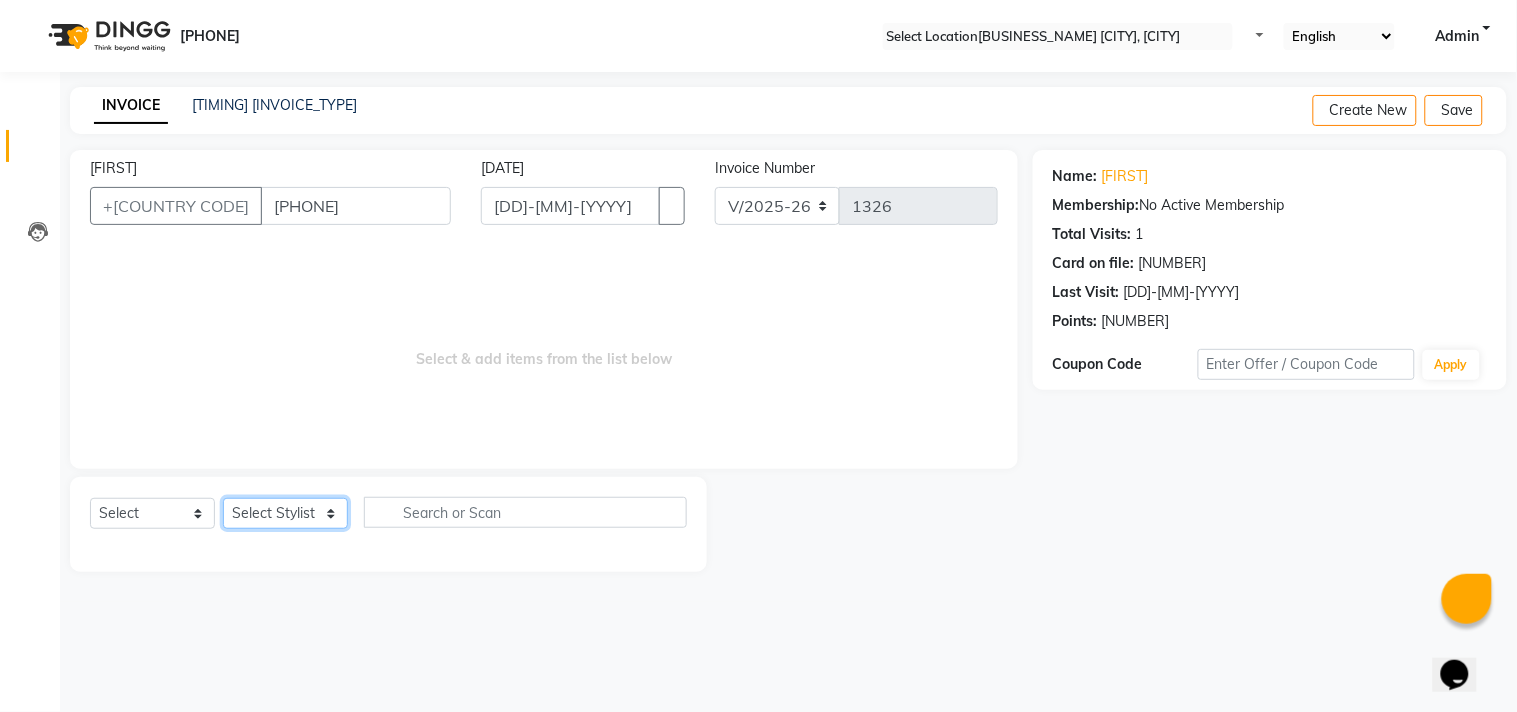 click on "Select Stylist Admin [FIRST] [FIRST] [FIRST] [FIRST] [FIRST]" at bounding box center (285, 513) 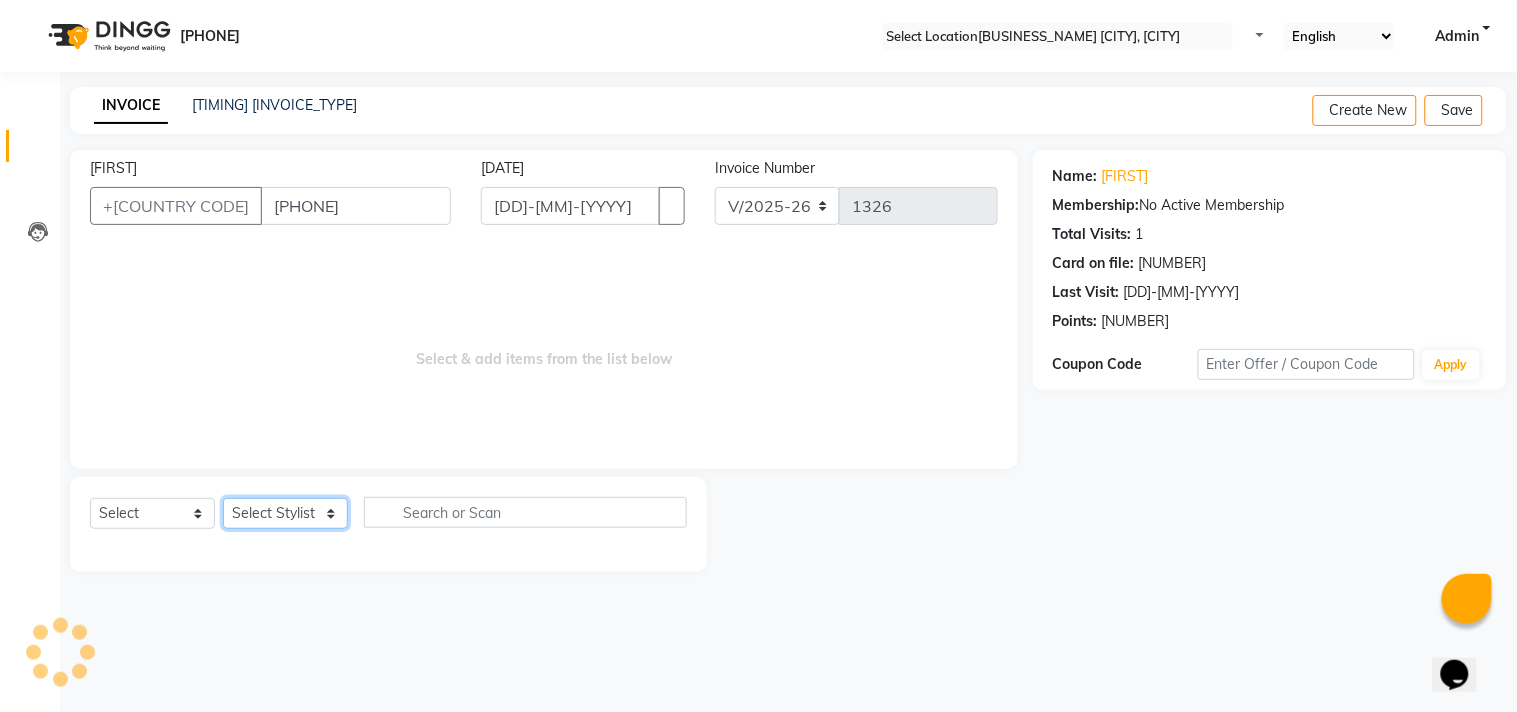select on "[PHONE]" 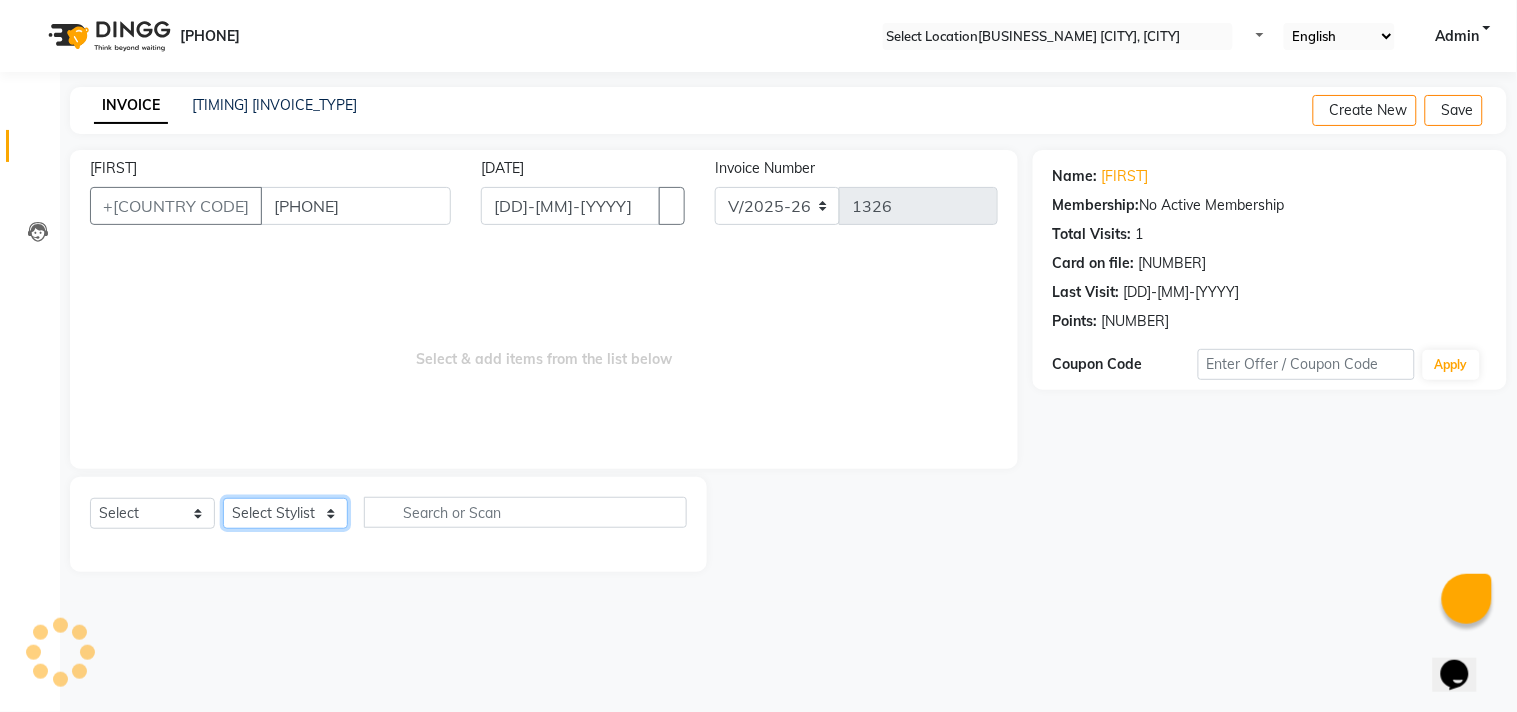 click on "Select Stylist Admin [FIRST] [FIRST] [FIRST] [FIRST] [FIRST]" at bounding box center (285, 513) 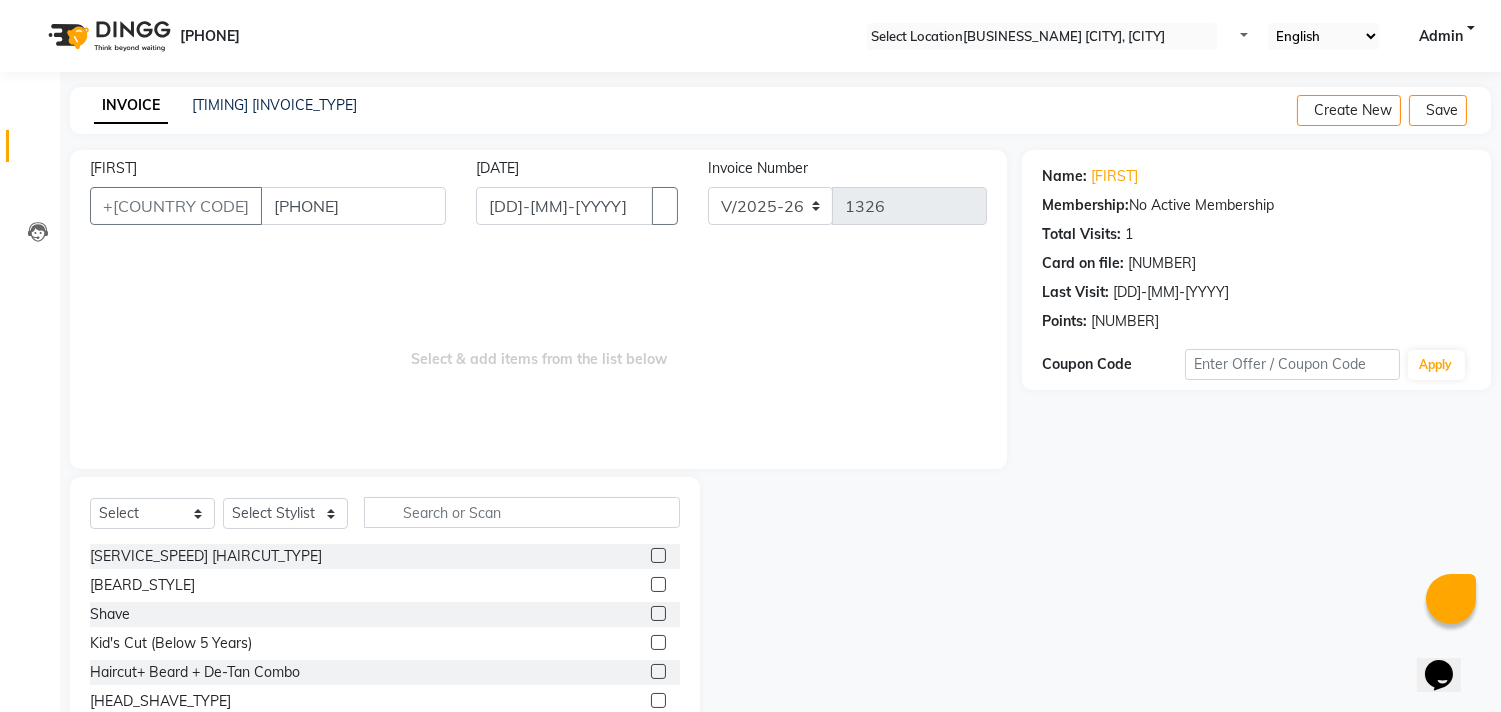 click at bounding box center (658, 555) 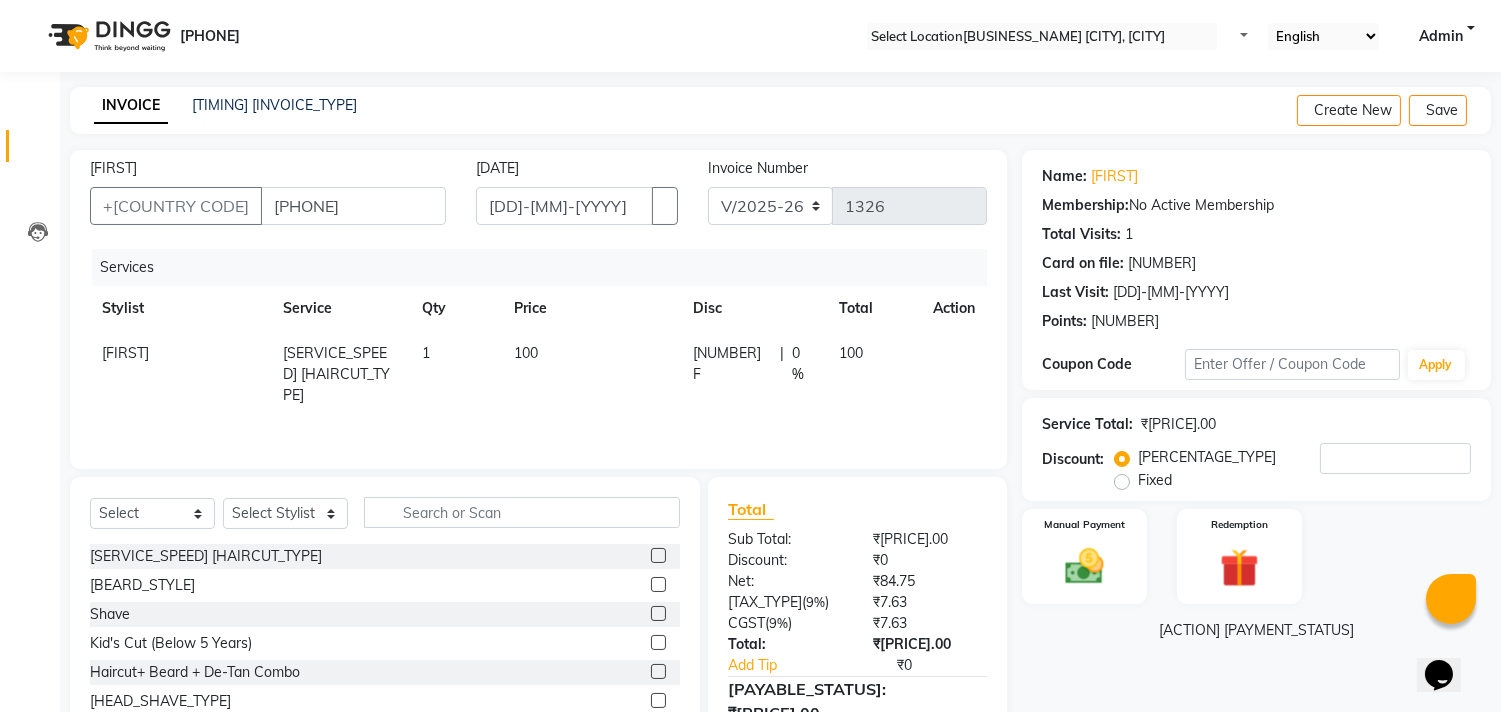 click at bounding box center (658, 584) 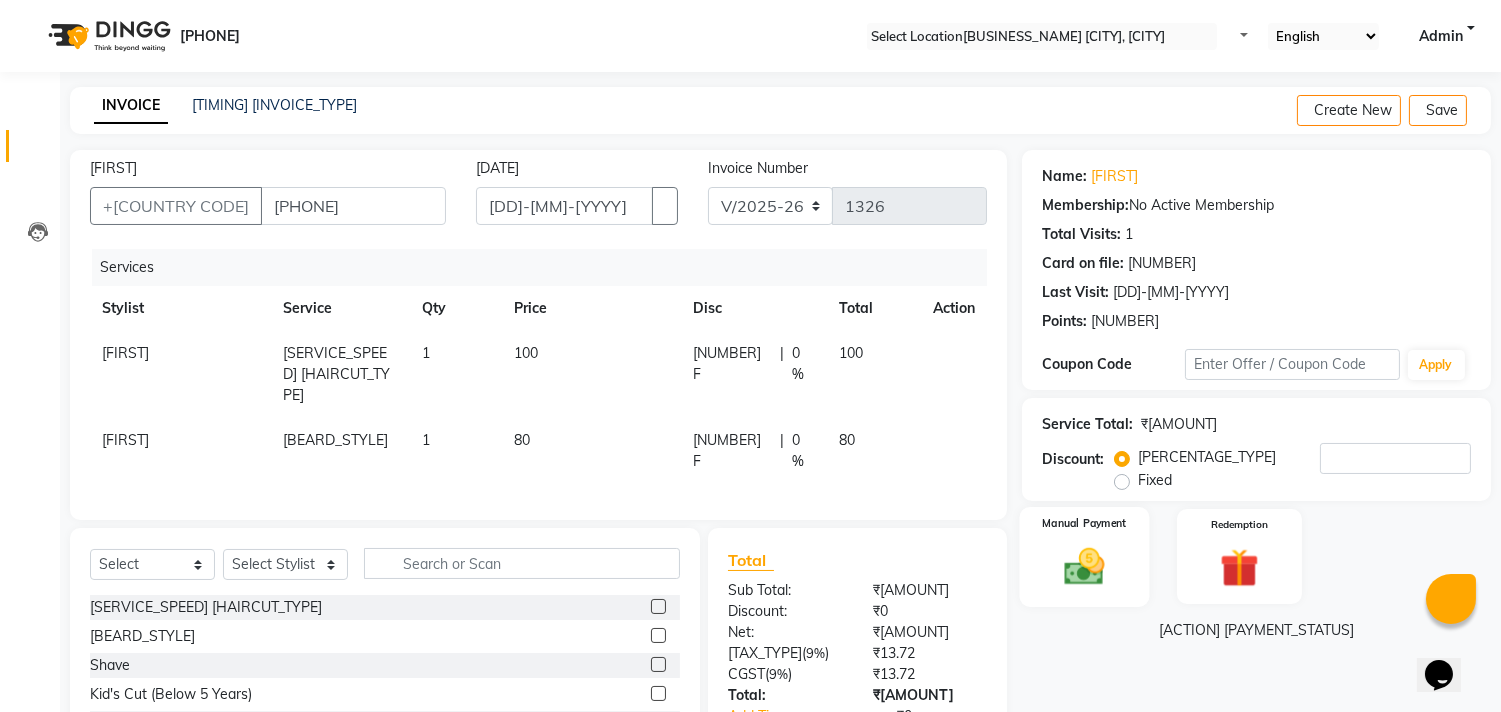 click at bounding box center (1085, 566) 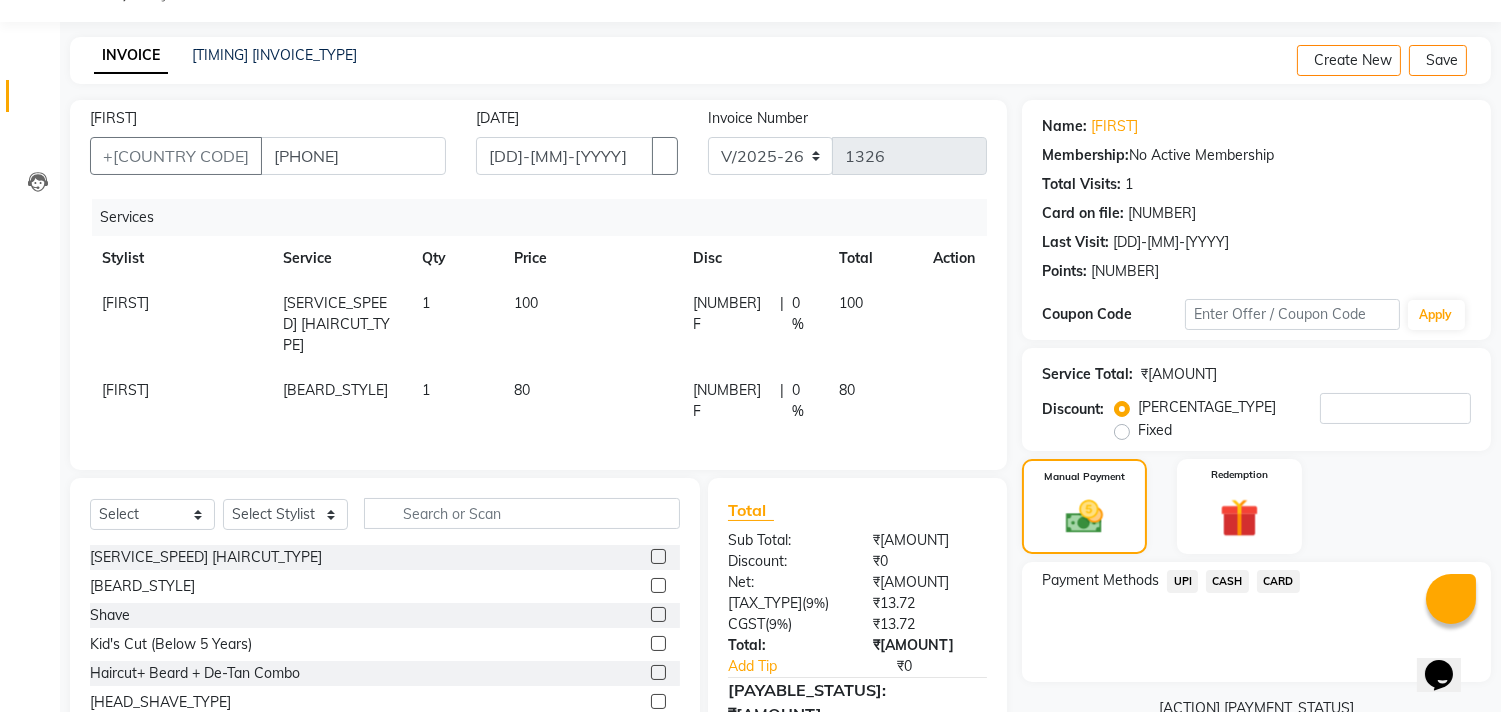scroll, scrollTop: 93, scrollLeft: 0, axis: vertical 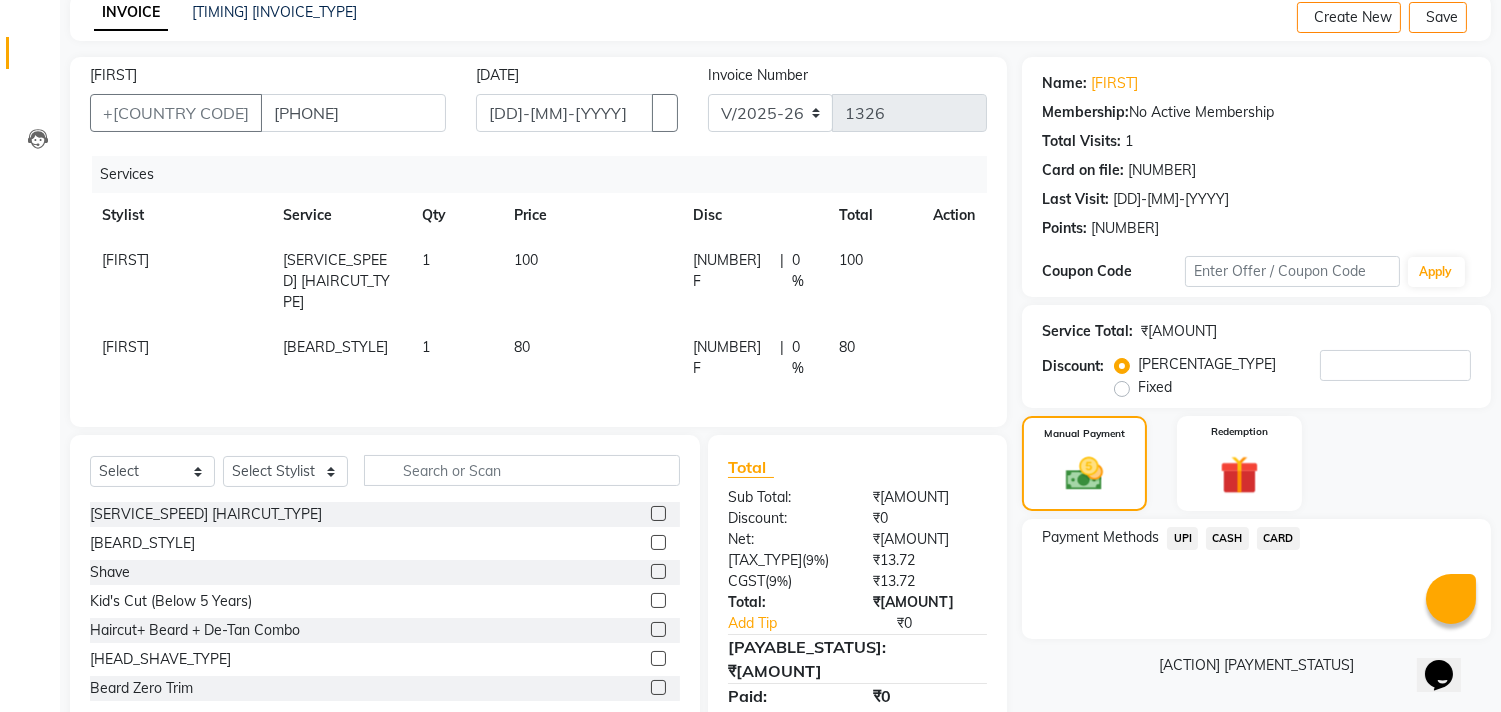 click on "CASH" at bounding box center (1182, 538) 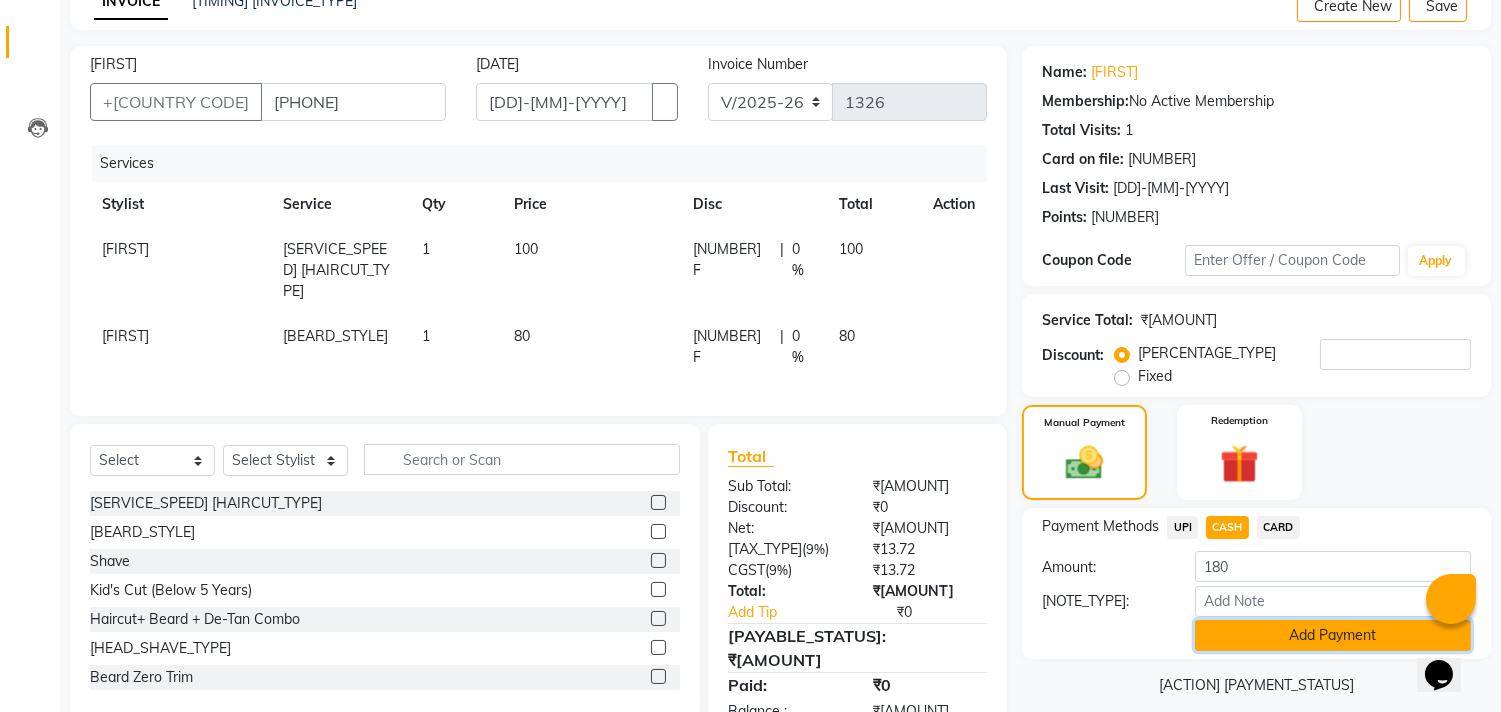 click on "Add Payment" at bounding box center [1333, 635] 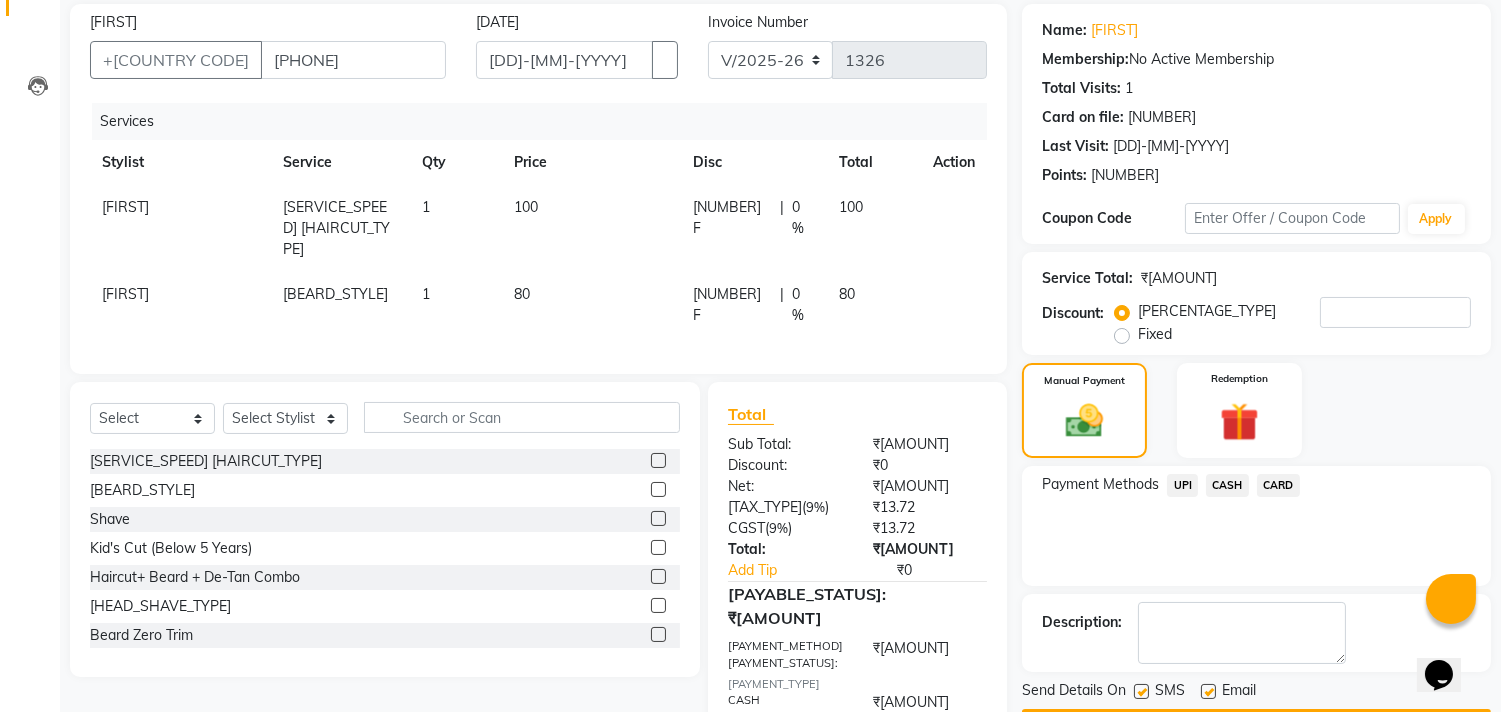 scroll, scrollTop: 187, scrollLeft: 0, axis: vertical 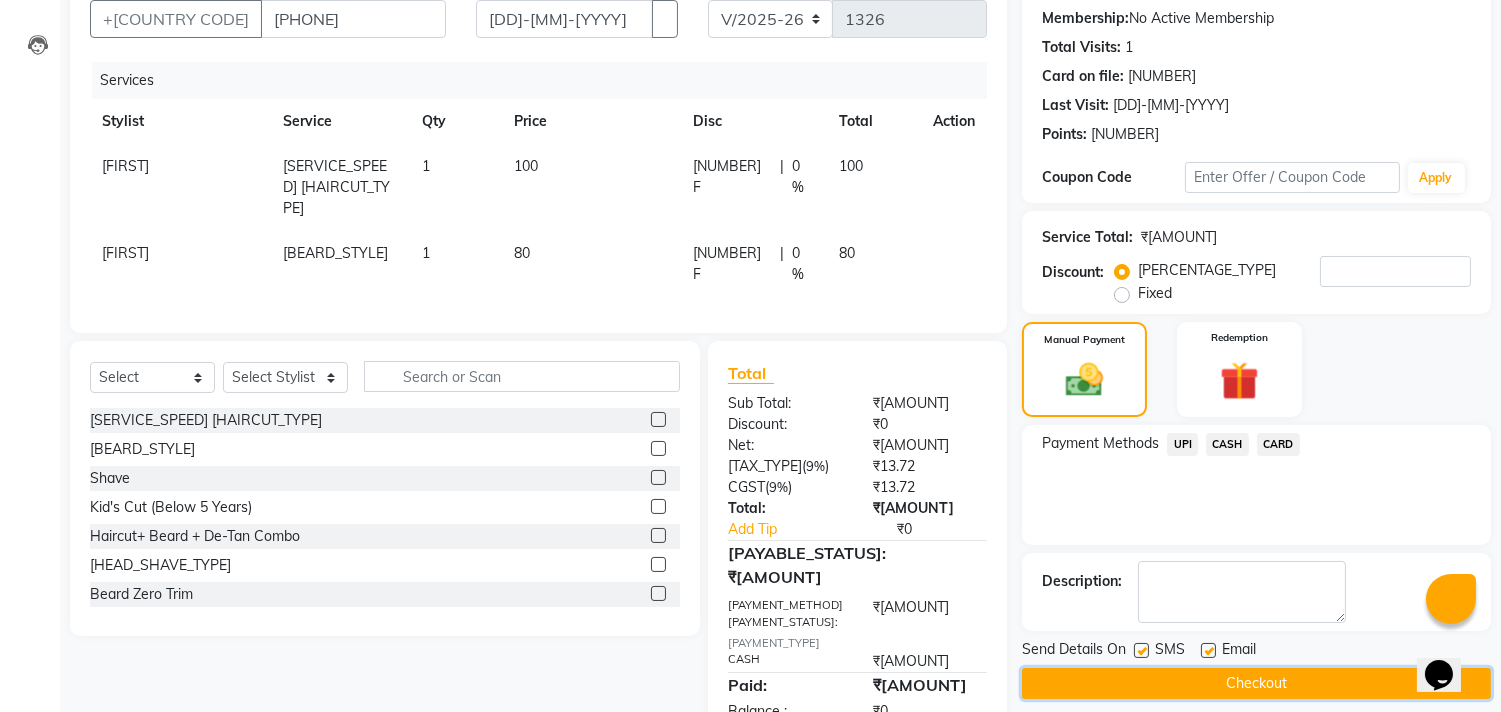 click on "Checkout" at bounding box center [1256, 683] 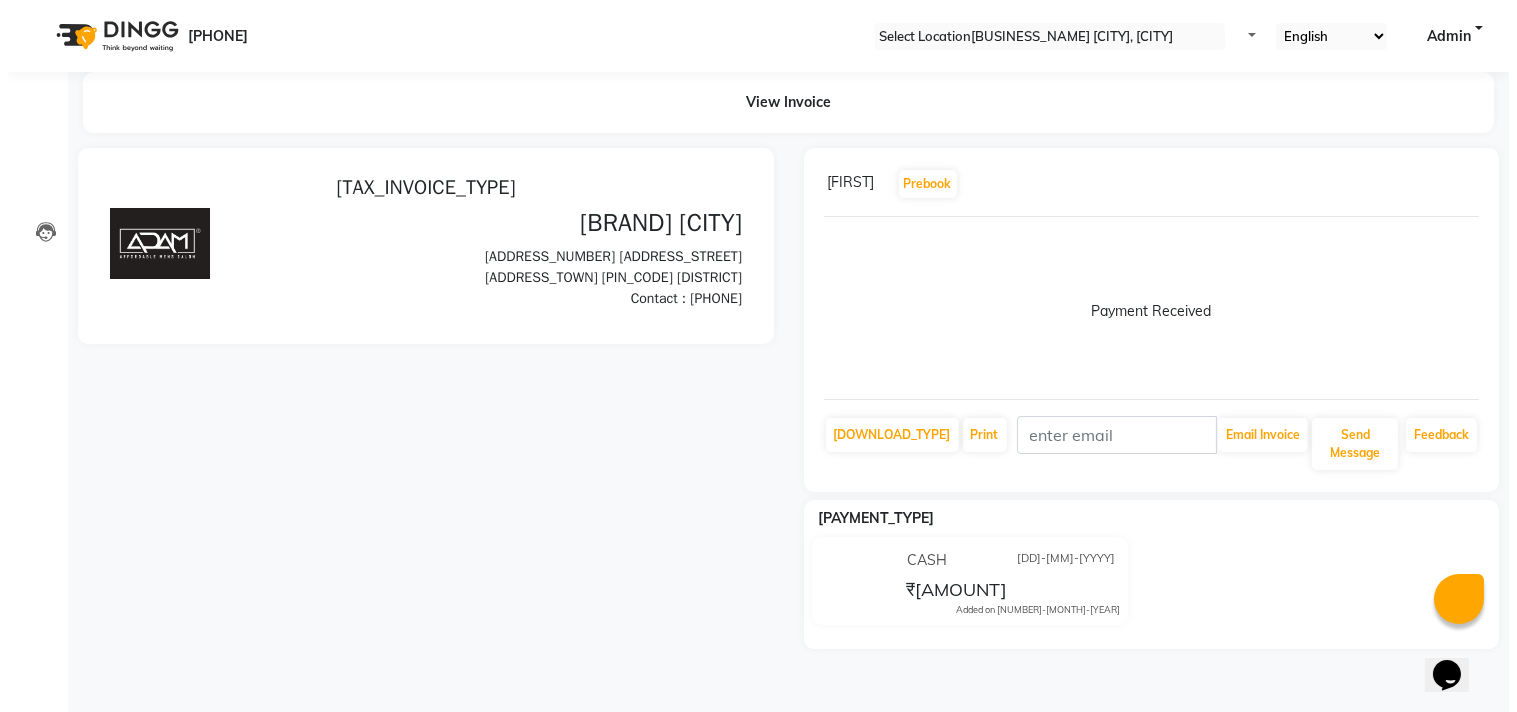 scroll, scrollTop: 0, scrollLeft: 0, axis: both 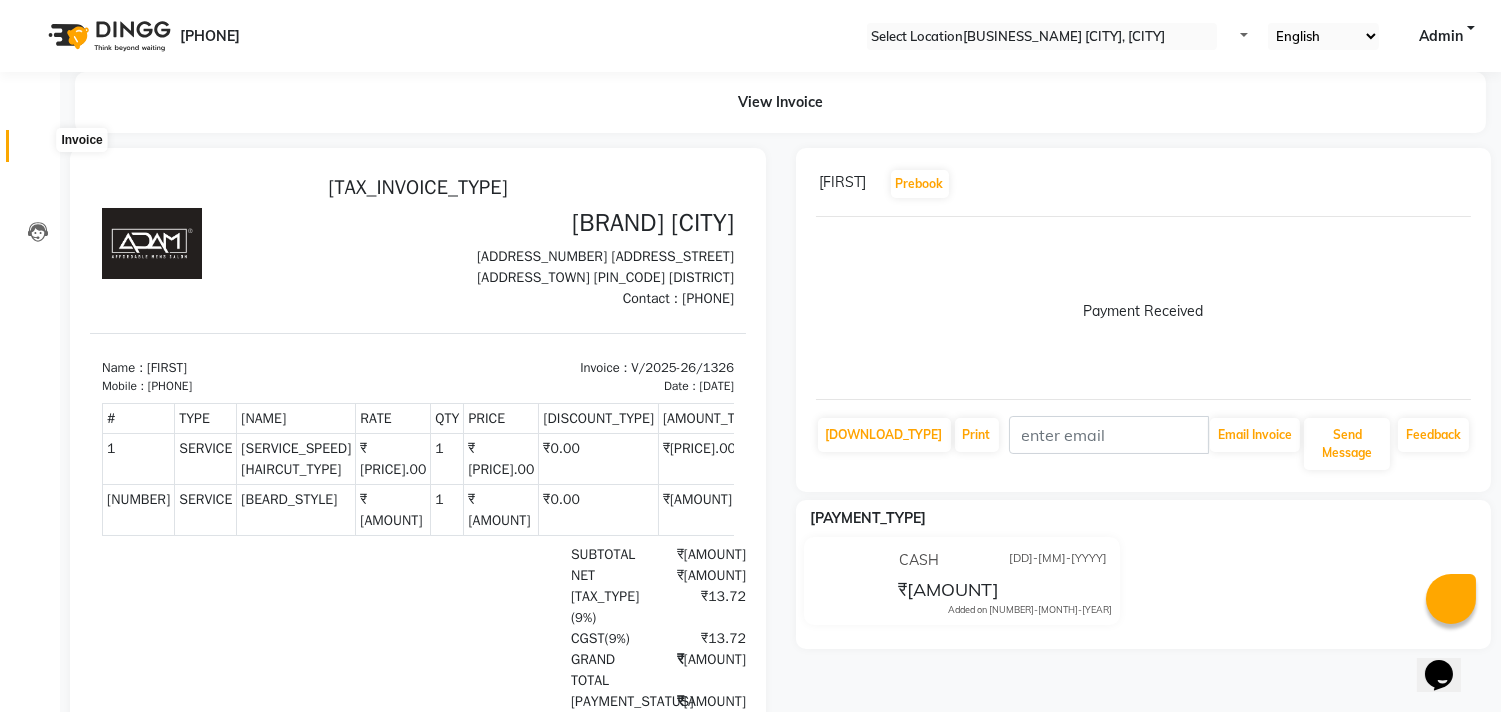 click at bounding box center [37, 151] 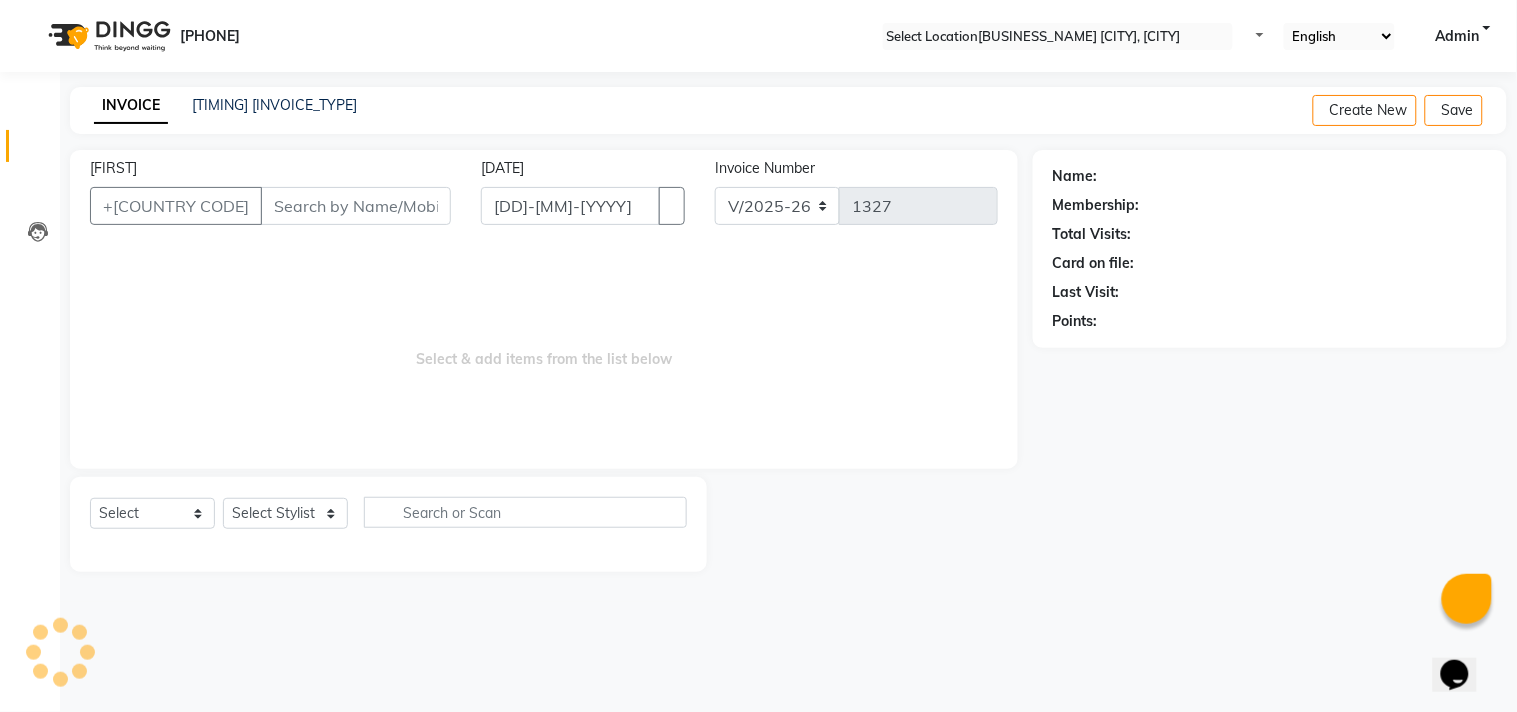 click on "[FIRST]" at bounding box center [356, 206] 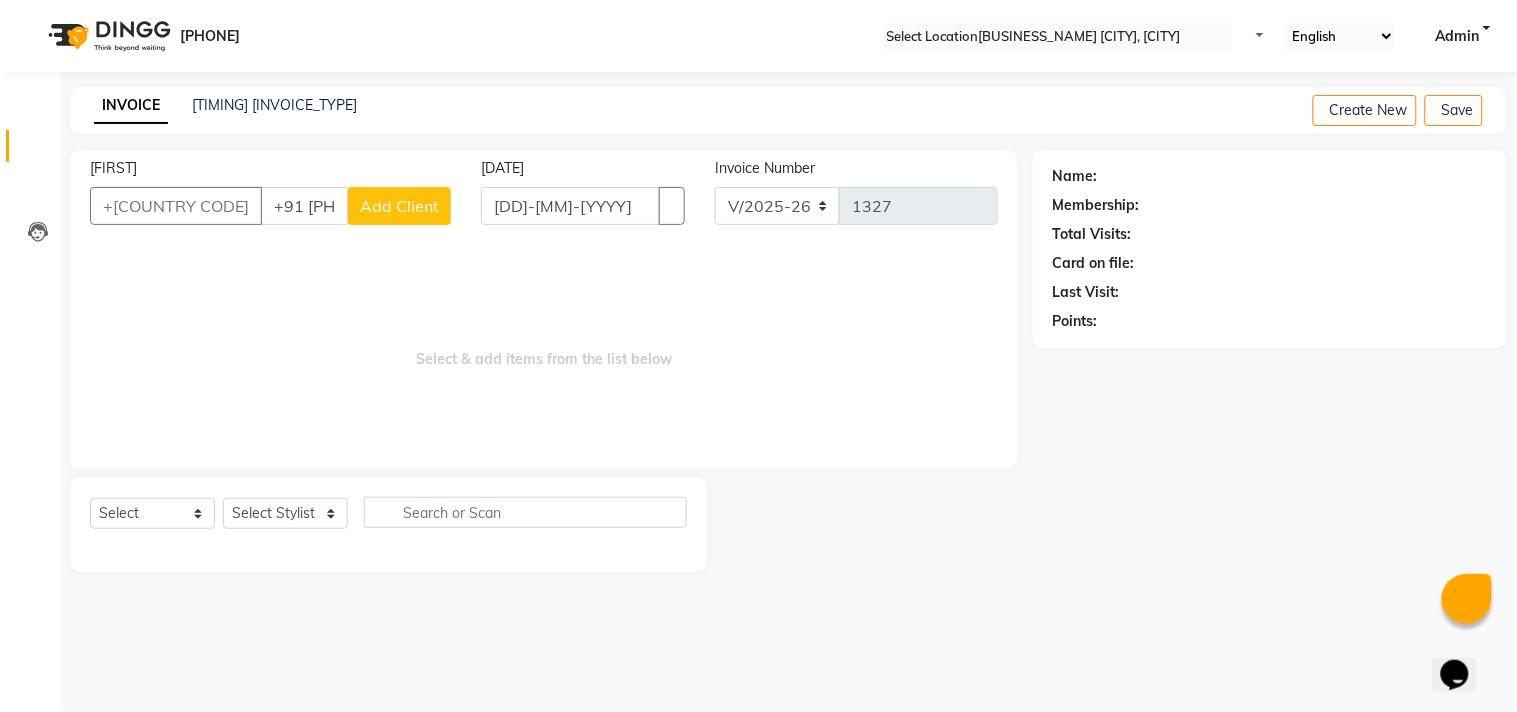 type on "+91 [PHONE]" 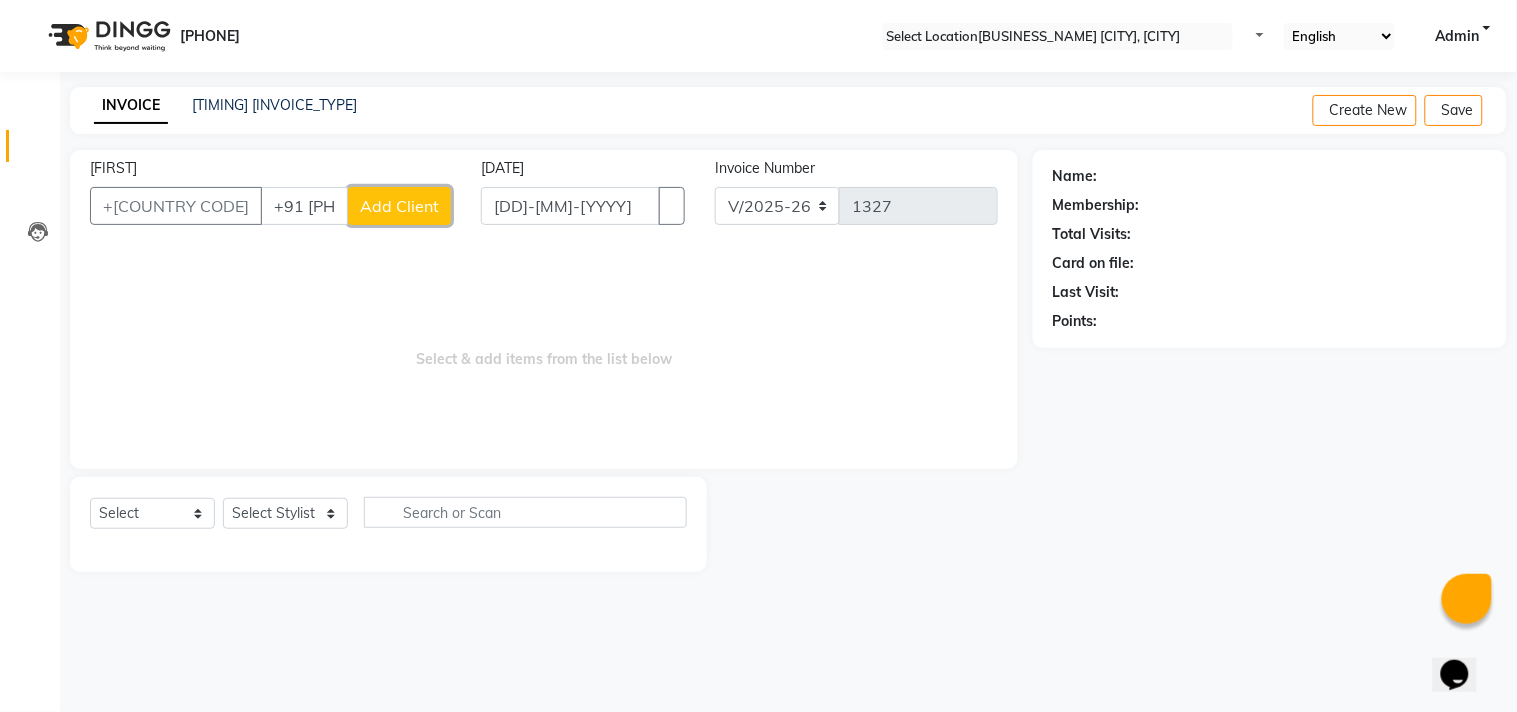 click on "Add Client" at bounding box center [399, 206] 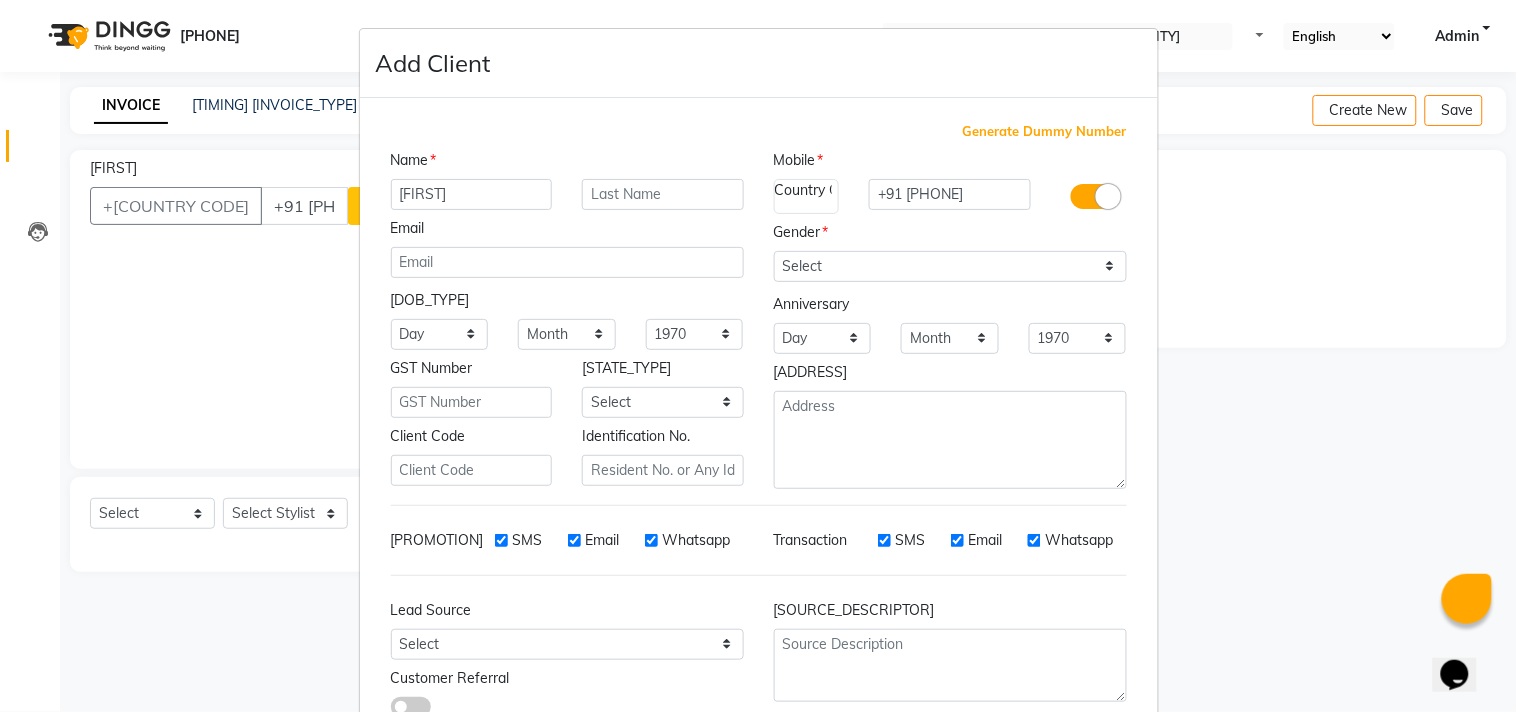 type on "[FIRST]" 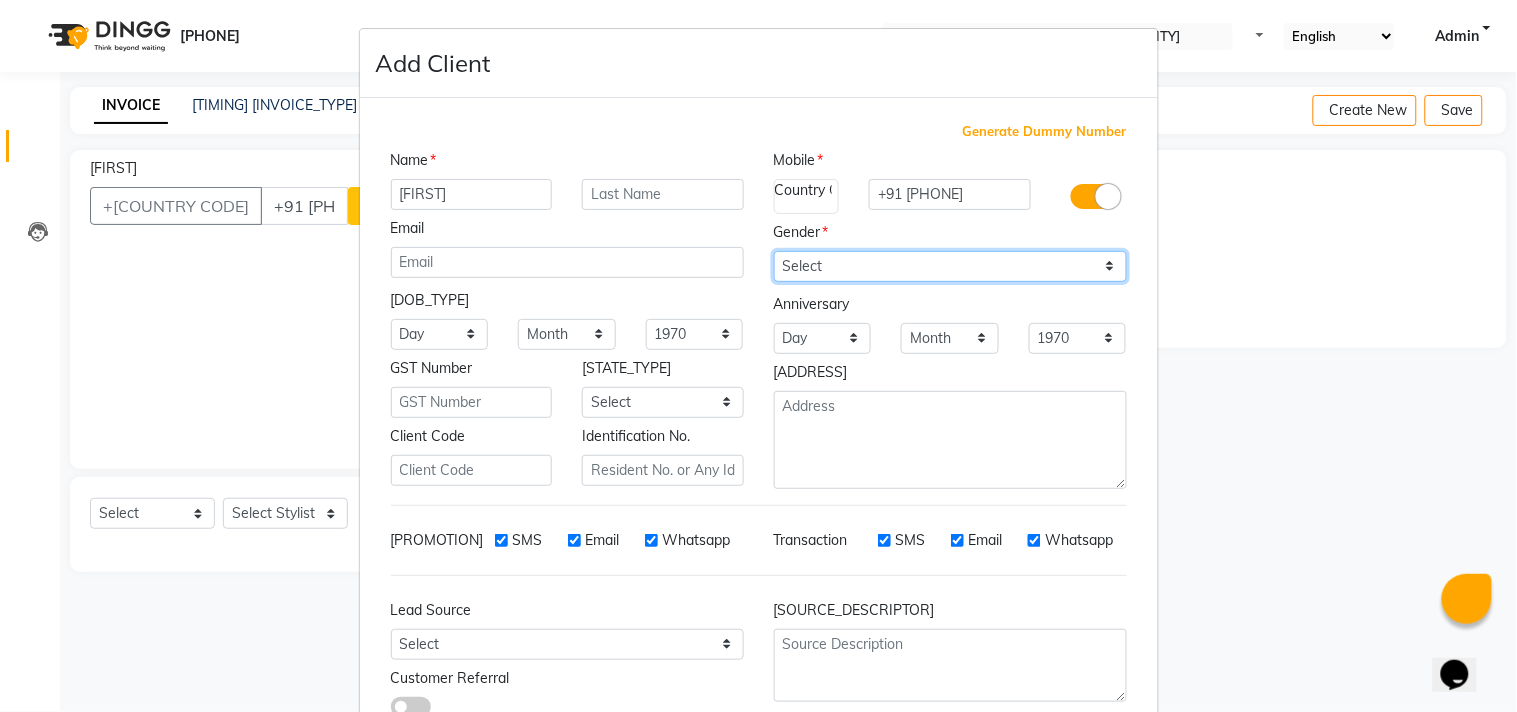 click on "Select Male Female Other Prefer Not To Say" at bounding box center [950, 266] 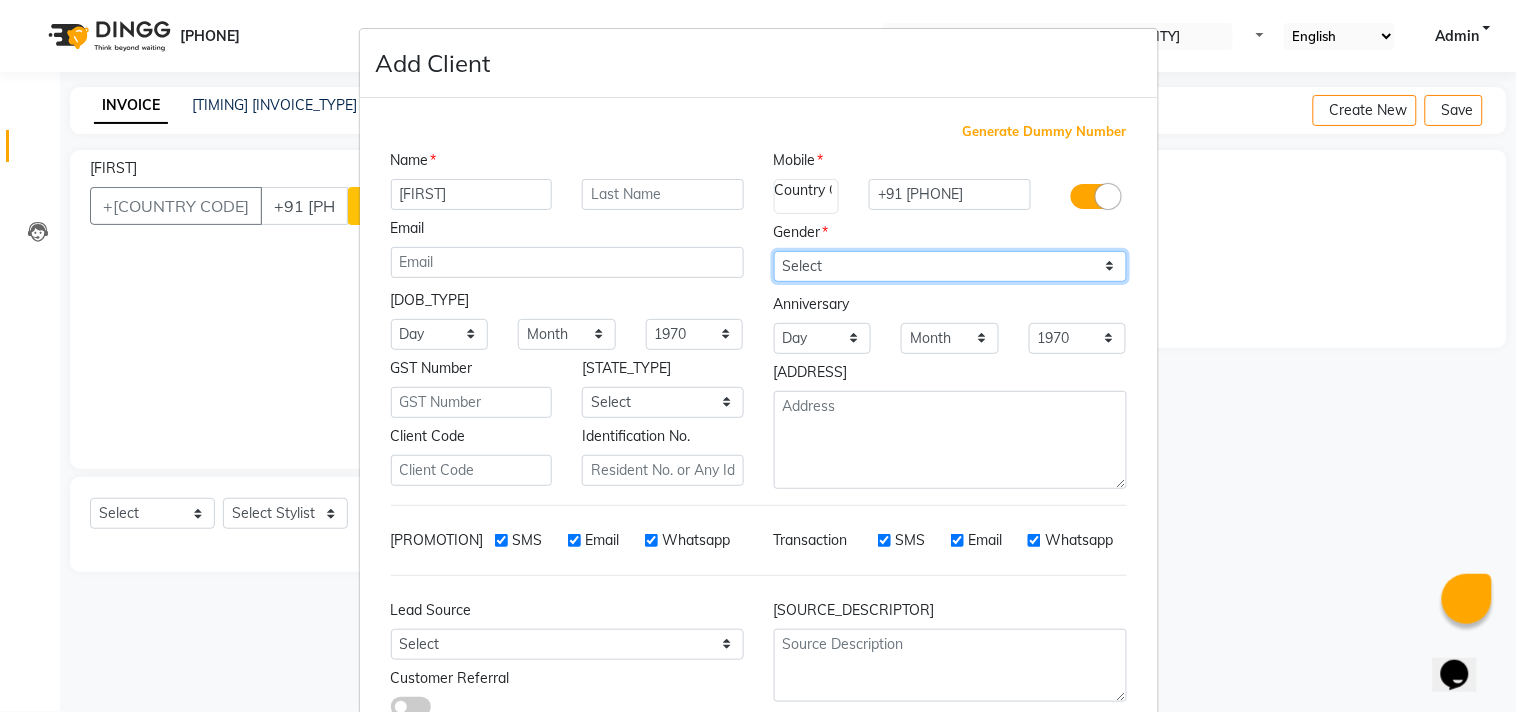 select on "male" 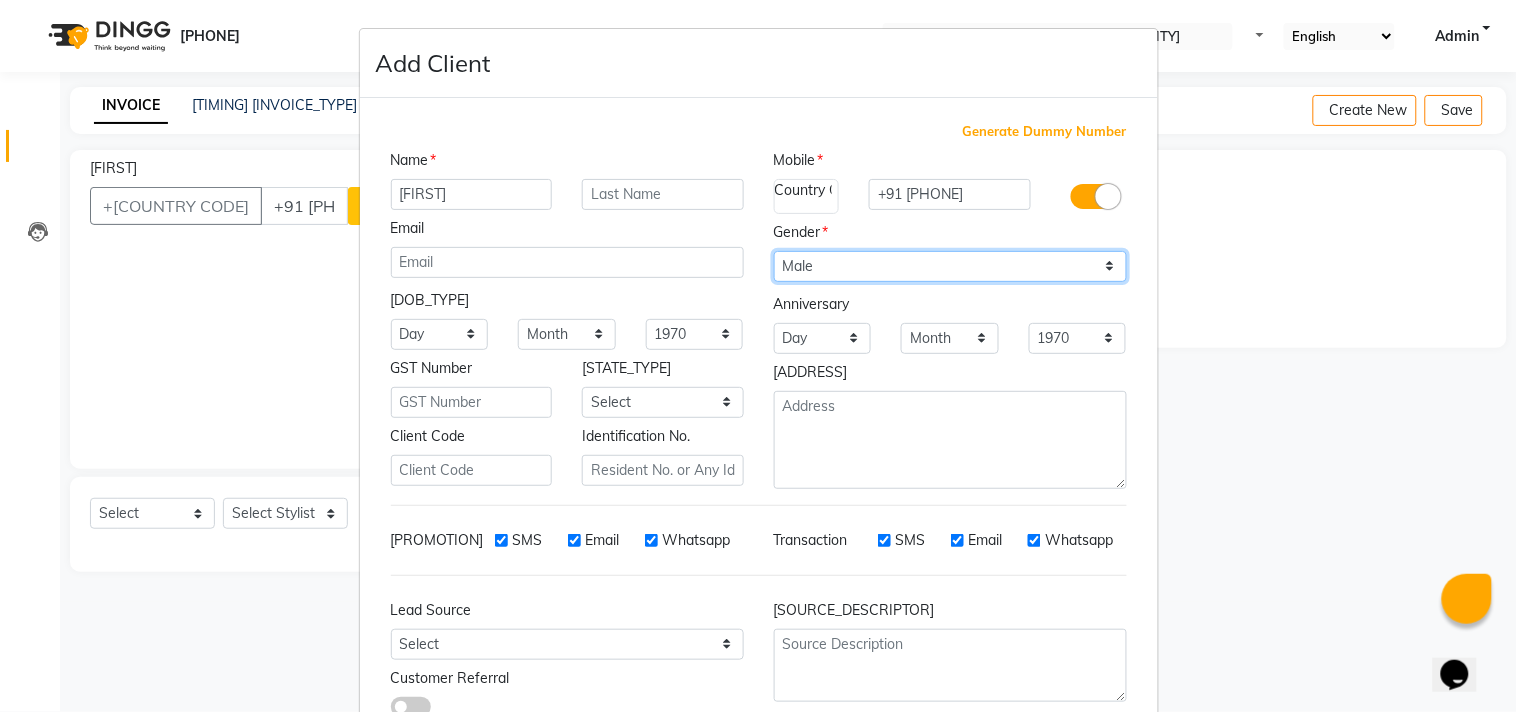 click on "Select Male Female Other Prefer Not To Say" at bounding box center (950, 266) 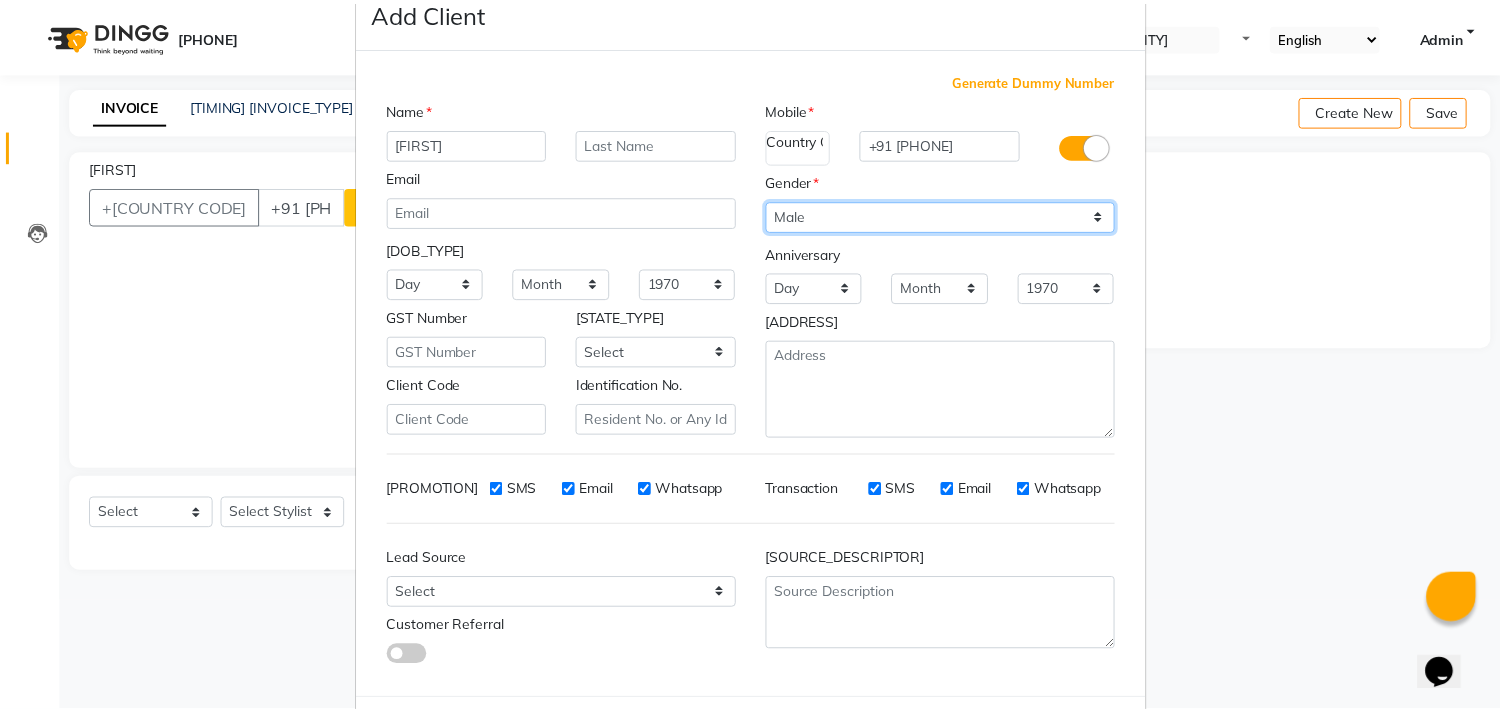 scroll, scrollTop: 138, scrollLeft: 0, axis: vertical 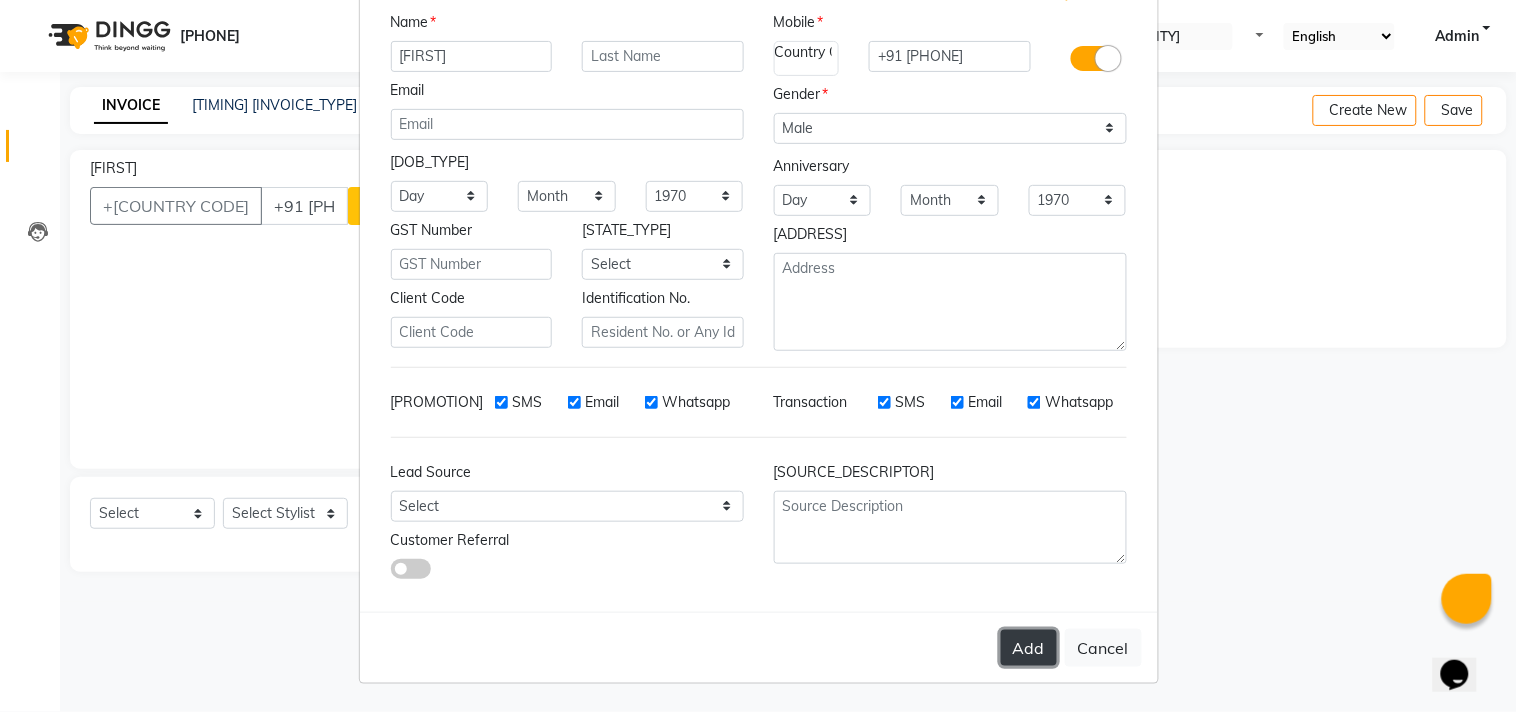 click on "Add" at bounding box center [1029, 648] 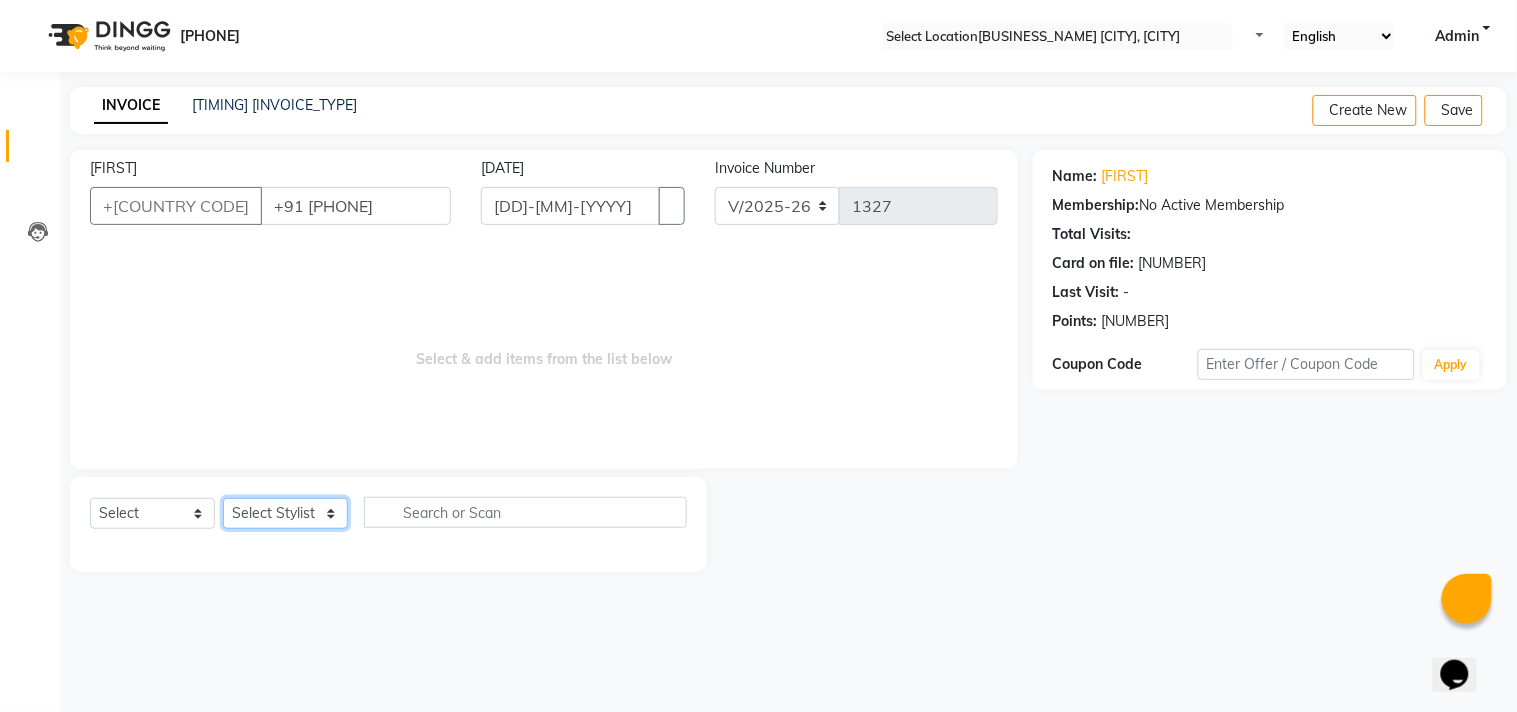 click on "Select Stylist Admin [FIRST] [FIRST] [FIRST] [FIRST] [FIRST]" at bounding box center [285, 513] 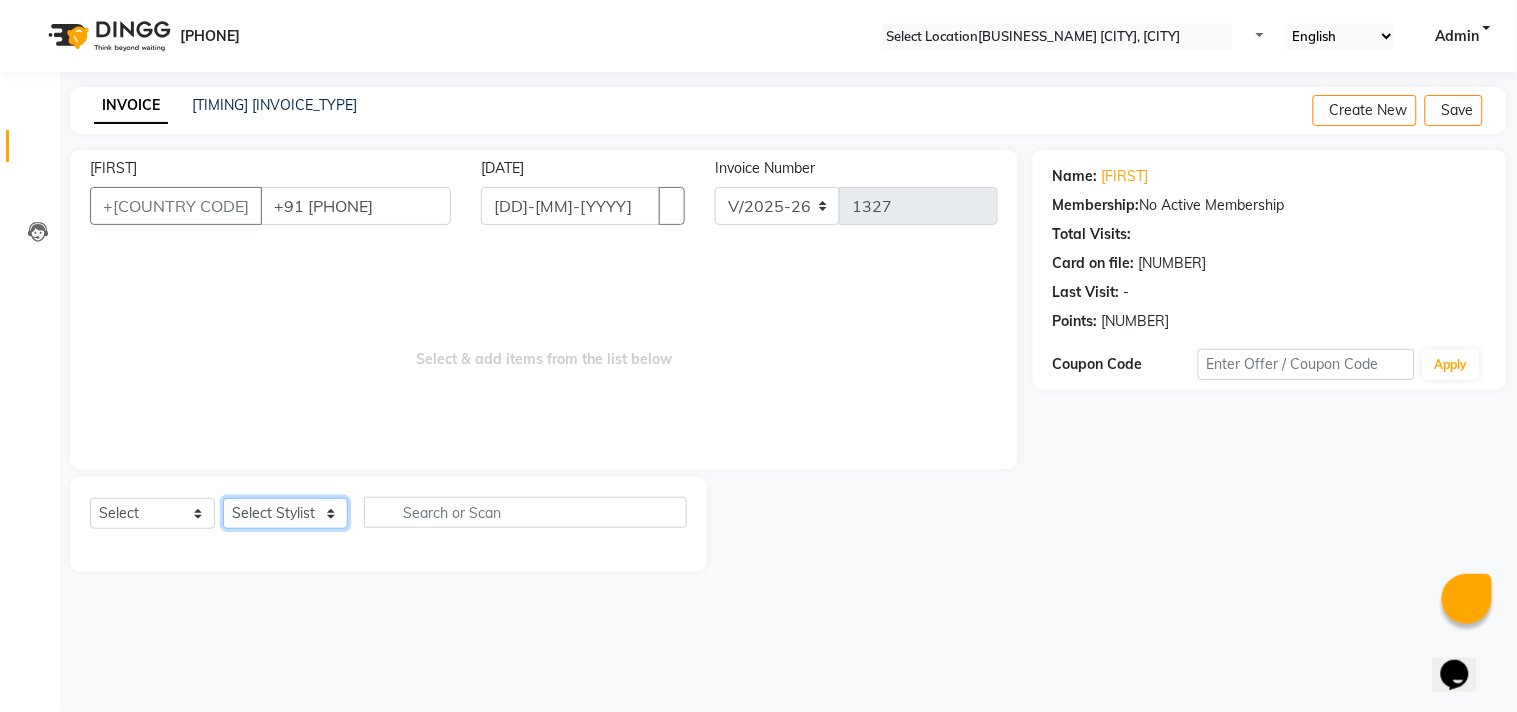 click on "Select Stylist Admin [FIRST] [FIRST] [FIRST] [FIRST] [FIRST]" at bounding box center [285, 513] 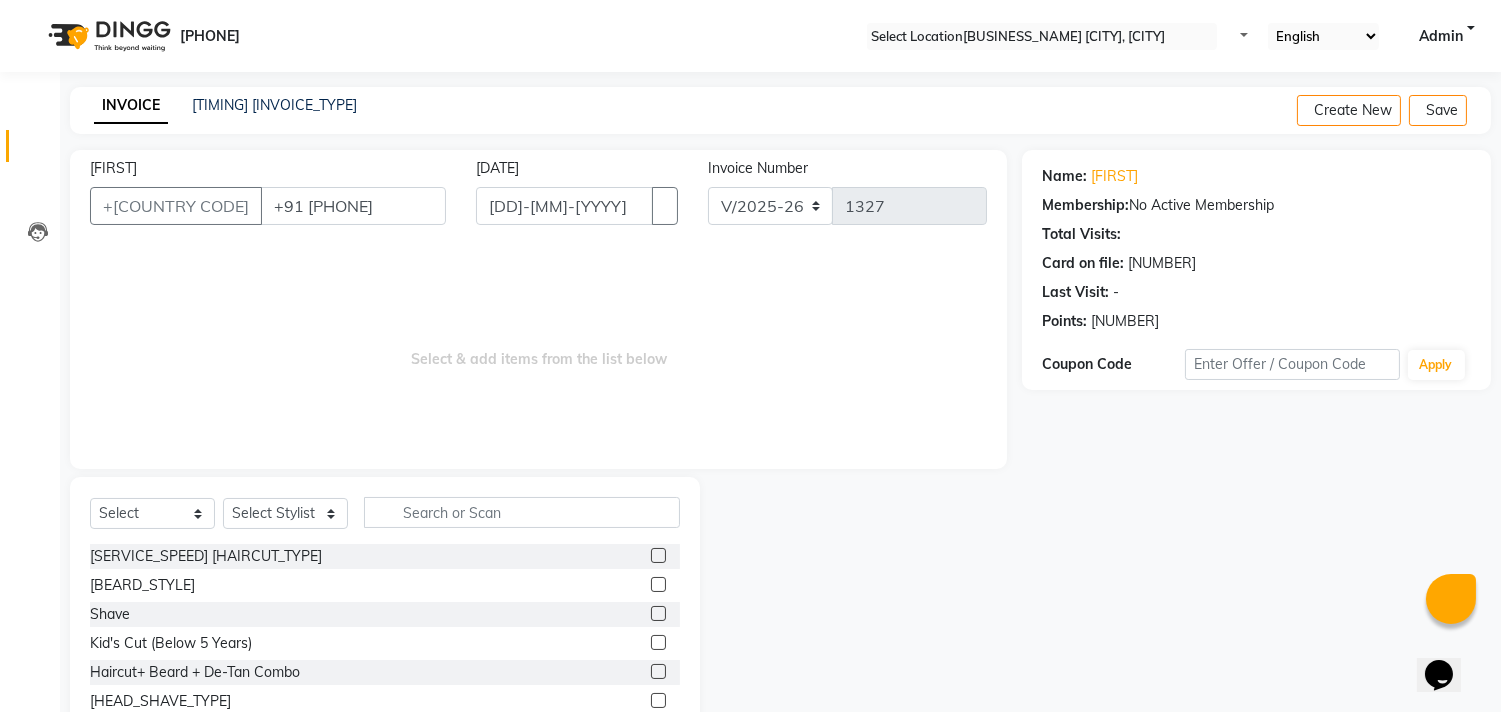 click at bounding box center [658, 555] 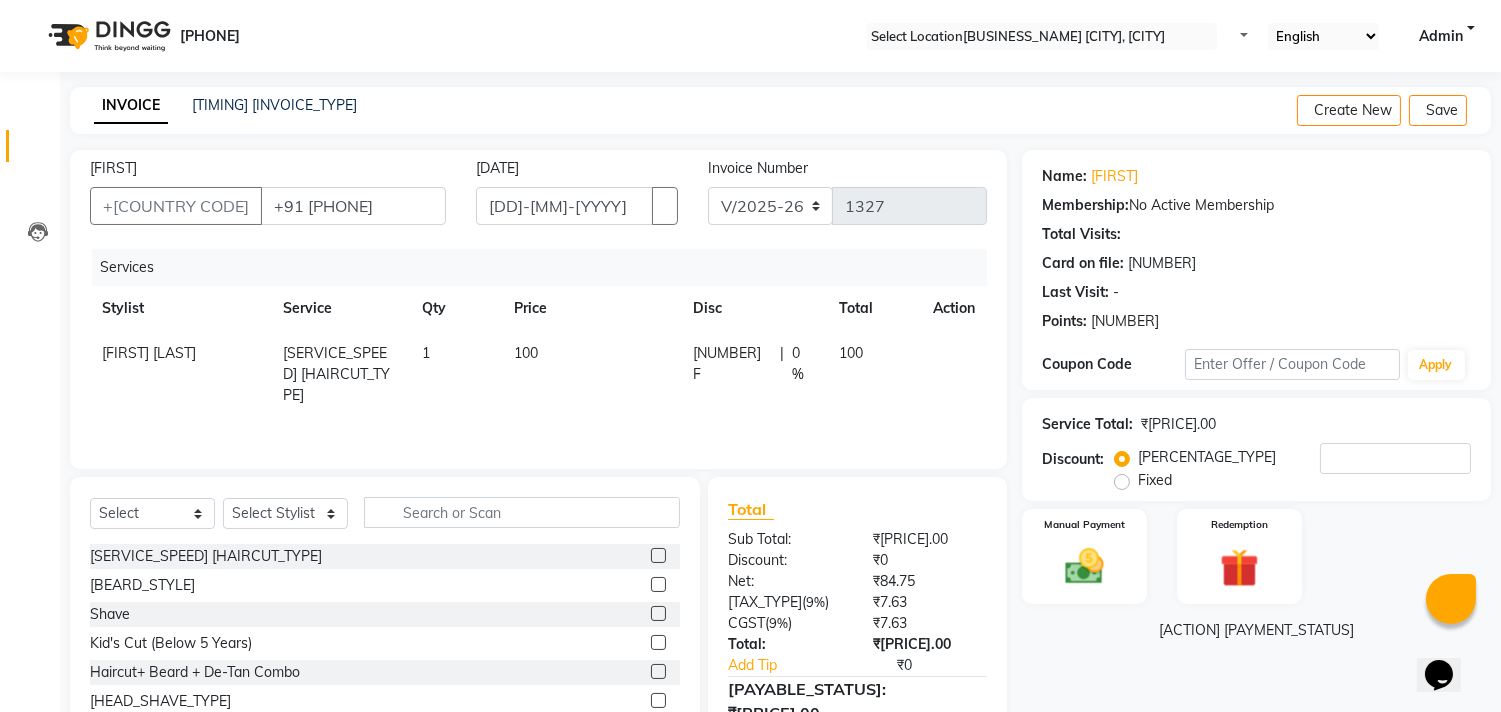 click at bounding box center (658, 584) 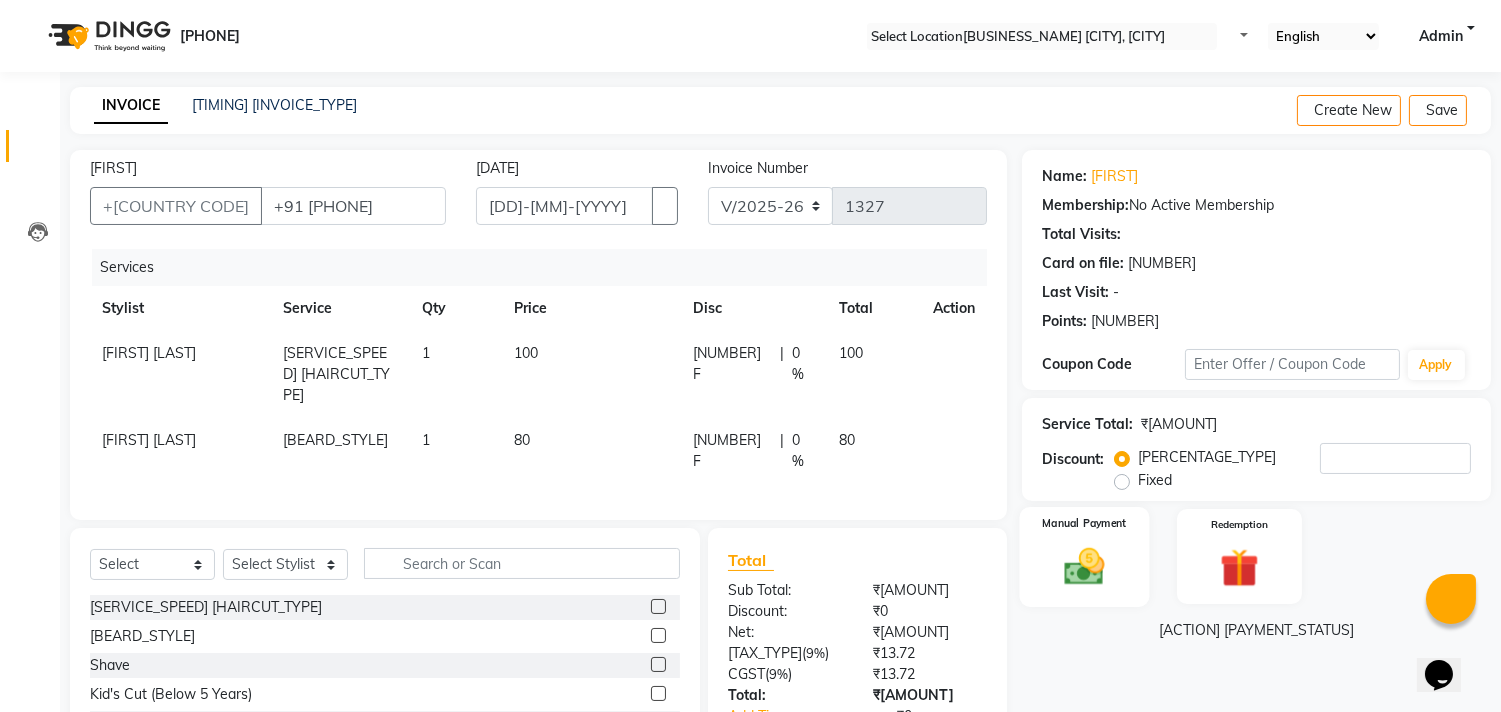 click on "Manual Payment" at bounding box center (1085, 556) 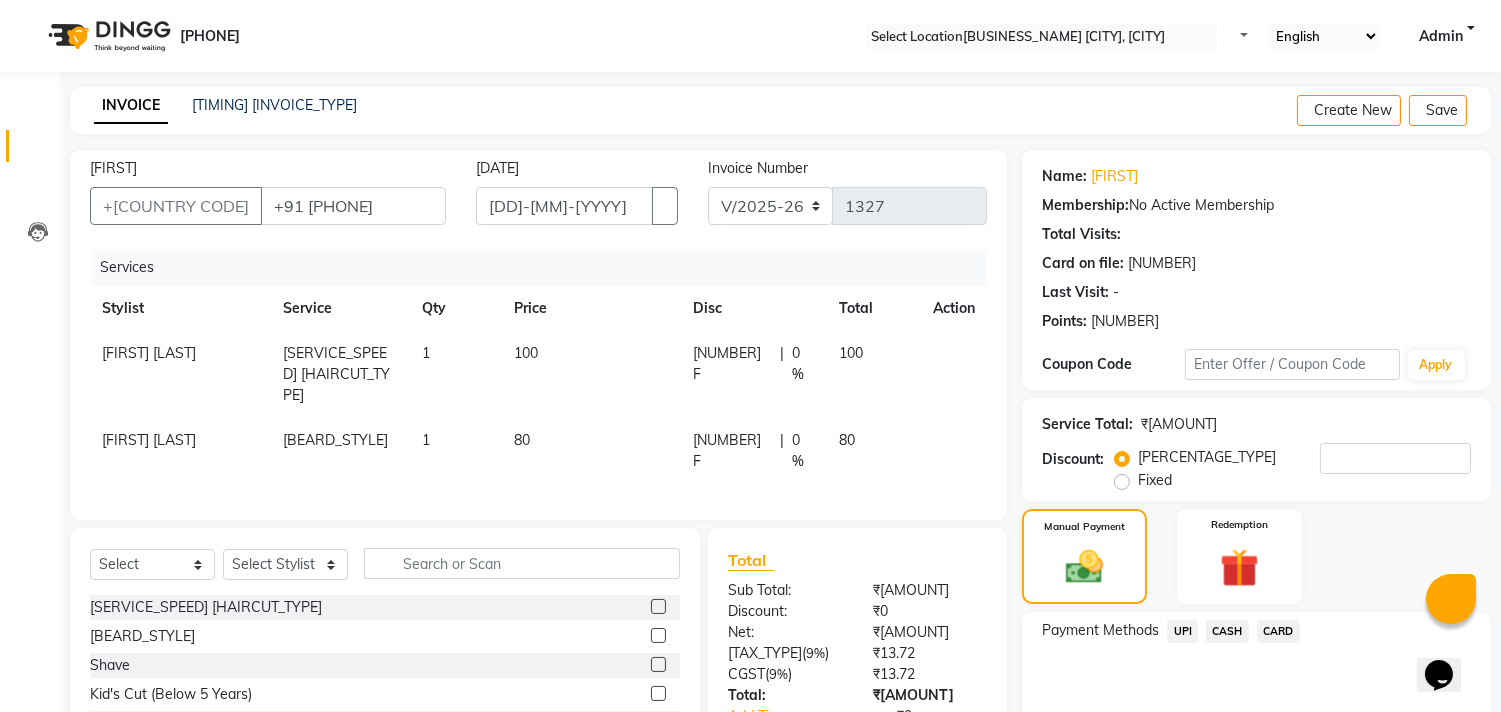 click on "CASH" at bounding box center (1182, 631) 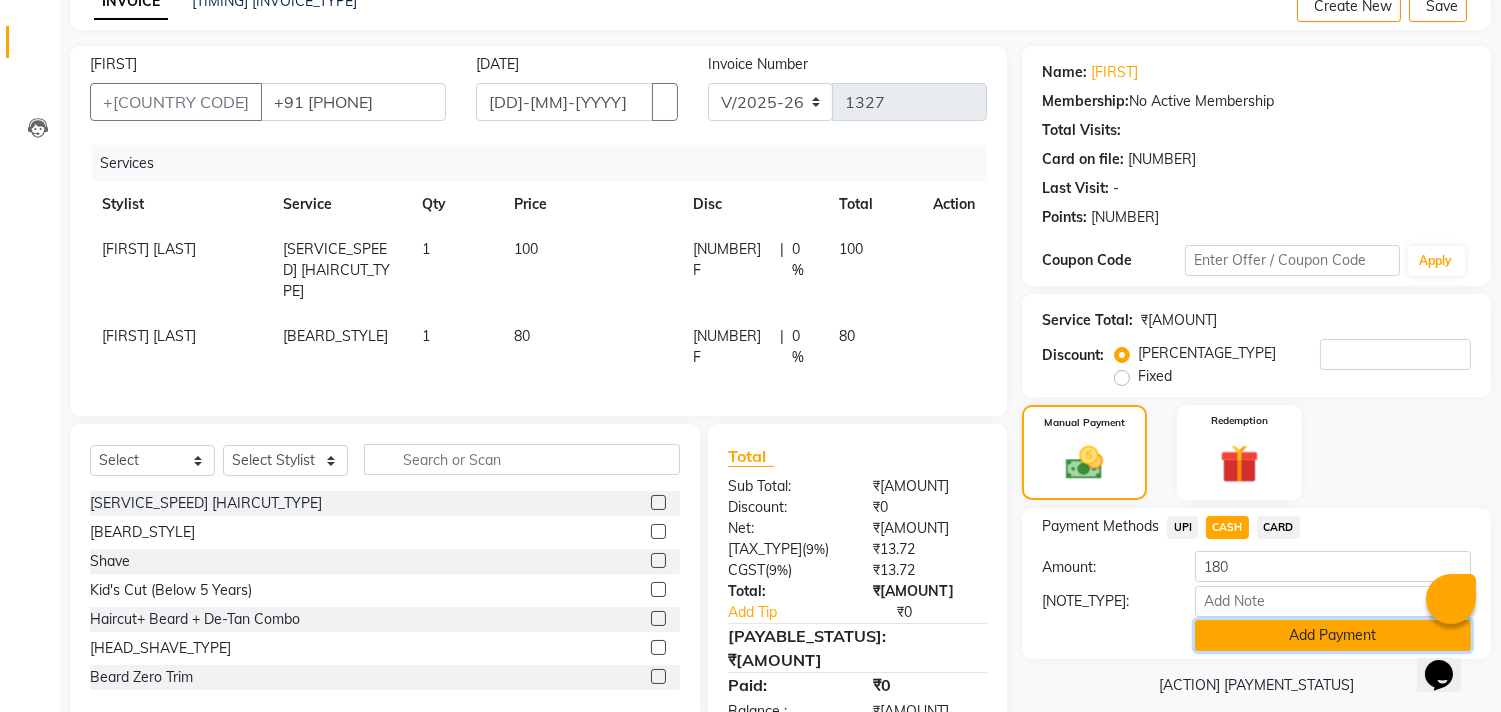 click on "Add Payment" at bounding box center (1333, 635) 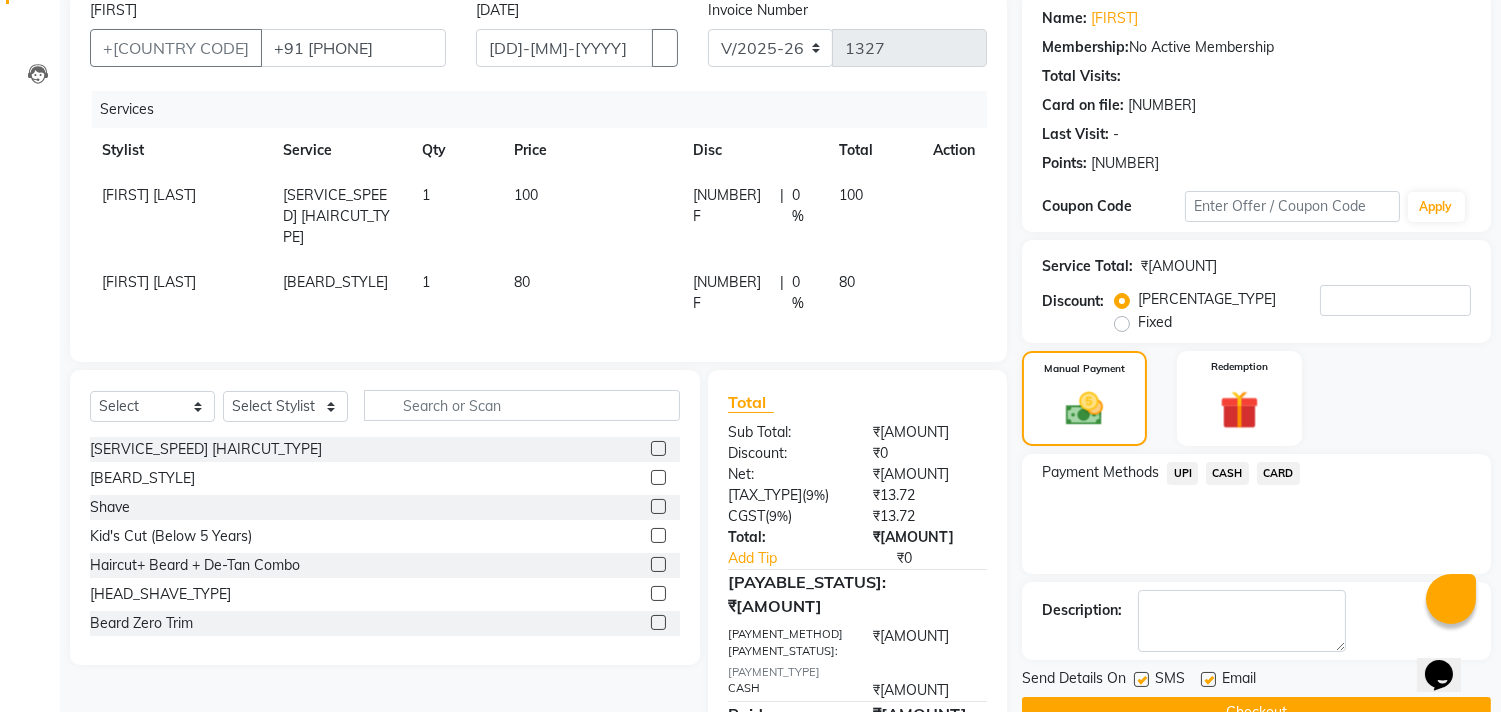 scroll, scrollTop: 187, scrollLeft: 0, axis: vertical 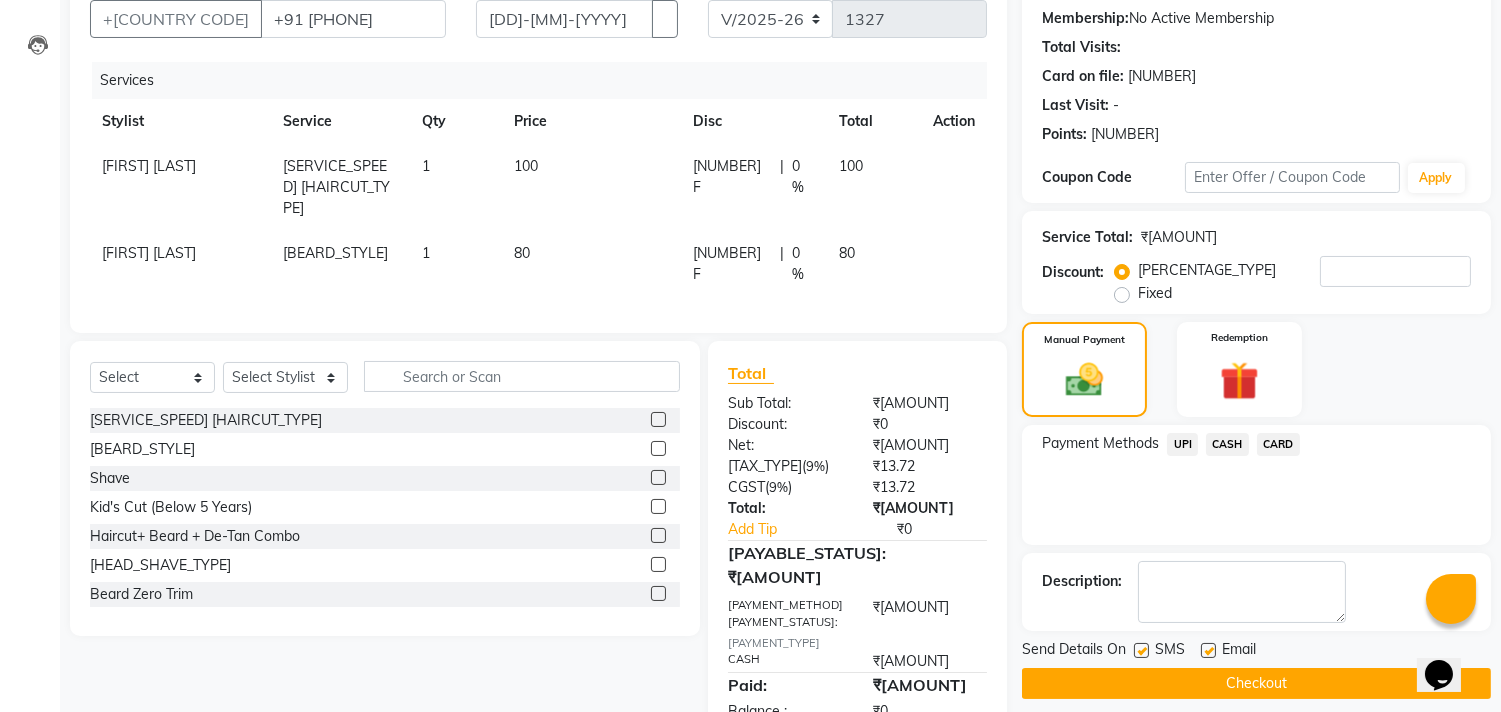 click on "Email" at bounding box center [1170, 651] 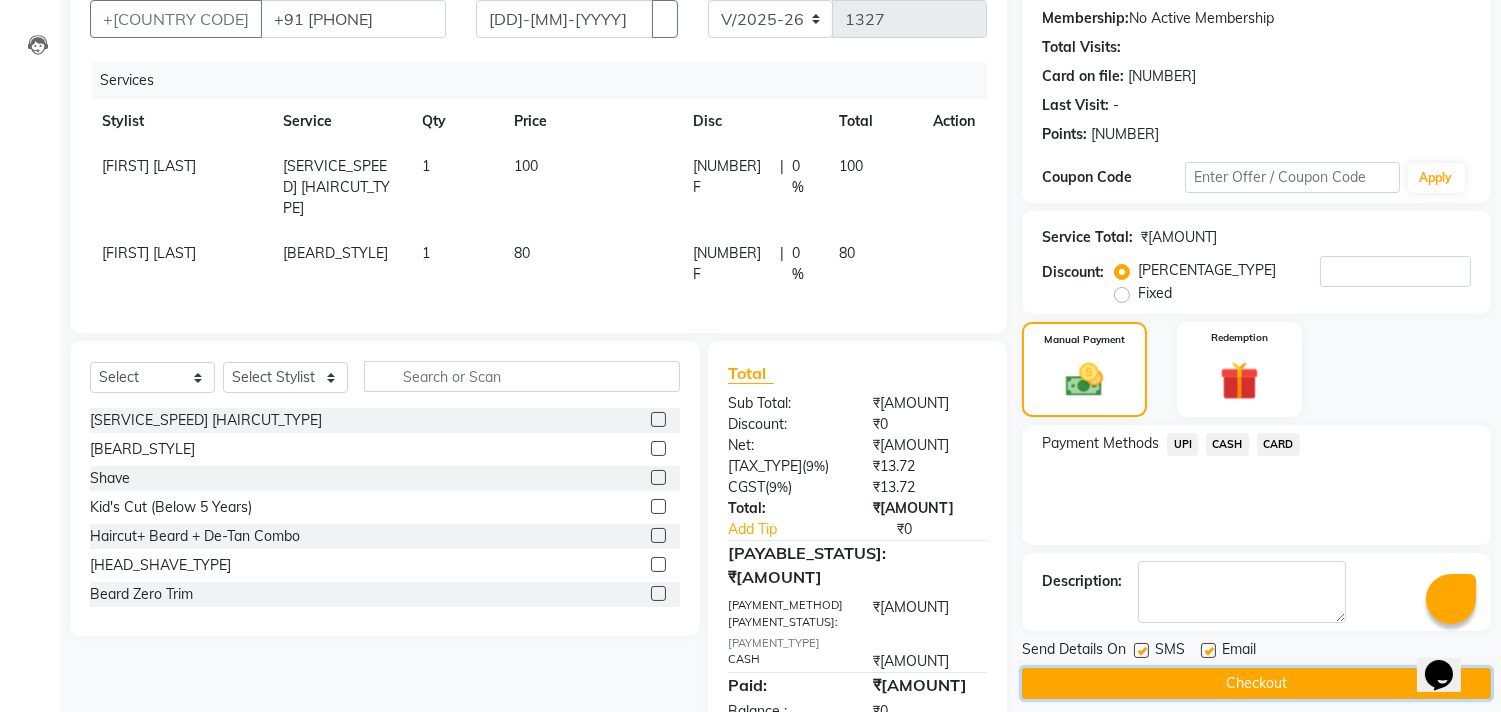 click on "Checkout" at bounding box center (1256, 683) 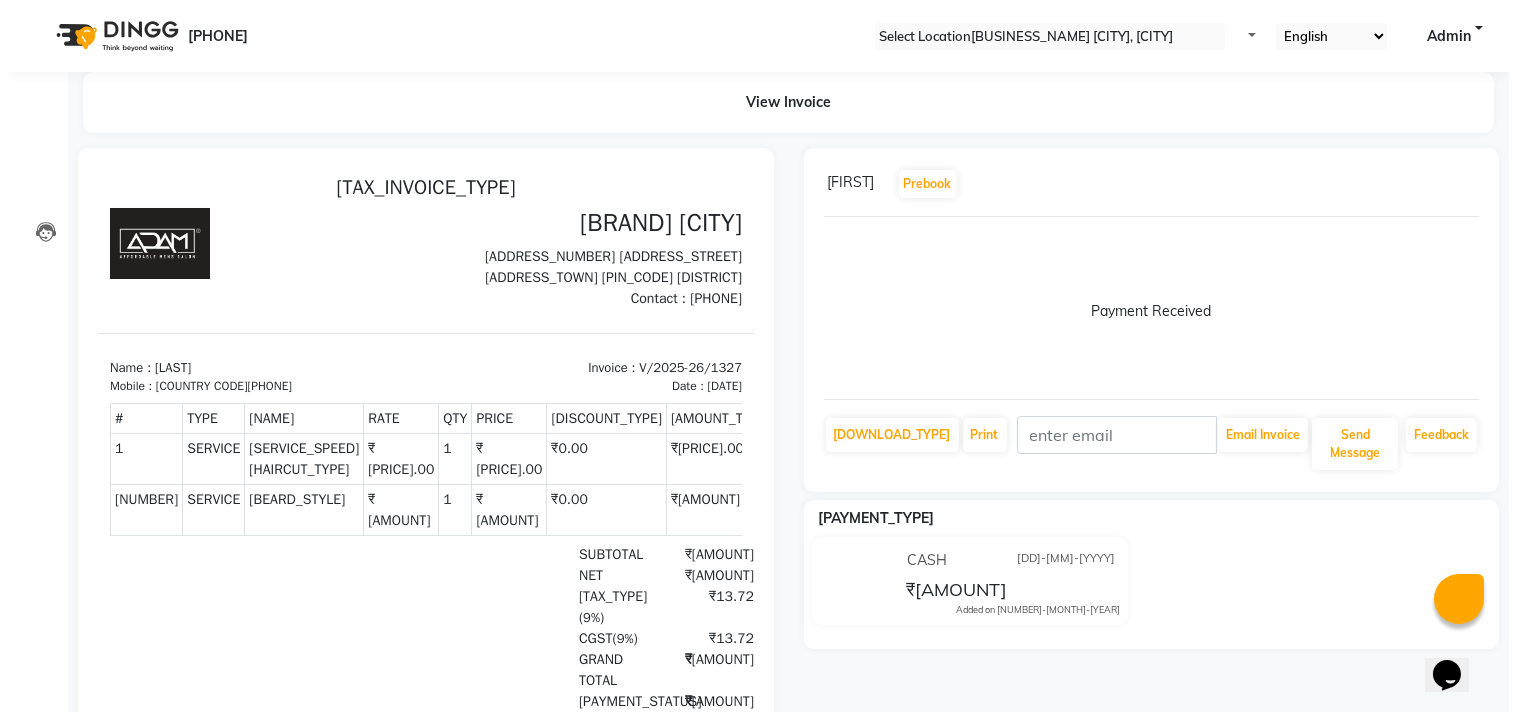 scroll, scrollTop: 0, scrollLeft: 0, axis: both 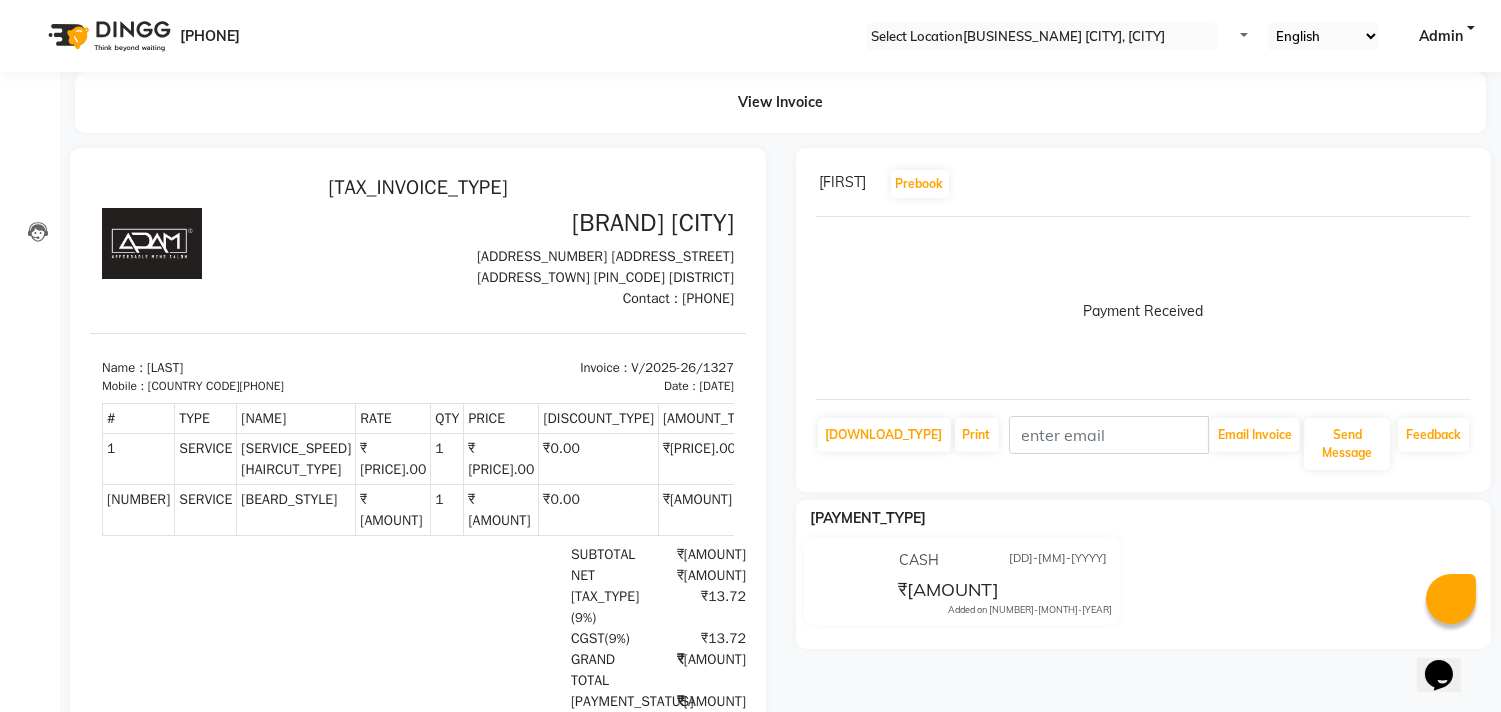 click on "Invoice" at bounding box center (30, 146) 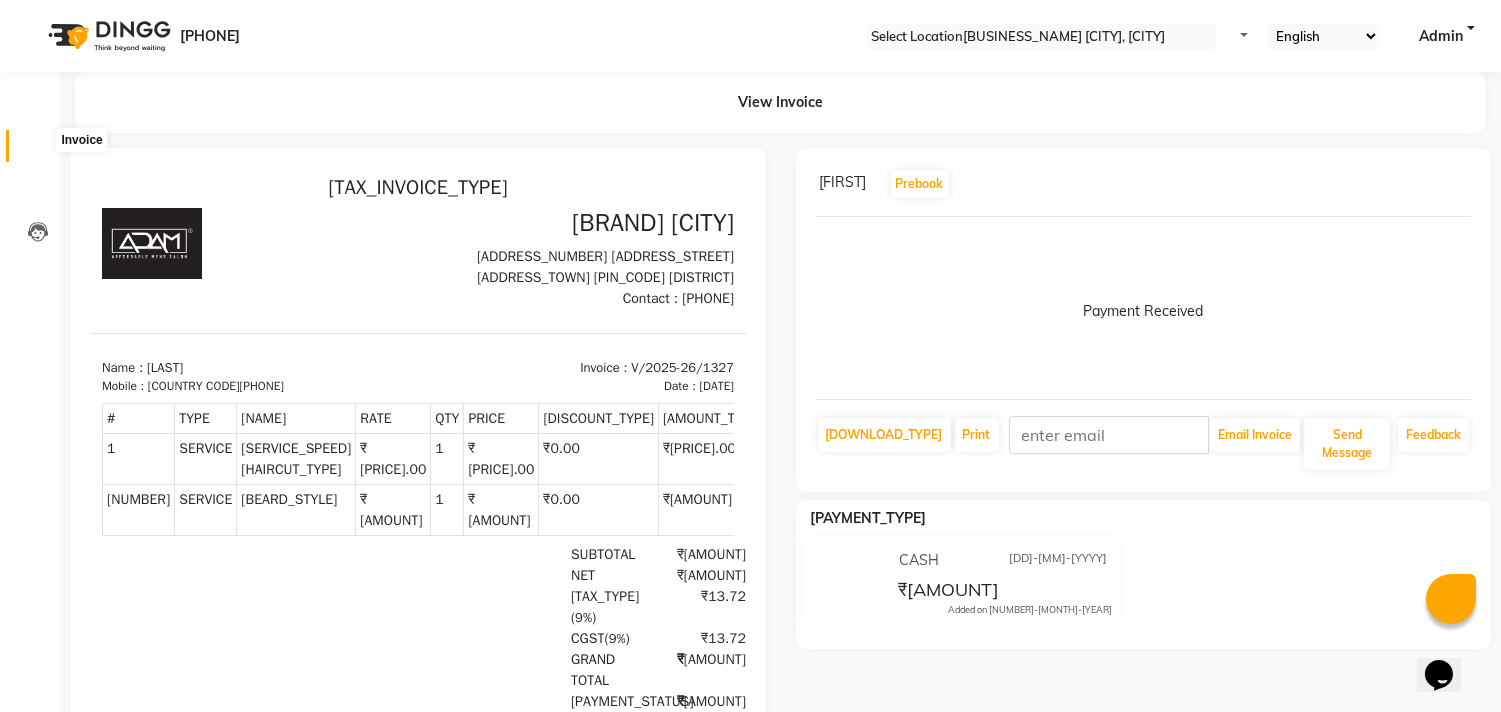 click at bounding box center [38, 151] 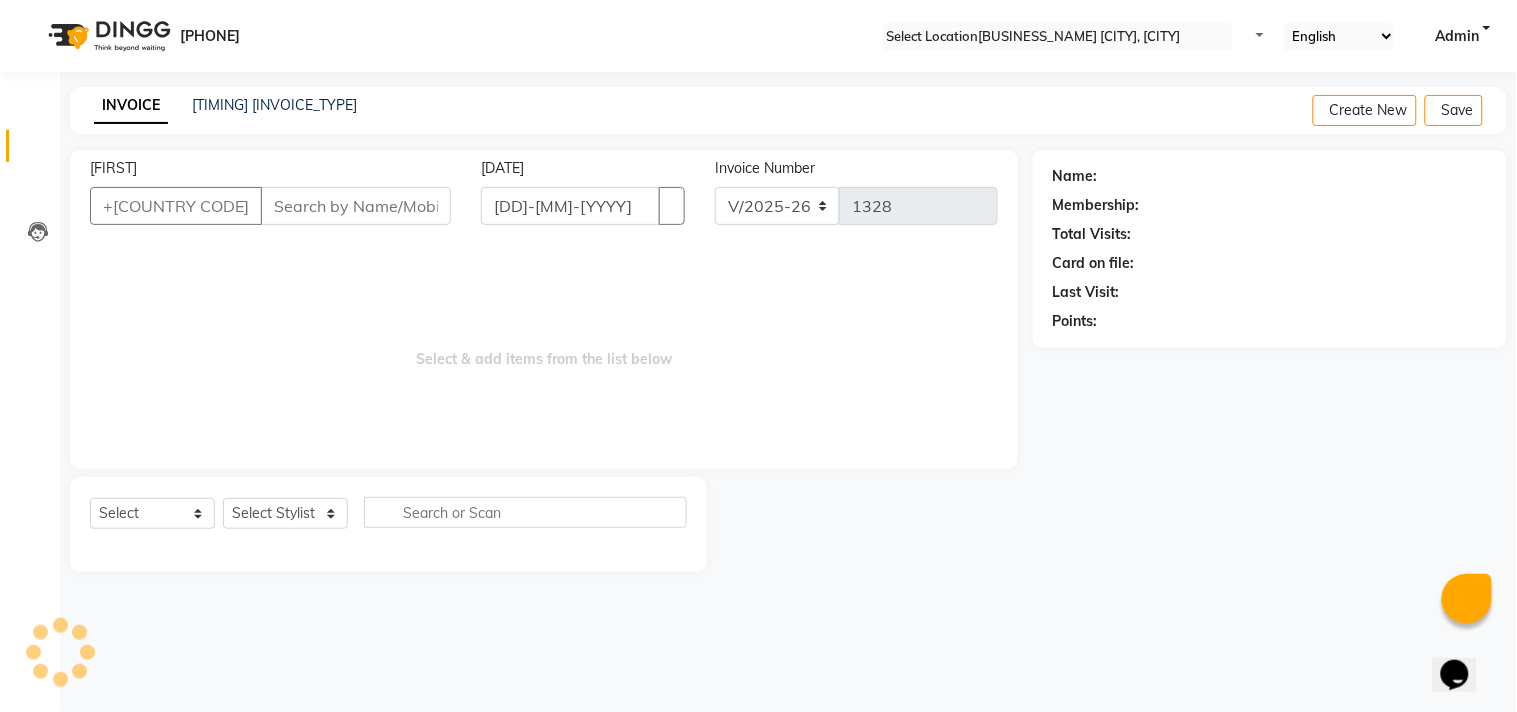 click on "[FIRST]" at bounding box center [356, 206] 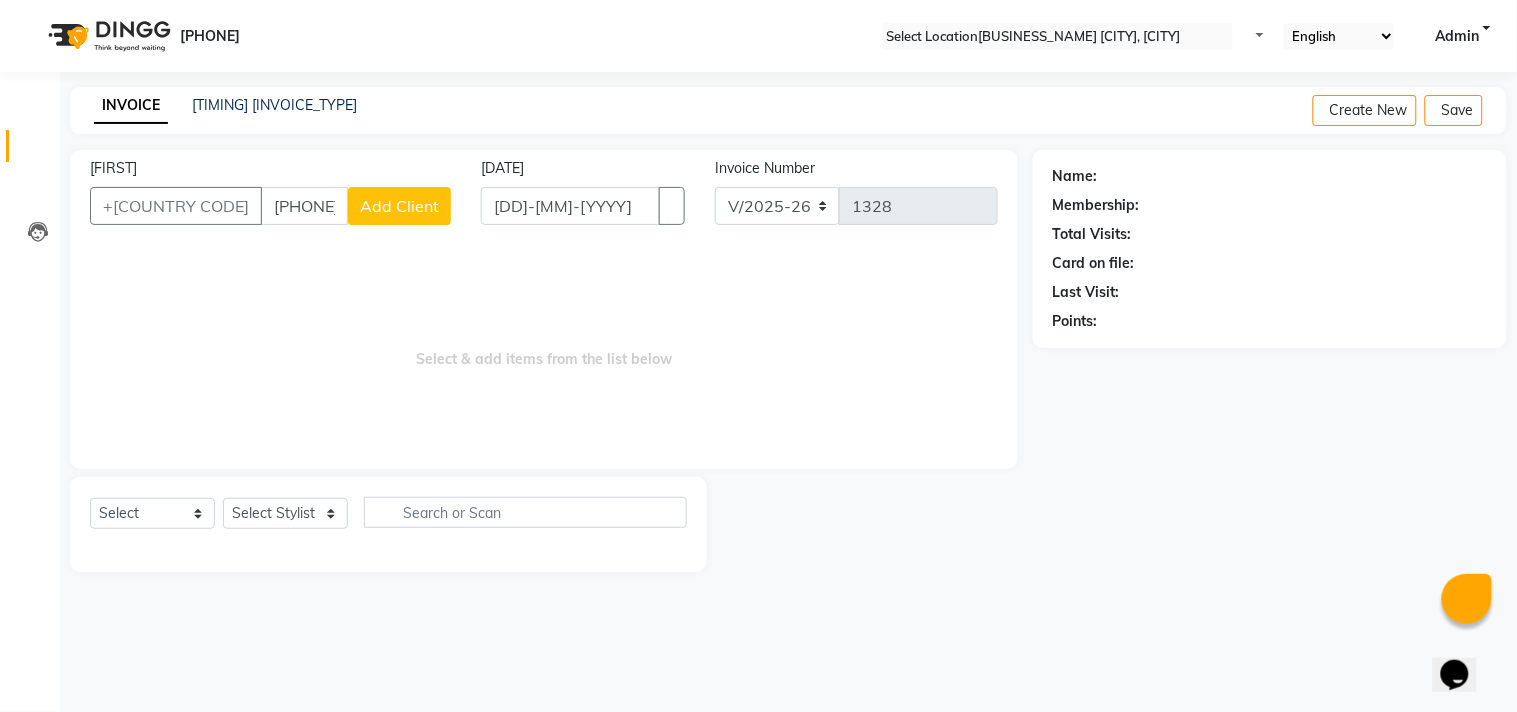 type on "[PHONE]" 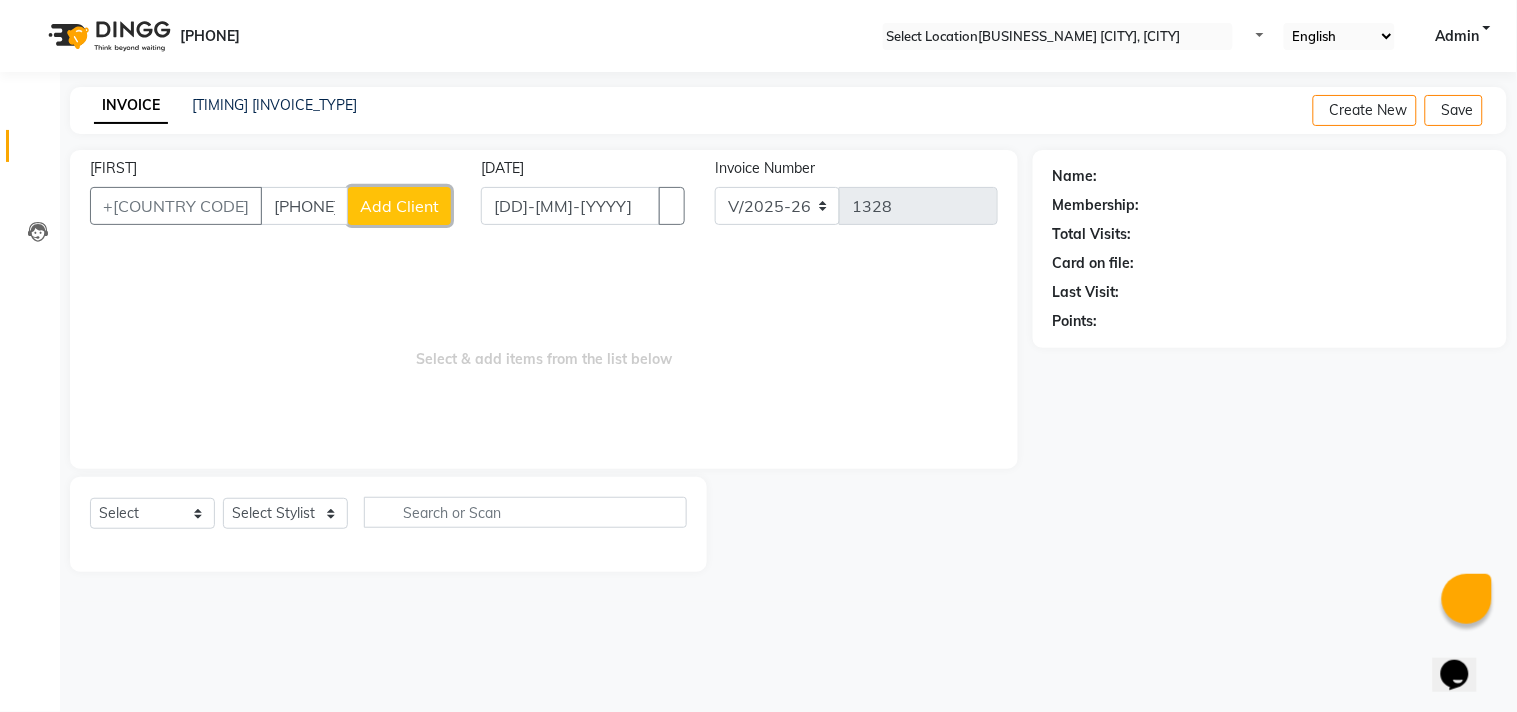click on "Add Client" at bounding box center (399, 206) 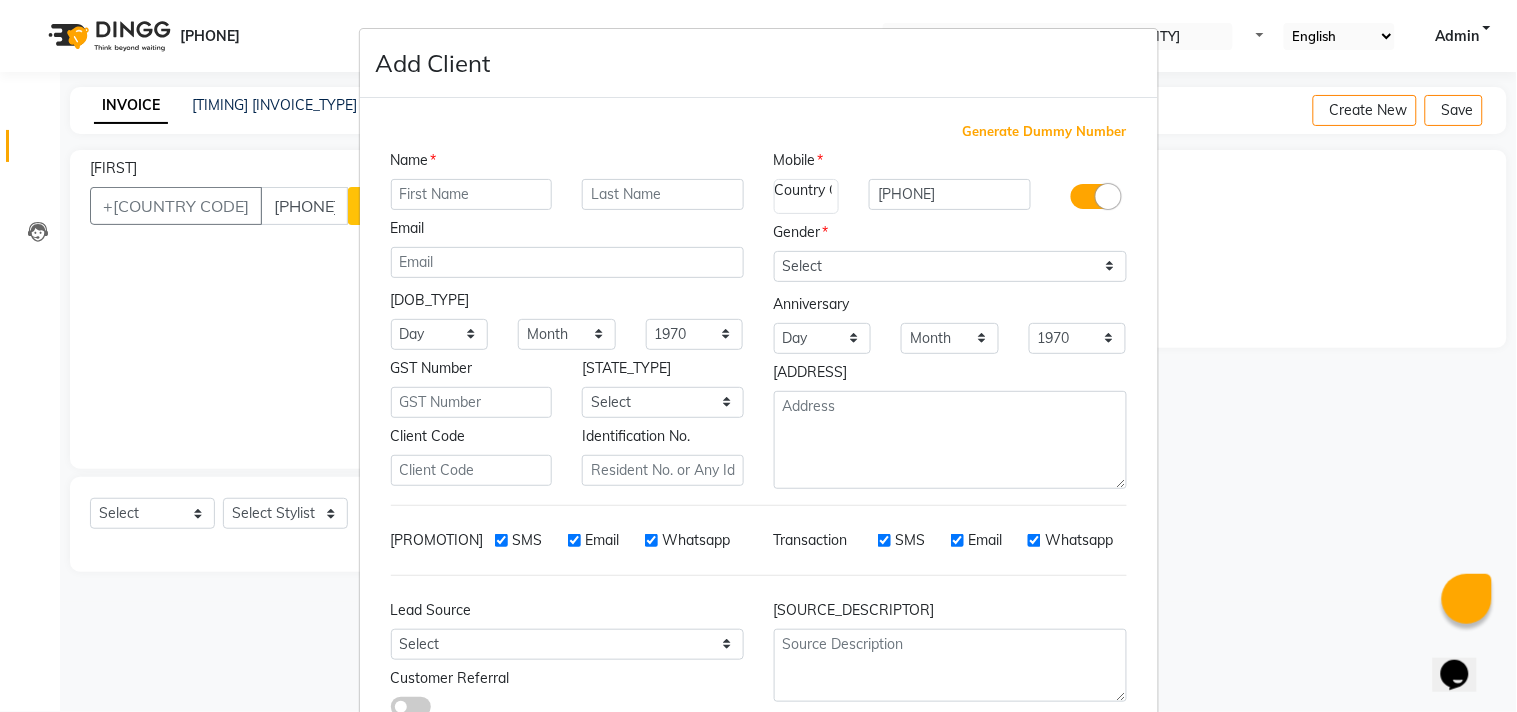 click at bounding box center (472, 194) 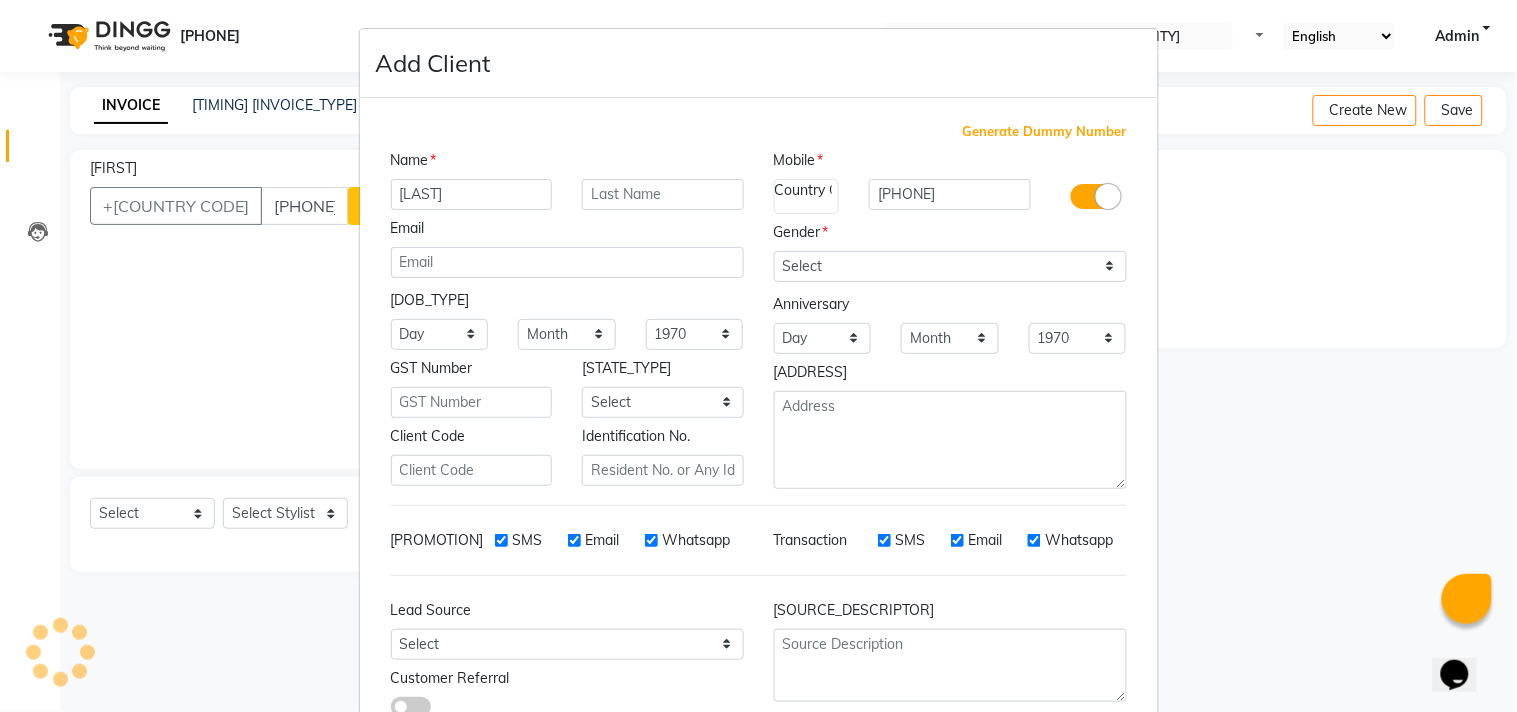 type on "[LAST]" 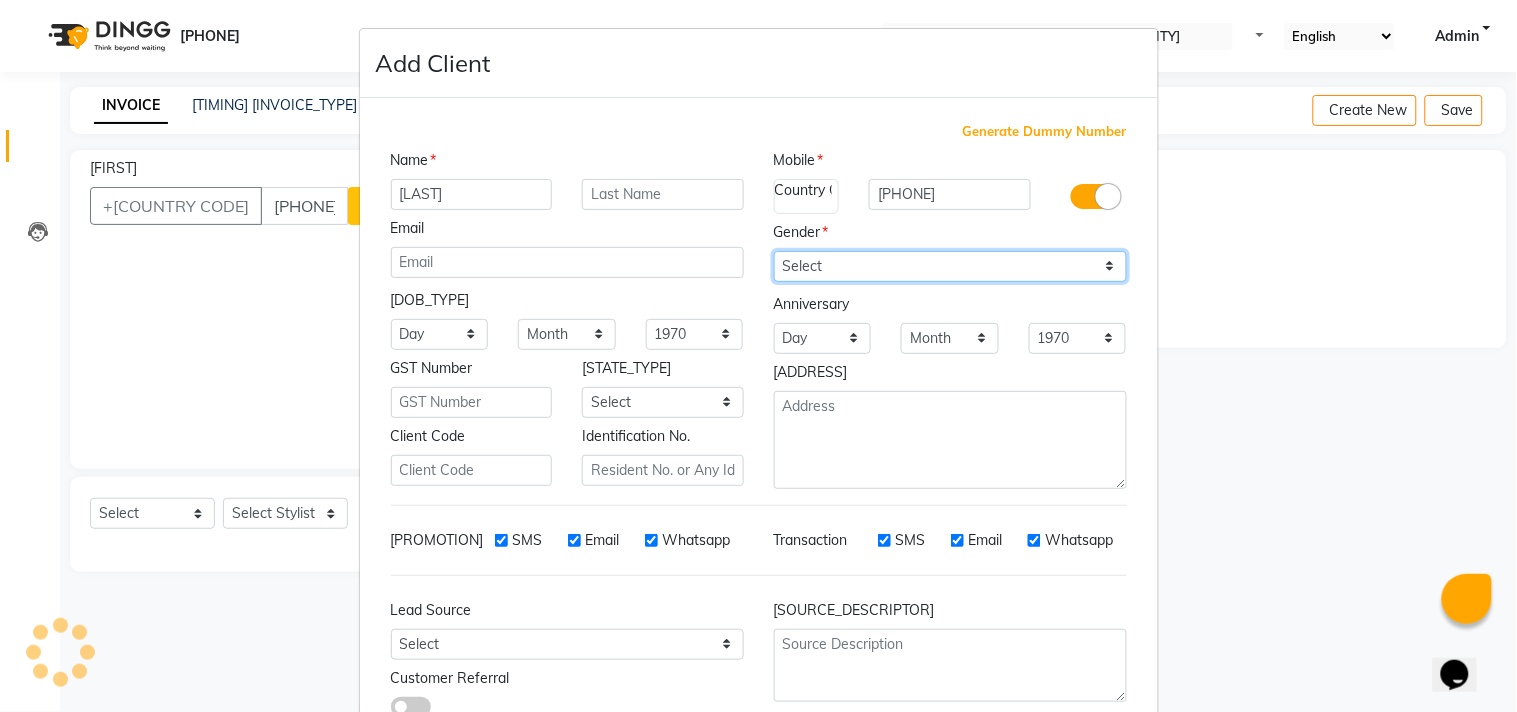 drag, startPoint x: 455, startPoint y: 192, endPoint x: 821, endPoint y: 261, distance: 372.44733 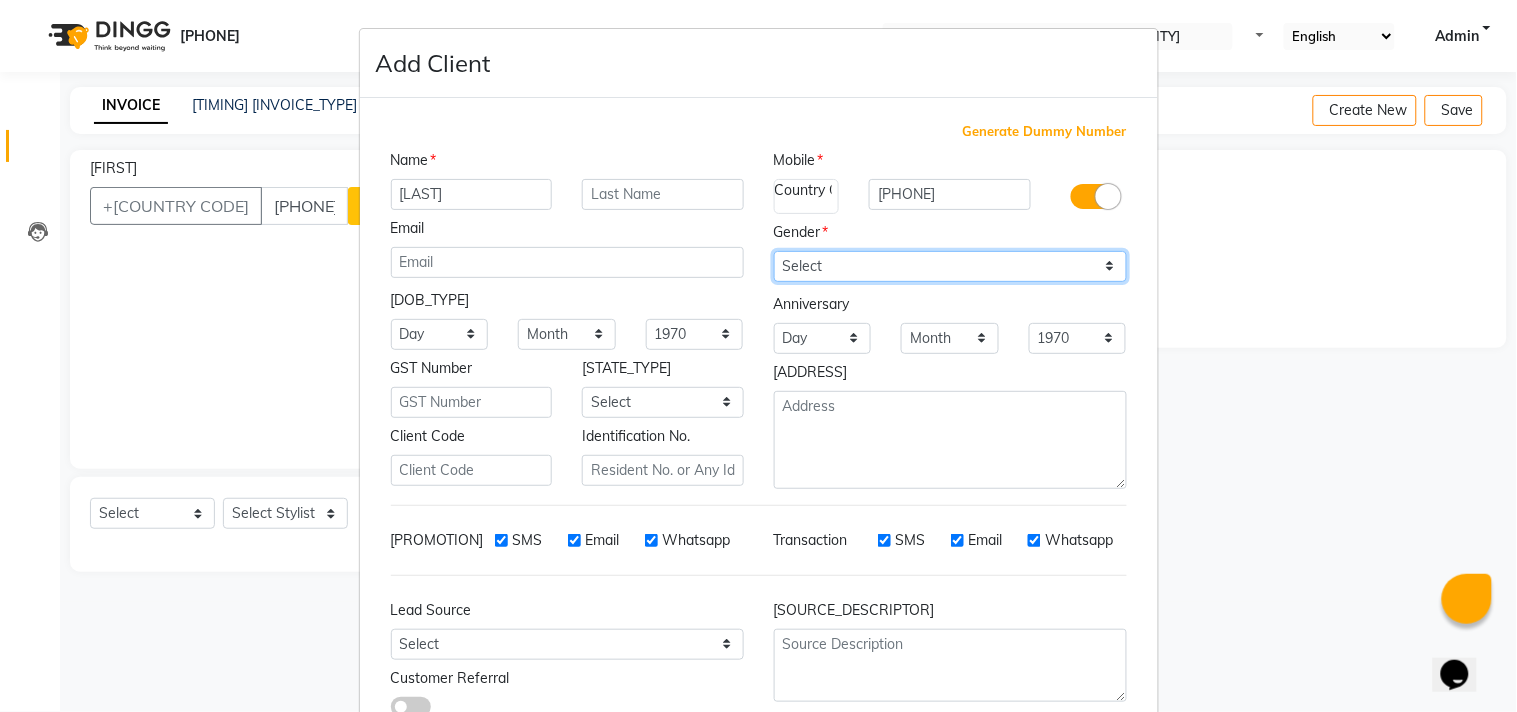 select on "male" 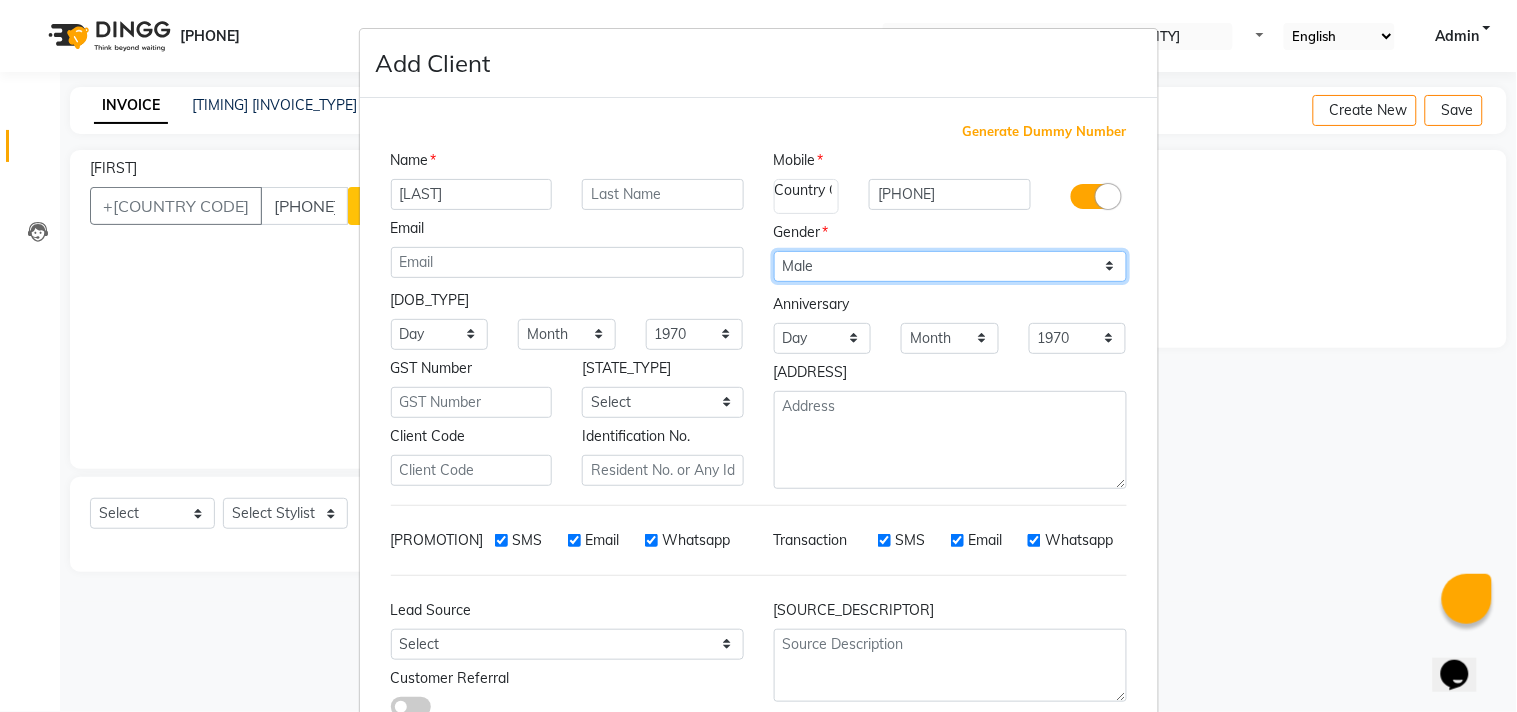 click on "Select Male Female Other Prefer Not To Say" at bounding box center (950, 266) 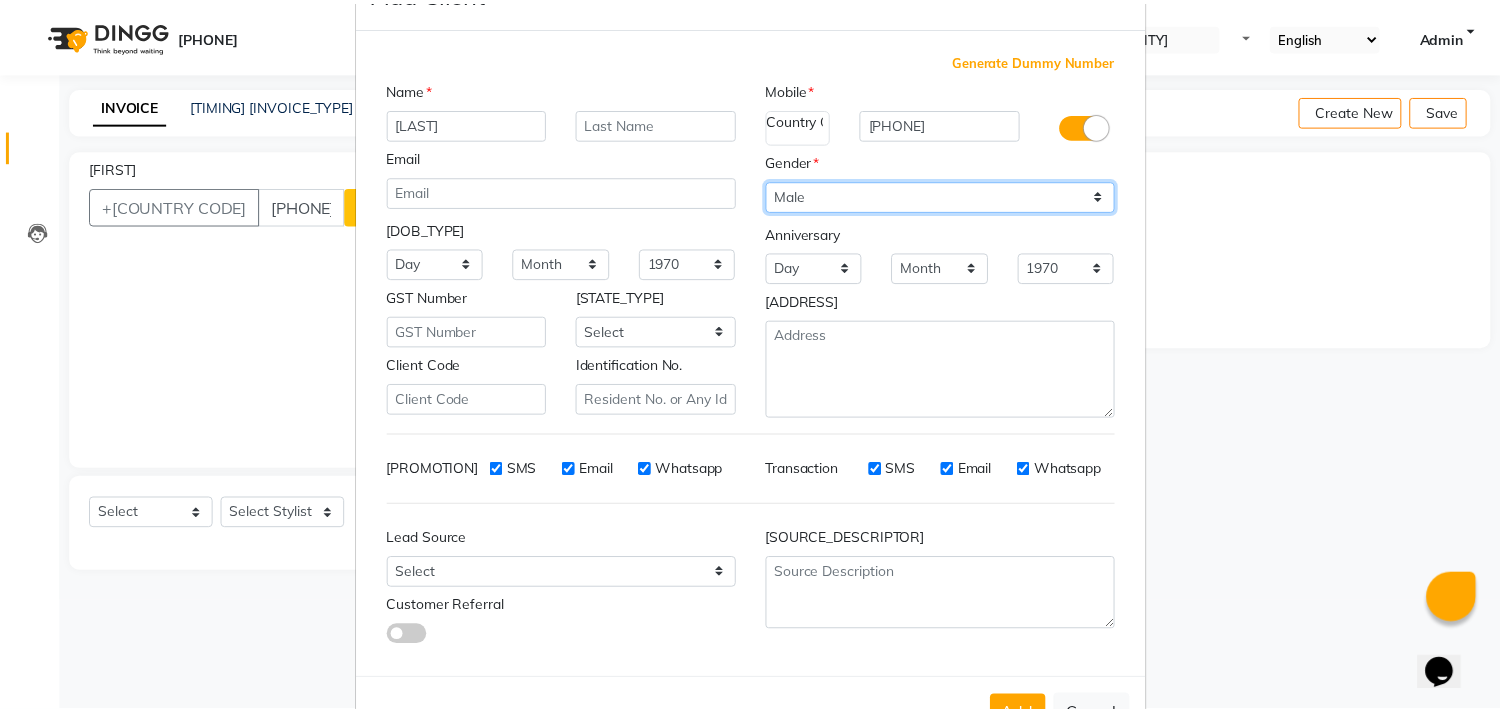 scroll, scrollTop: 138, scrollLeft: 0, axis: vertical 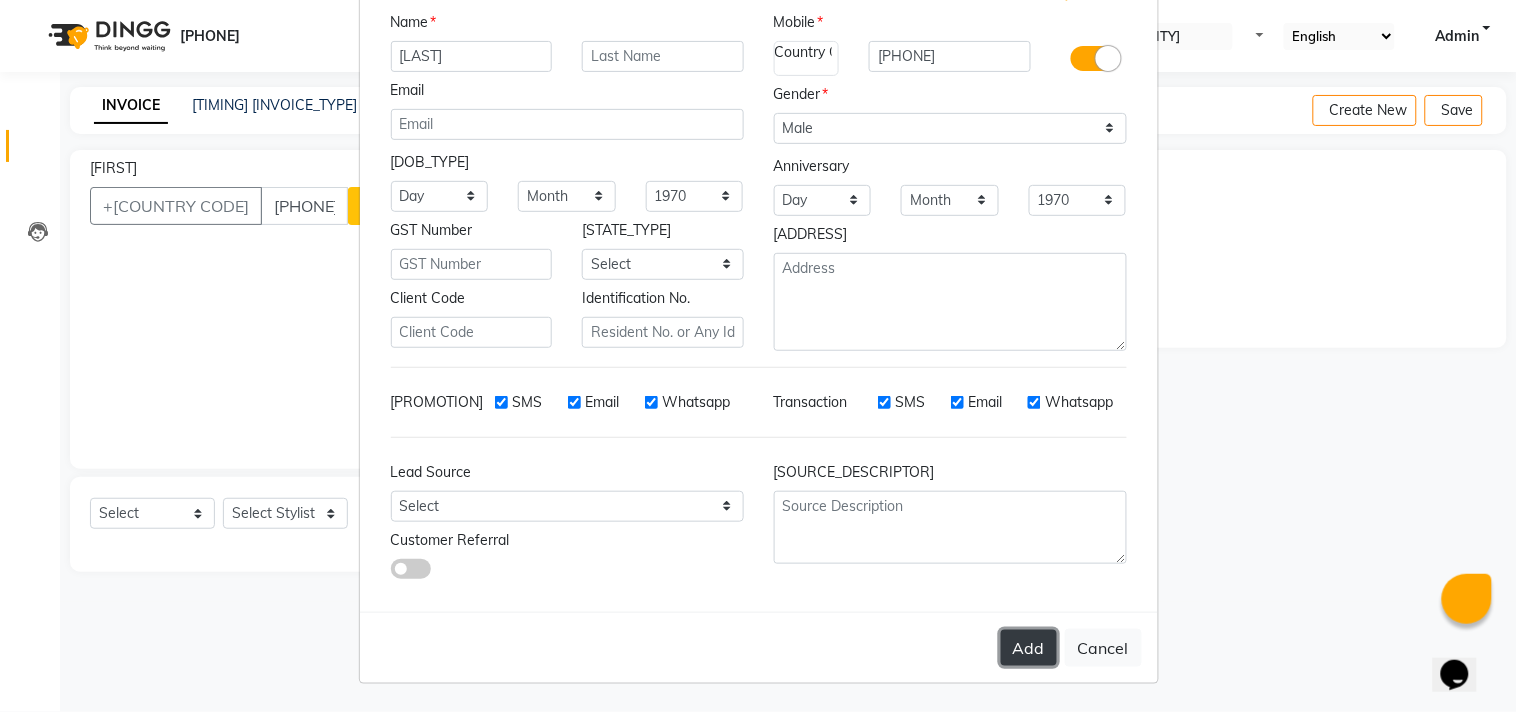 click on "Add" at bounding box center (1029, 648) 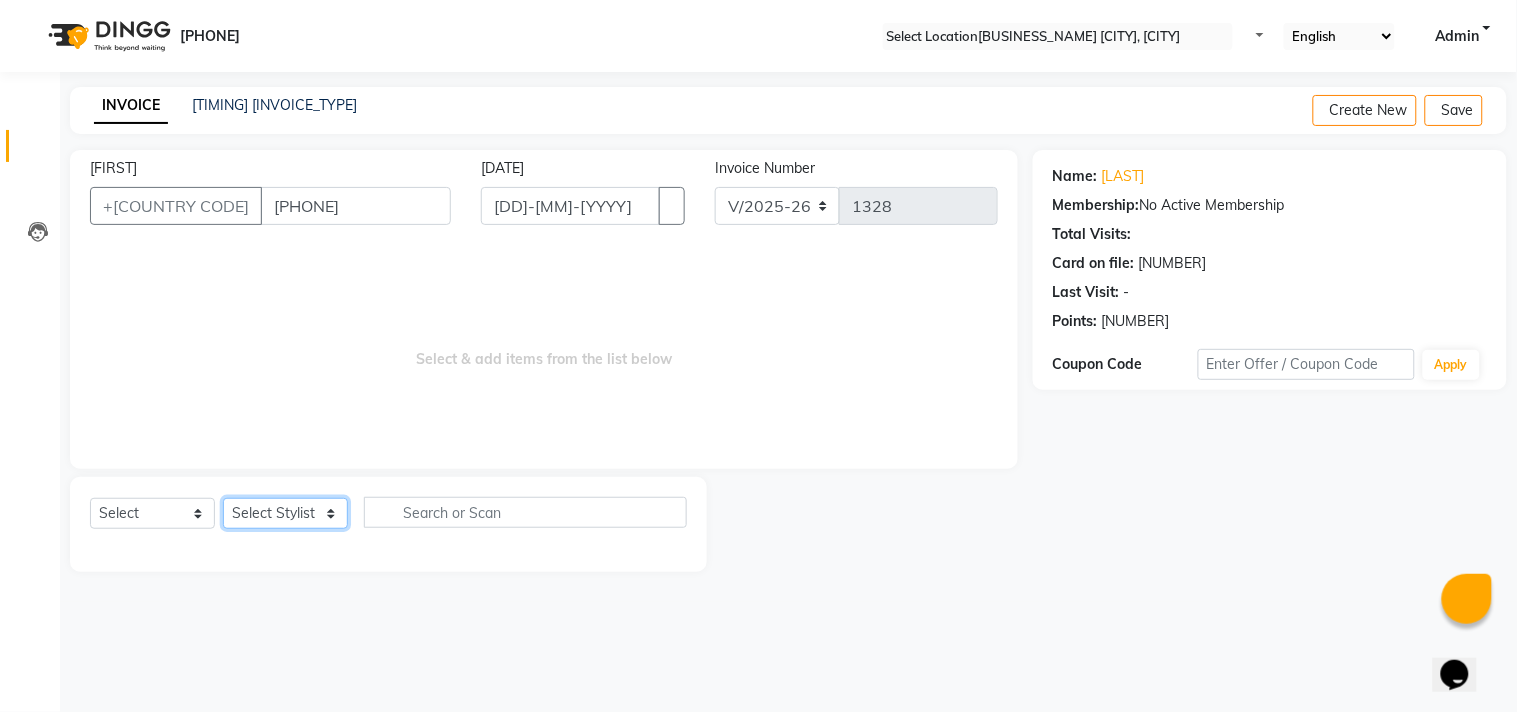 click on "Select Stylist Admin [FIRST] [FIRST] [FIRST] [FIRST] [FIRST]" at bounding box center [285, 513] 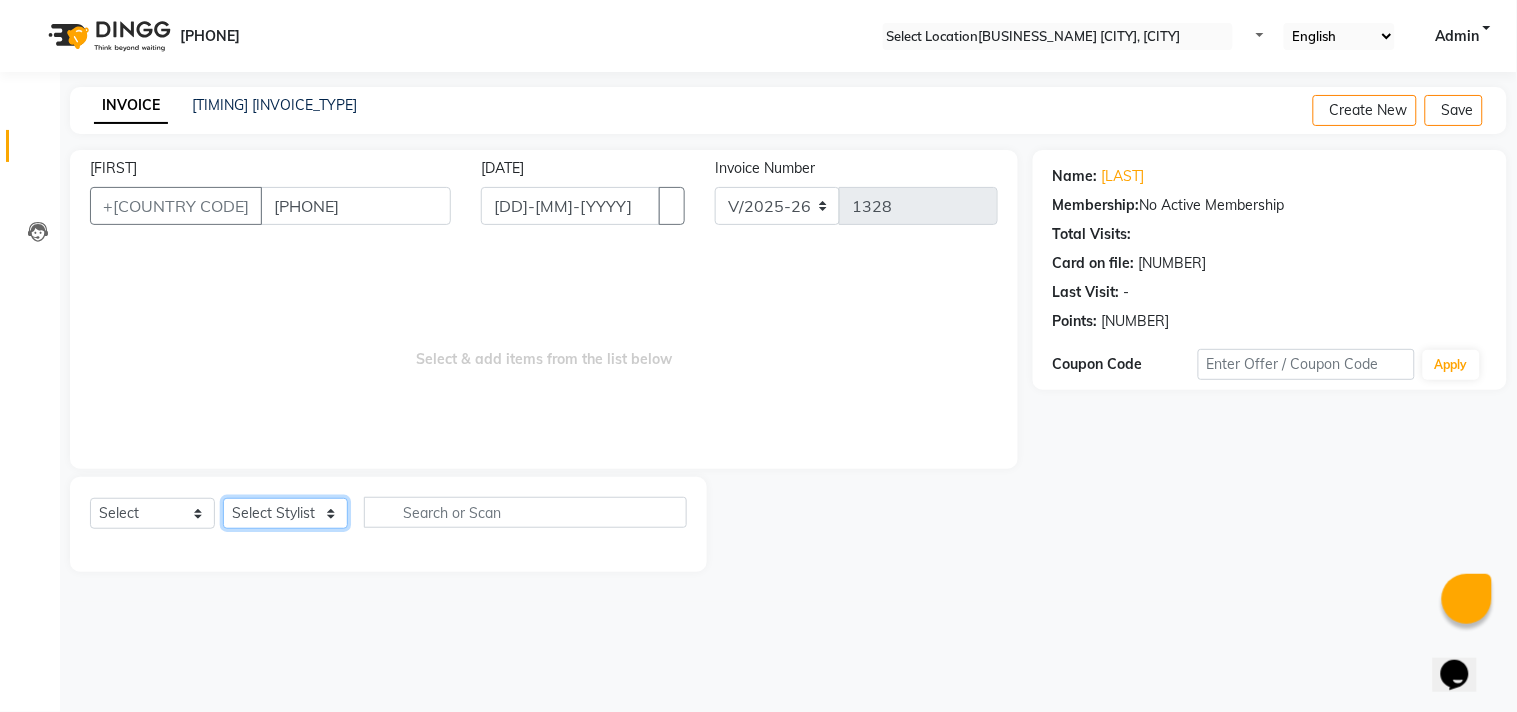 click on "Select Stylist Admin [FIRST] [FIRST] [FIRST] [FIRST] [FIRST]" at bounding box center [285, 513] 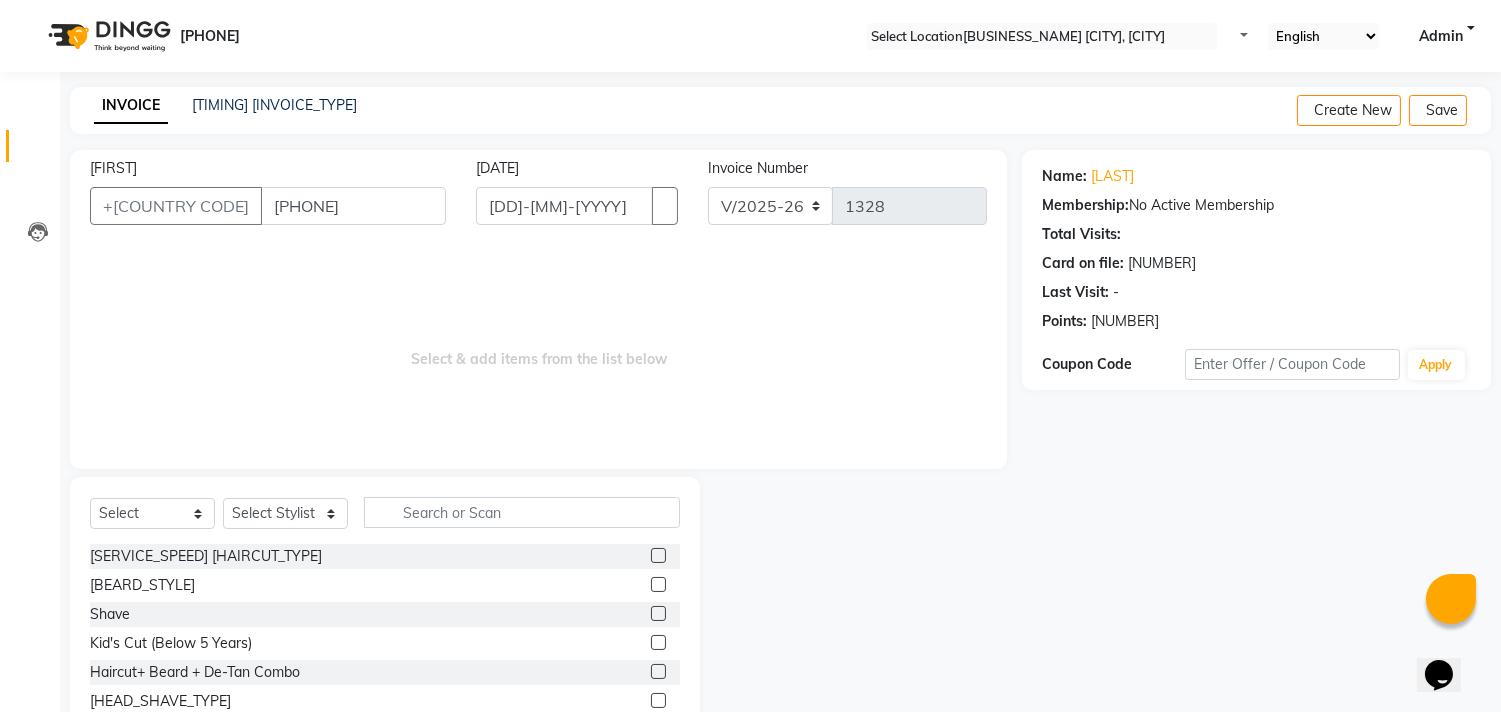 click at bounding box center [658, 555] 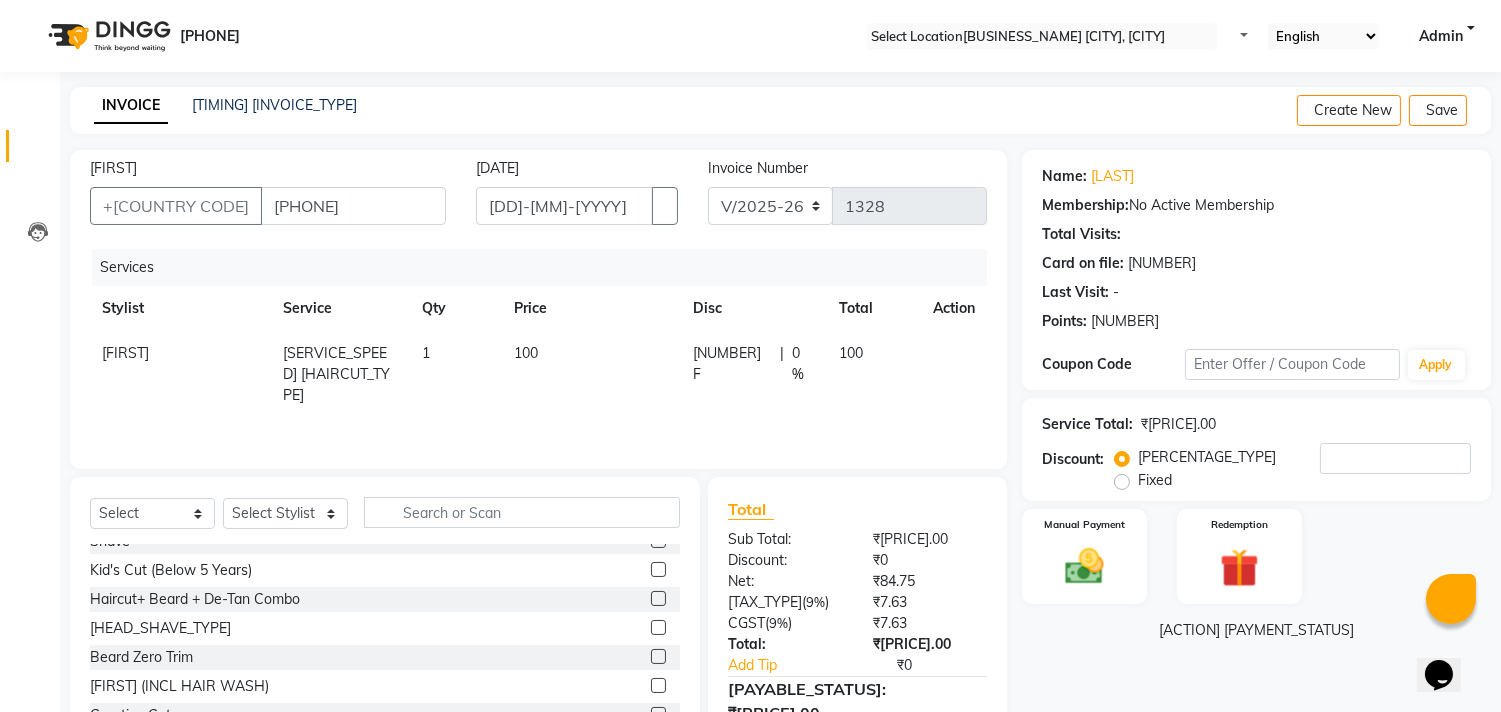 scroll, scrollTop: 111, scrollLeft: 0, axis: vertical 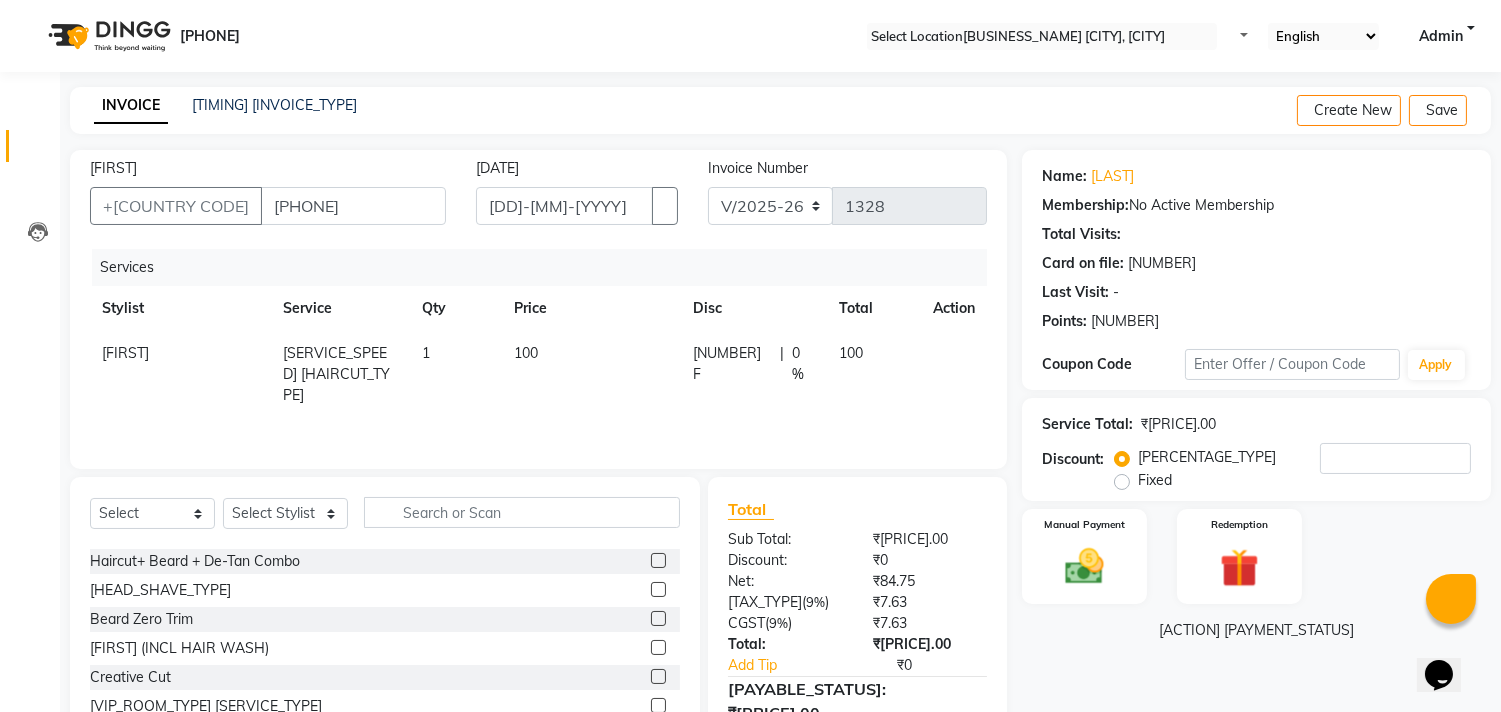 click at bounding box center (658, 618) 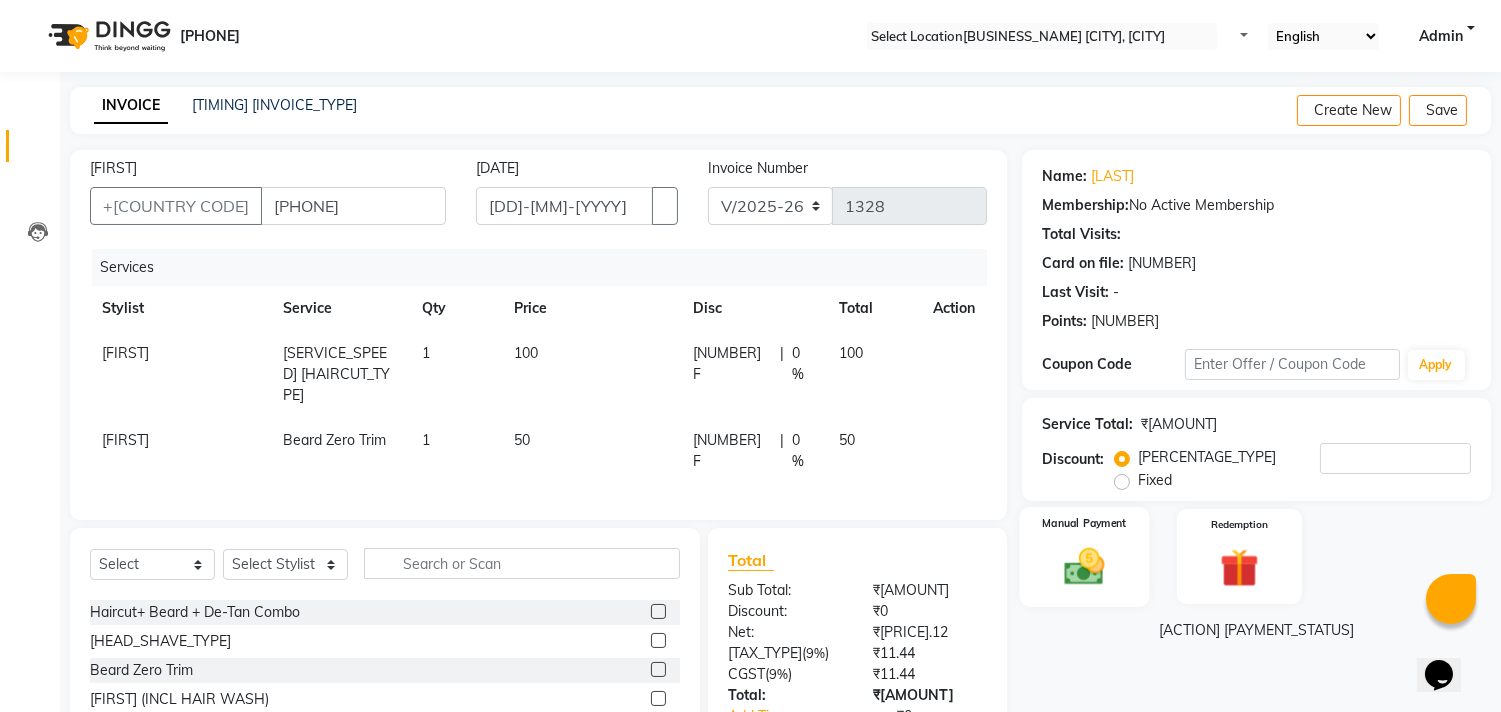 click at bounding box center [1085, 566] 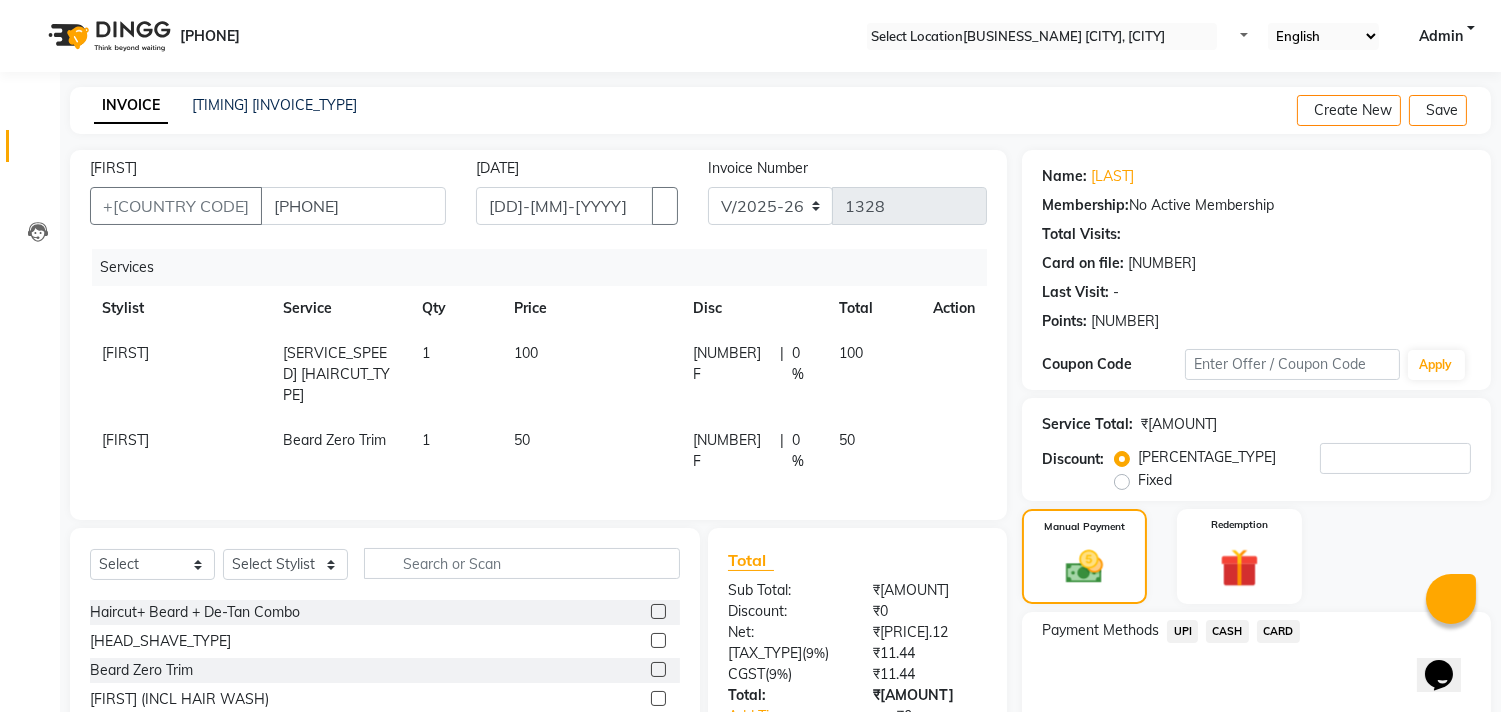 click on "UPI" at bounding box center [1182, 631] 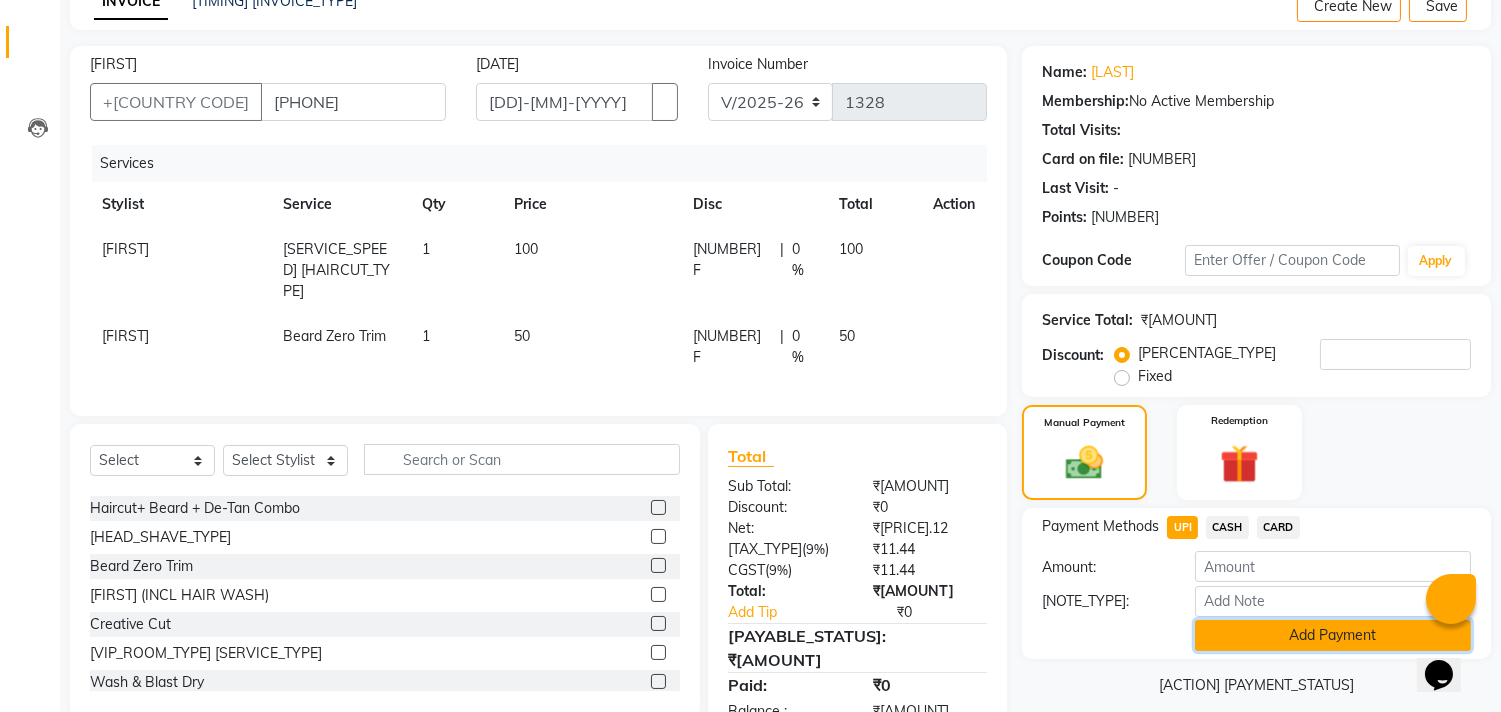 click on "Add Payment" at bounding box center (1333, 635) 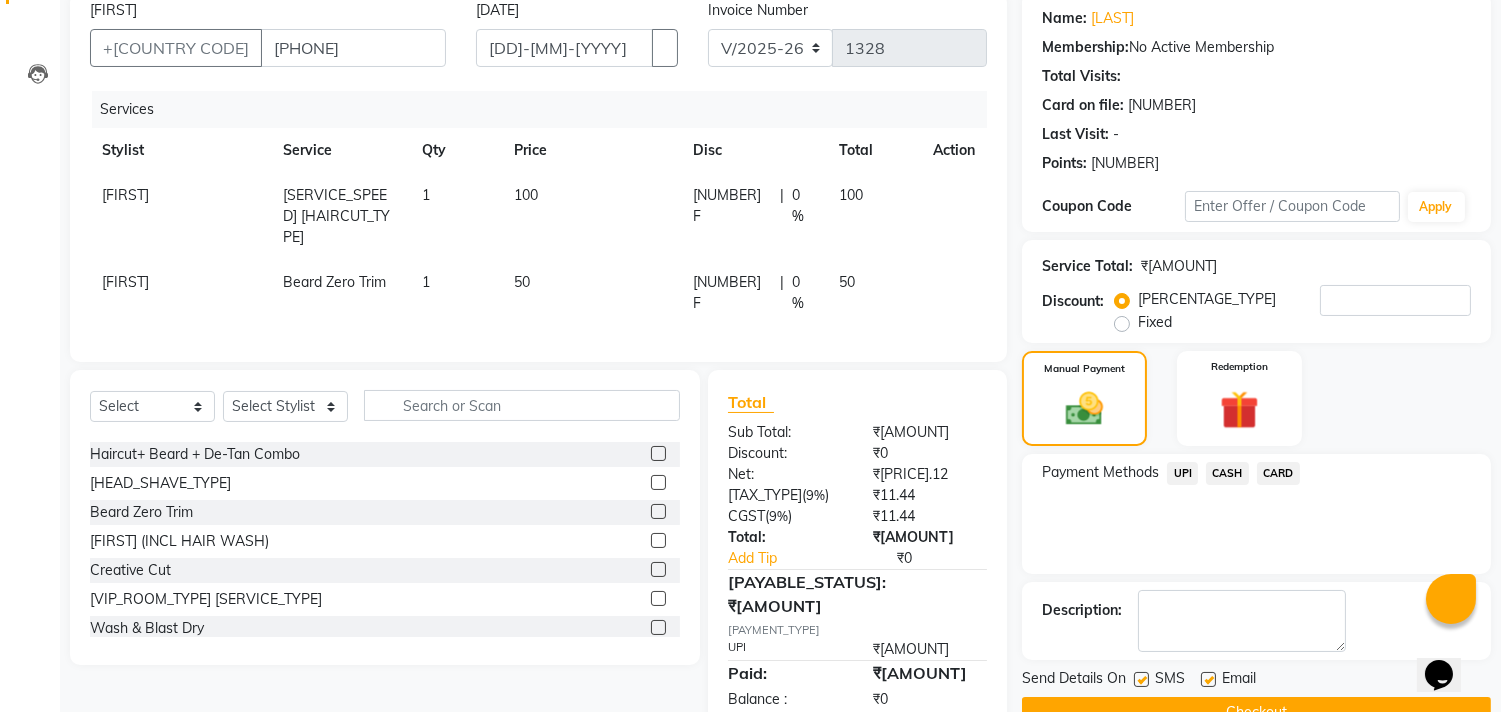 scroll, scrollTop: 187, scrollLeft: 0, axis: vertical 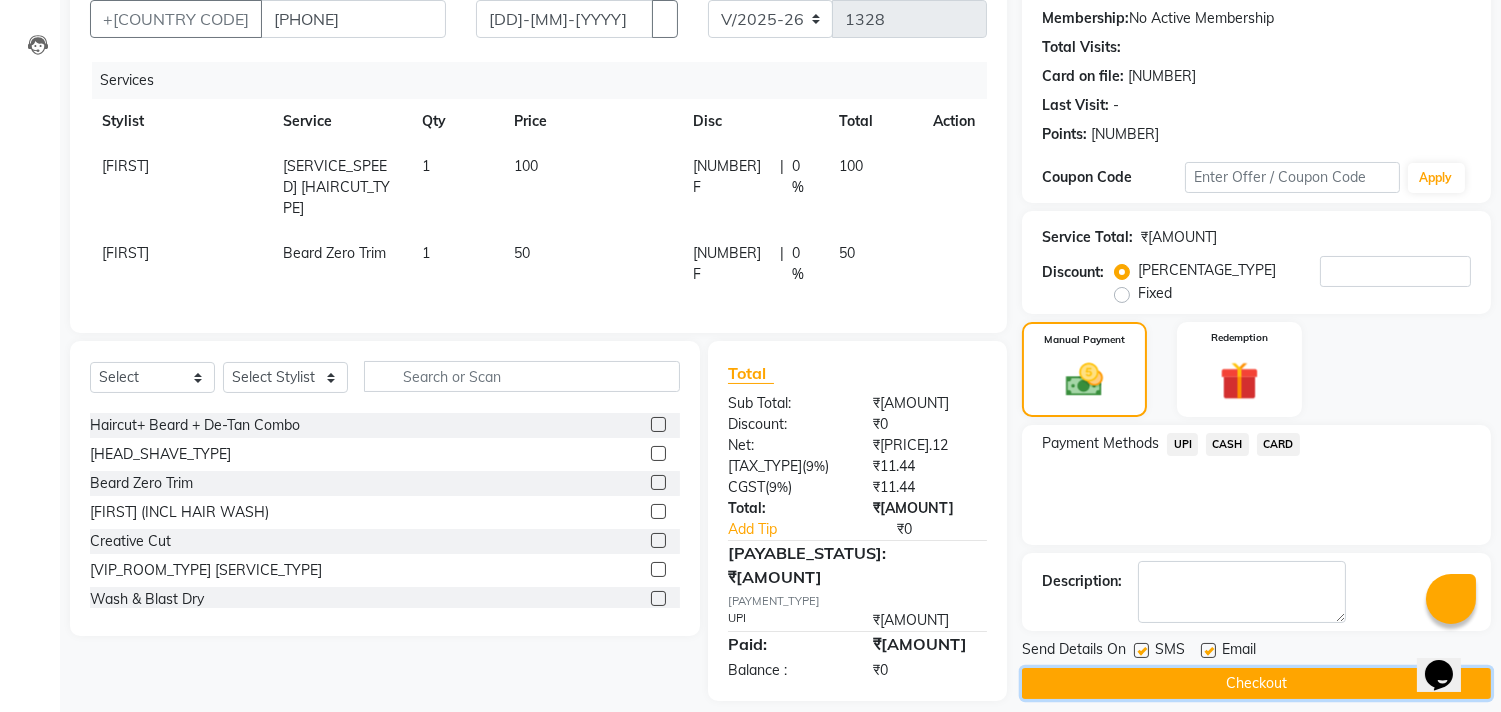 click on "Checkout" at bounding box center [1256, 683] 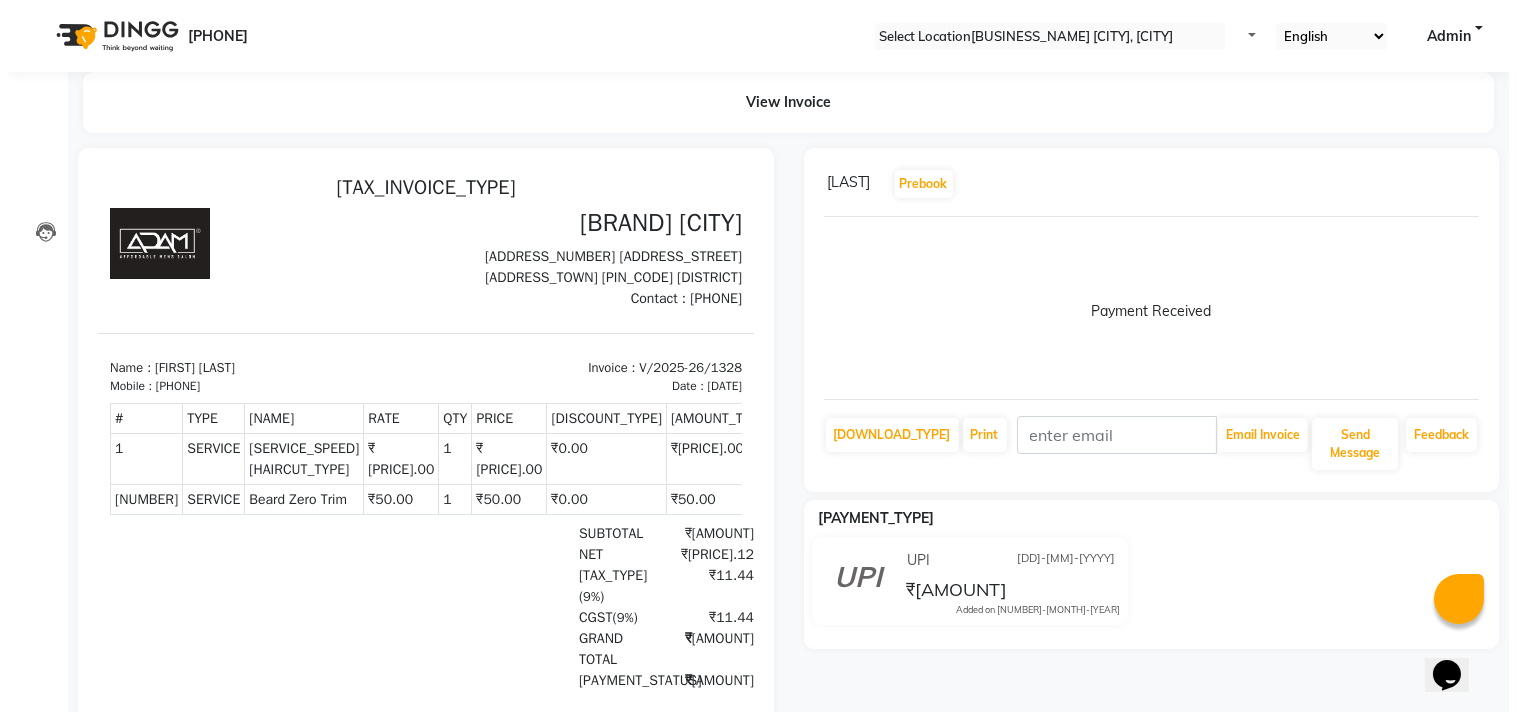 scroll, scrollTop: 0, scrollLeft: 0, axis: both 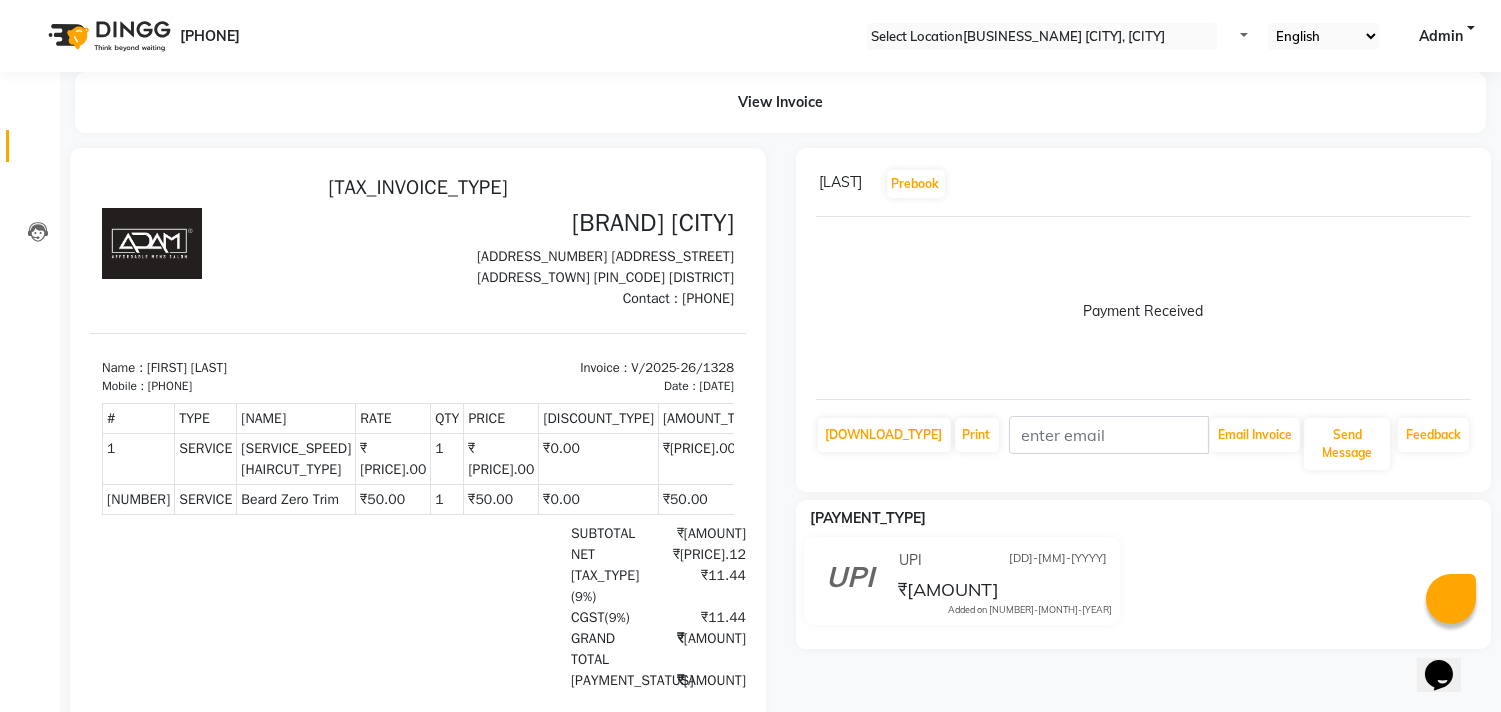 click at bounding box center (37, 151) 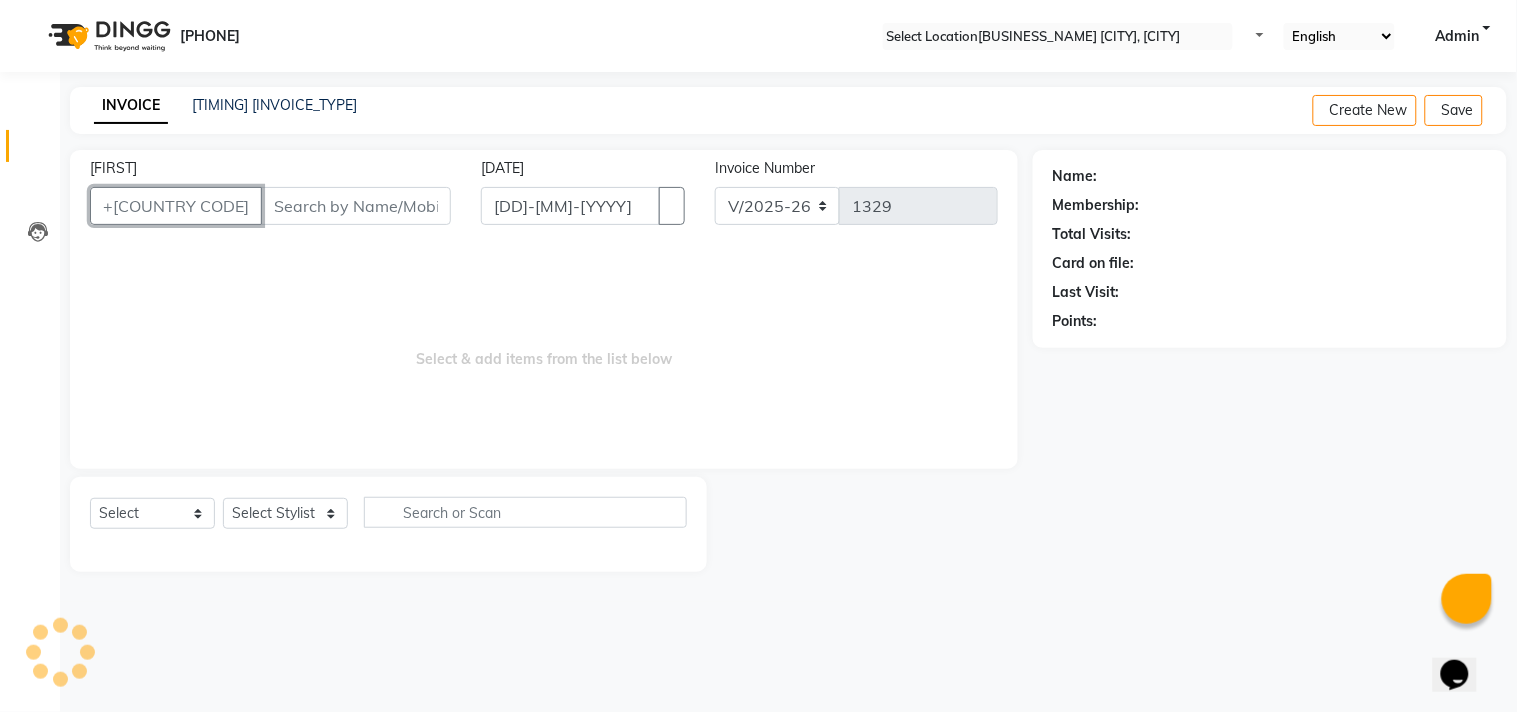 drag, startPoint x: 141, startPoint y: 201, endPoint x: 178, endPoint y: 201, distance: 37 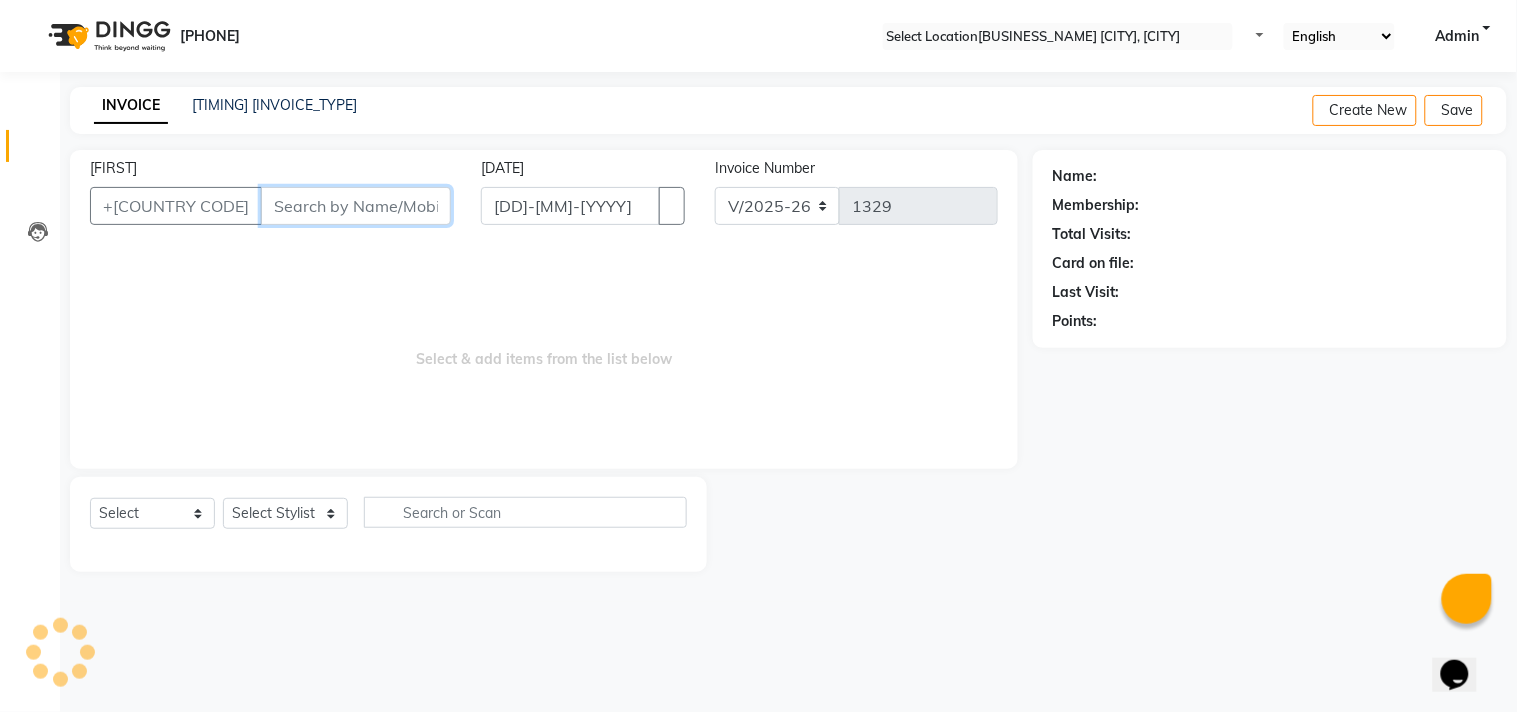 click on "[FIRST]" at bounding box center (356, 206) 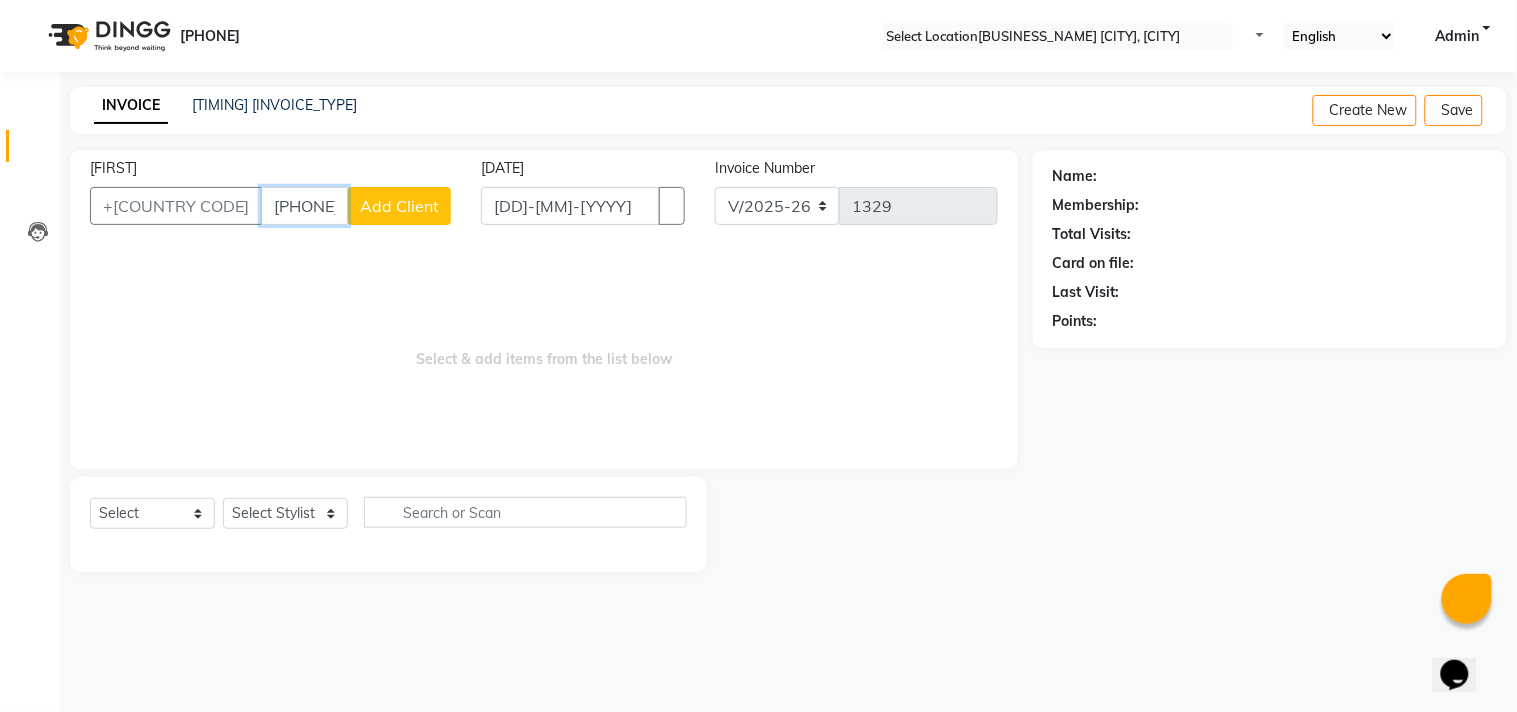 type on "[PHONE]" 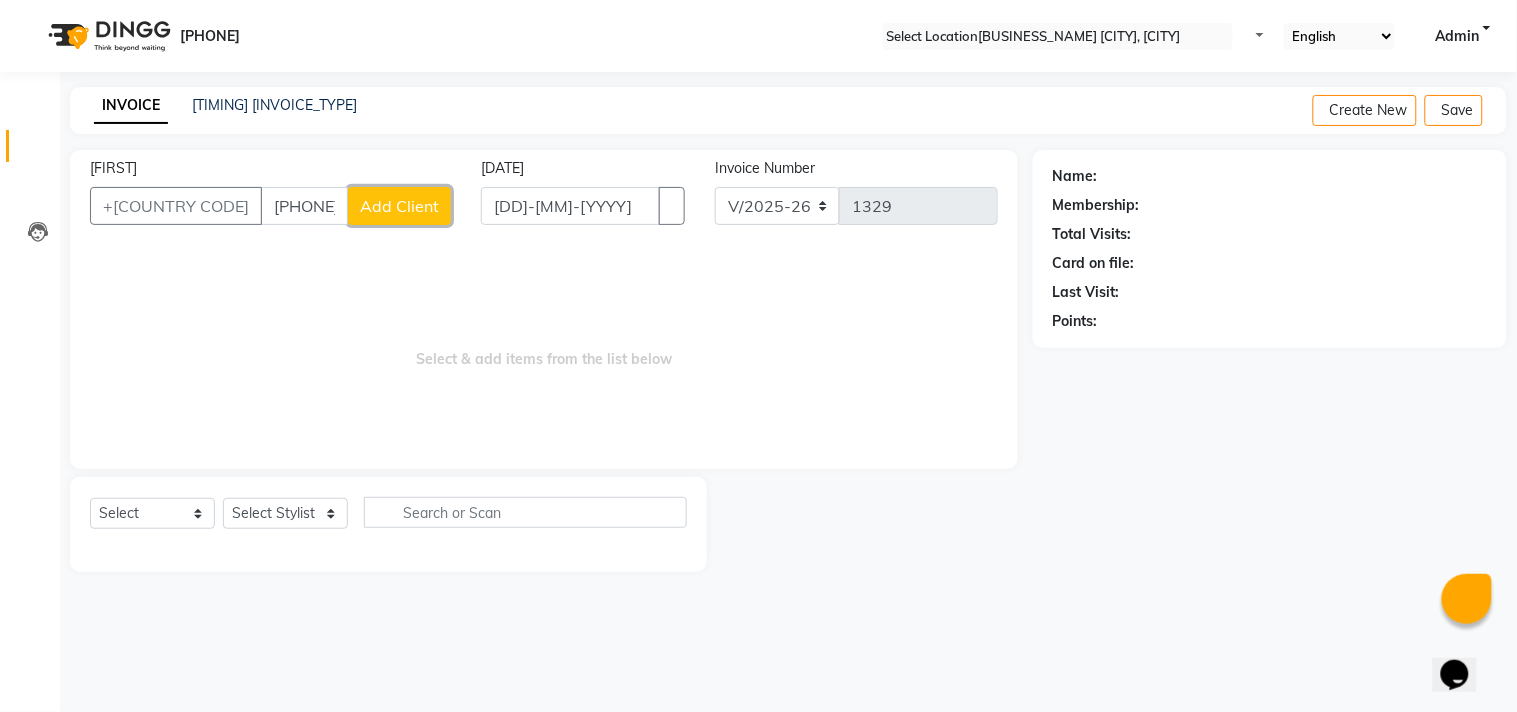 click on "Add Client" at bounding box center (399, 206) 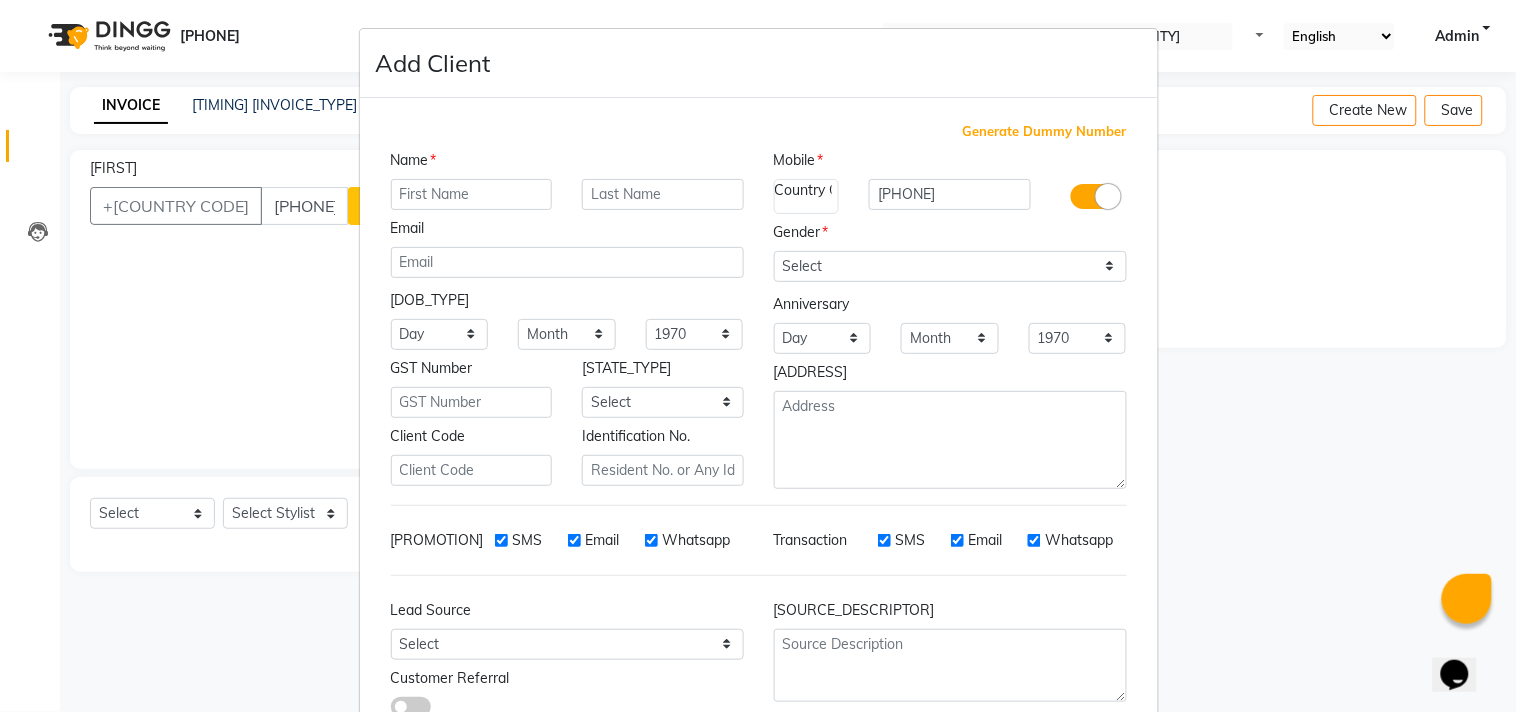 click at bounding box center [472, 194] 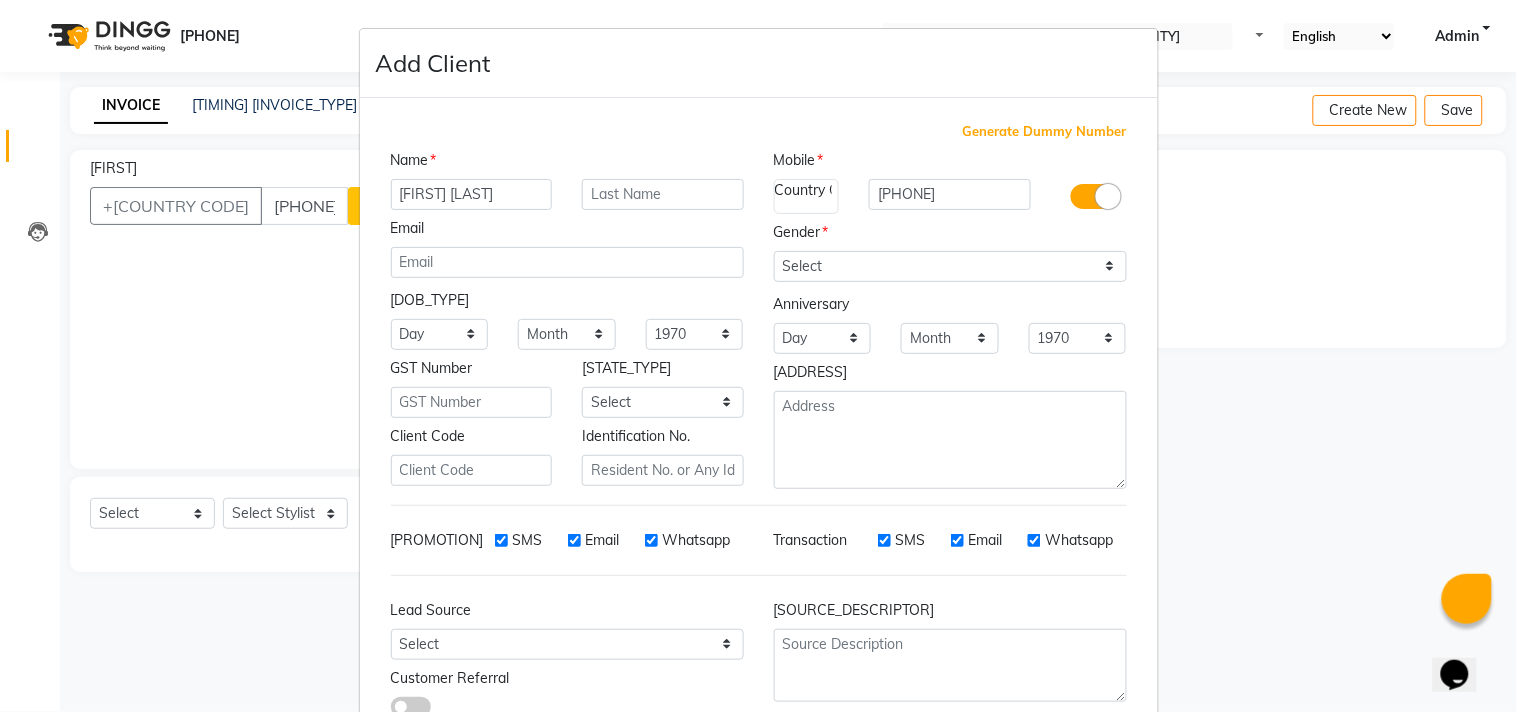 click on "[FIRST] [LAST]" at bounding box center [472, 194] 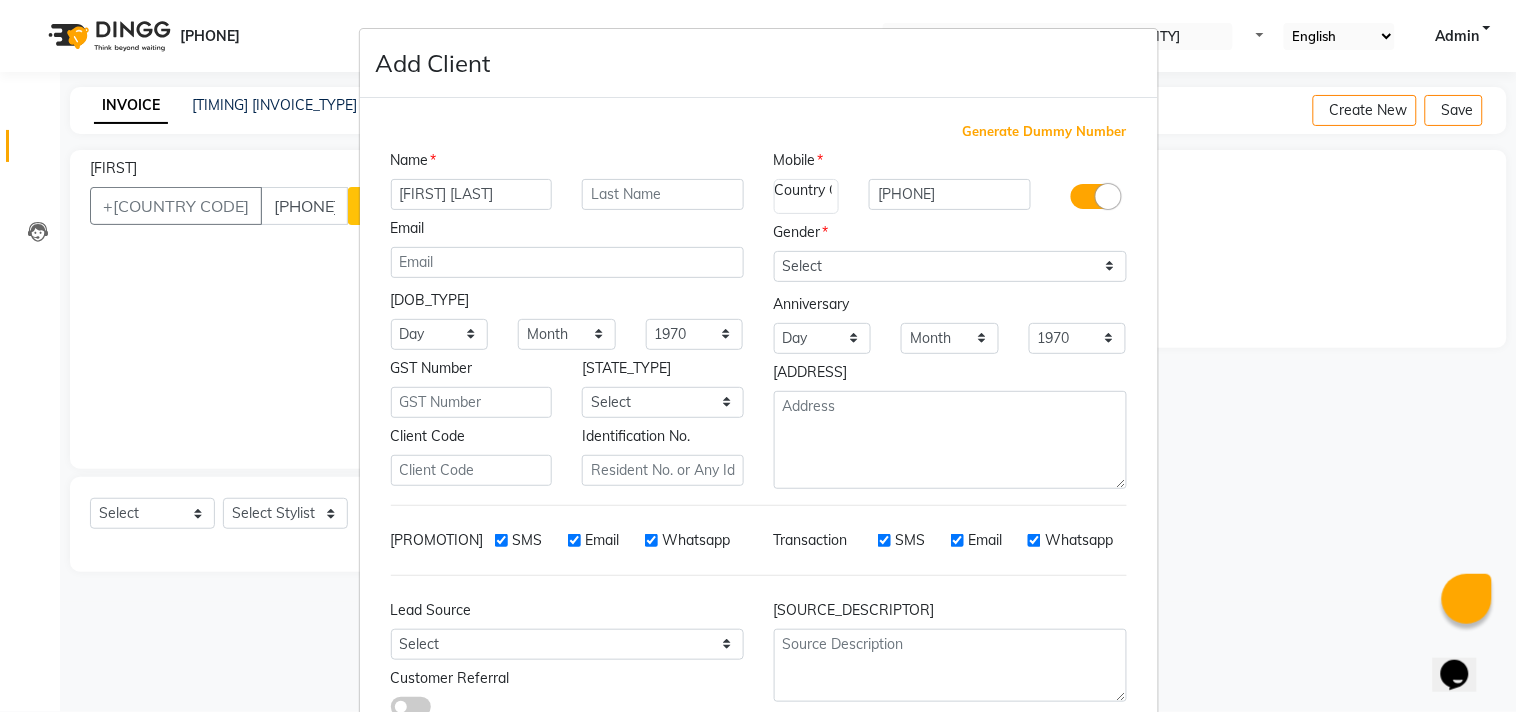 drag, startPoint x: 452, startPoint y: 188, endPoint x: 775, endPoint y: 137, distance: 327.00153 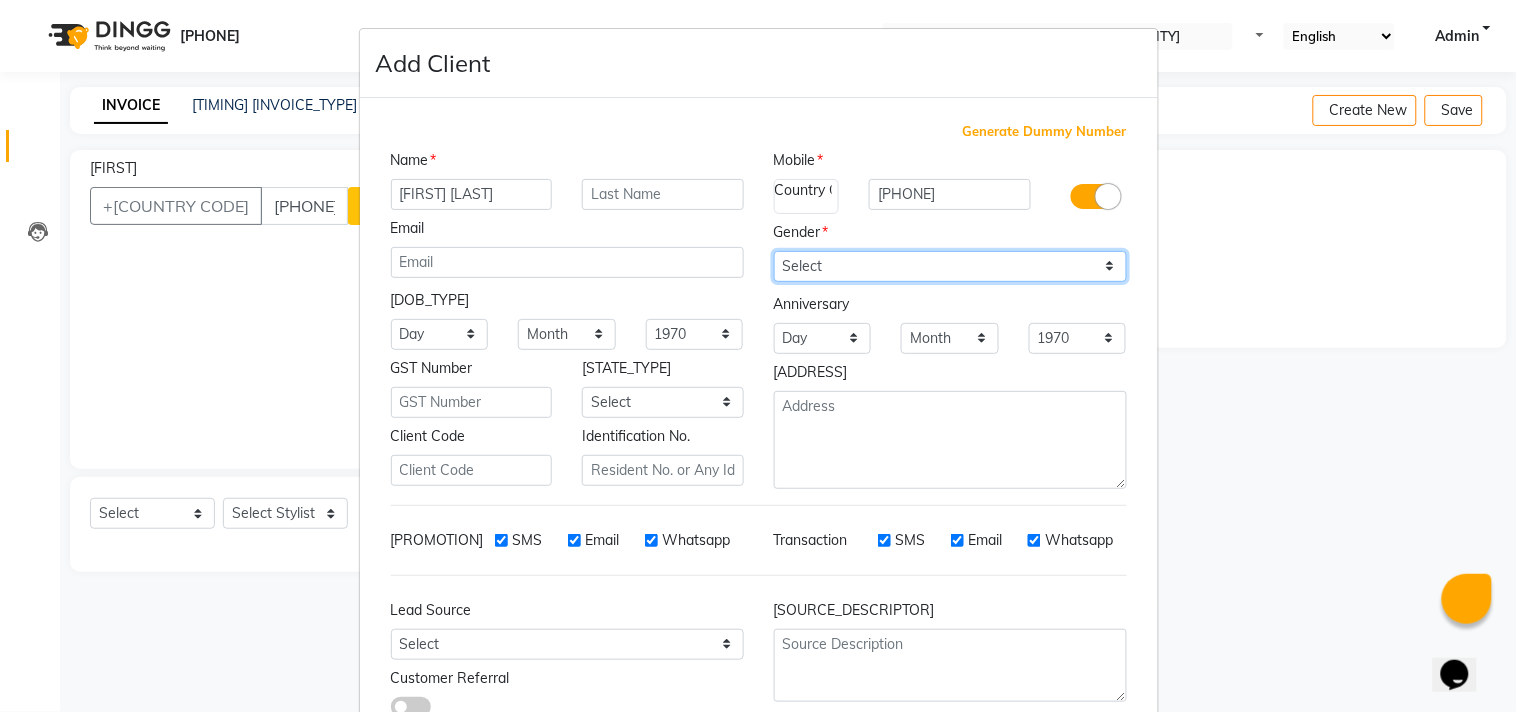 click on "Select Male Female Other Prefer Not To Say" at bounding box center (950, 266) 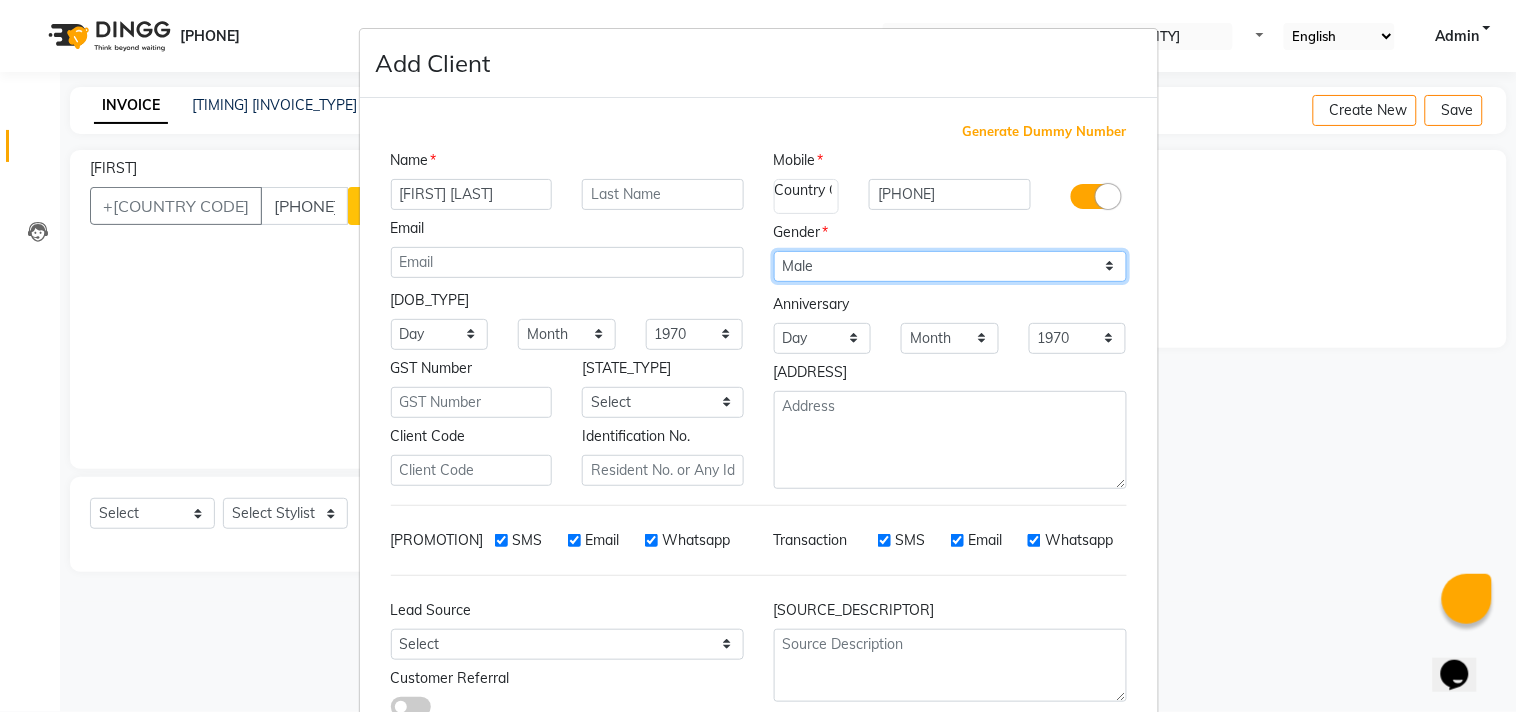 click on "Select Male Female Other Prefer Not To Say" at bounding box center (950, 266) 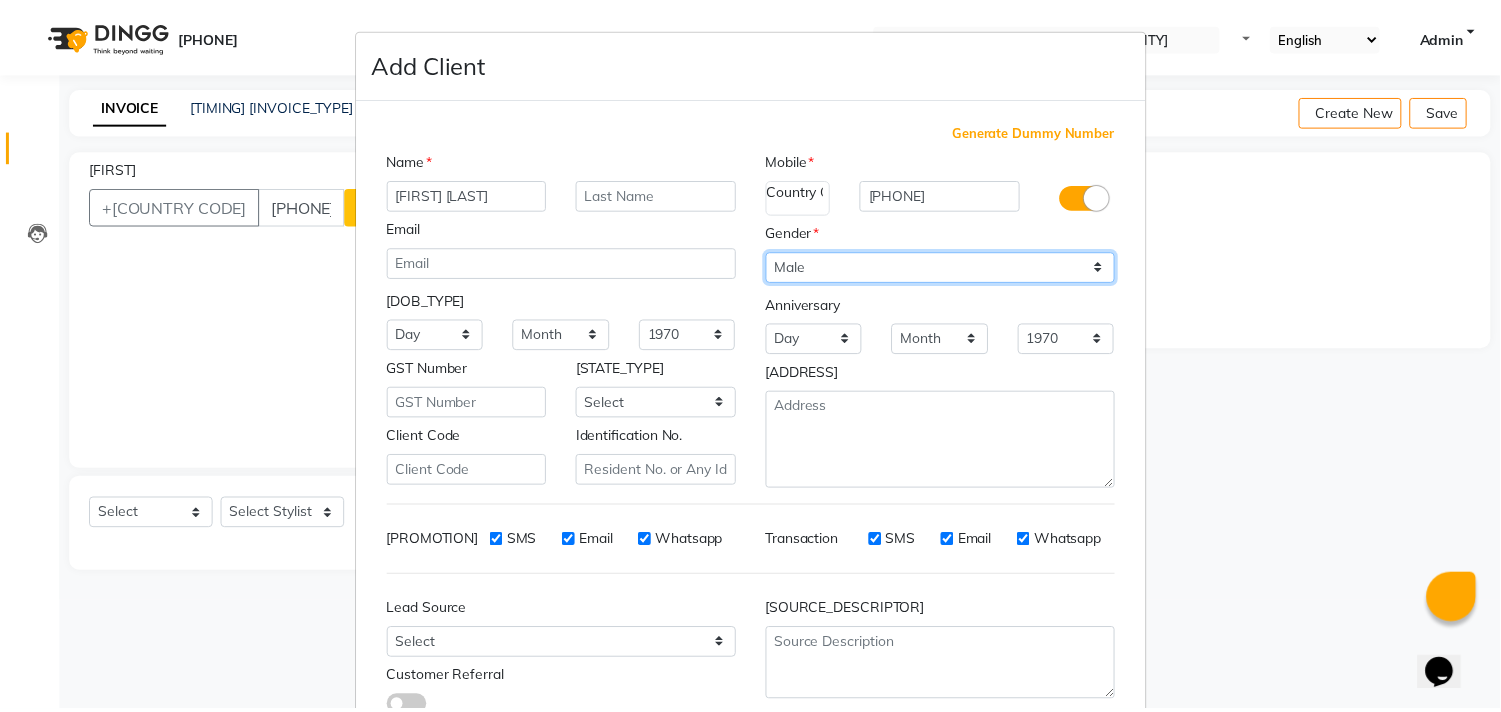 scroll, scrollTop: 138, scrollLeft: 0, axis: vertical 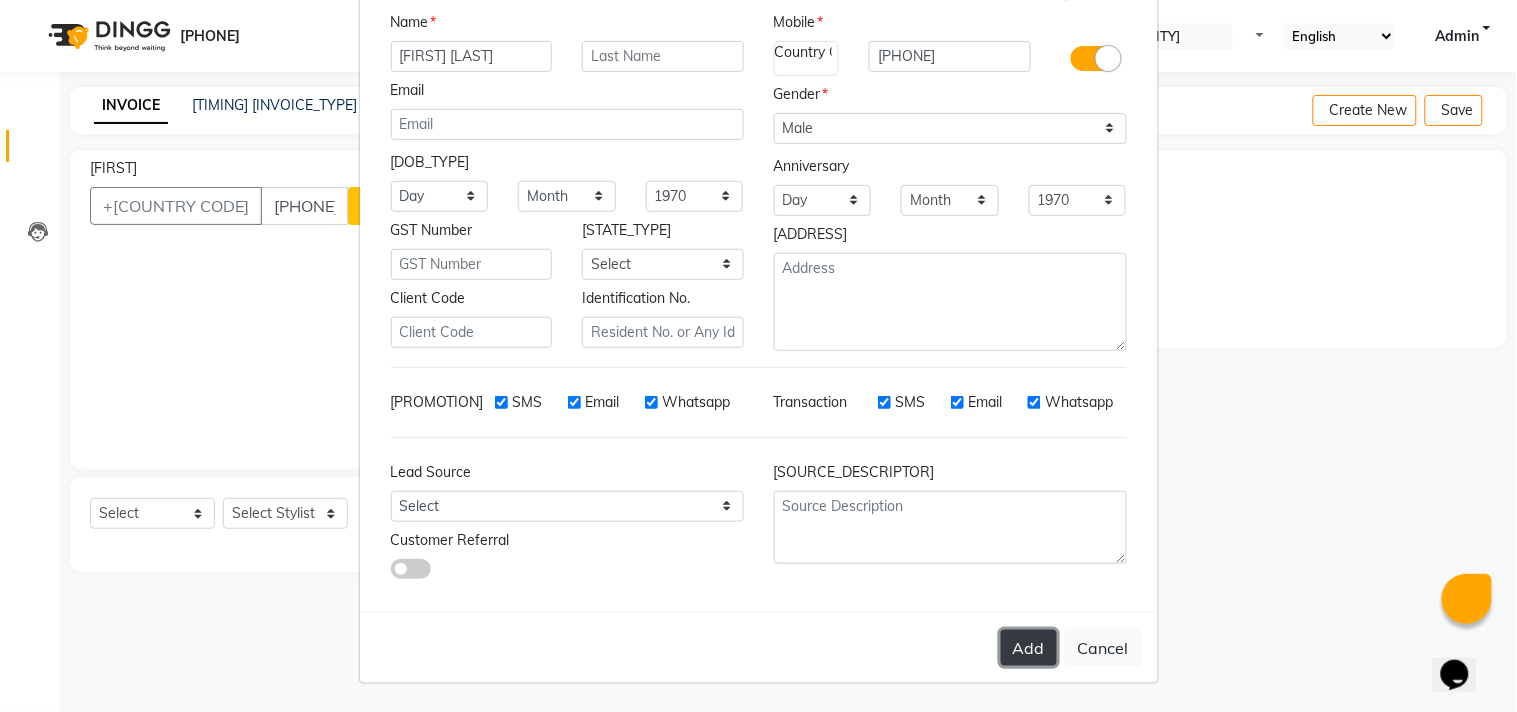 click on "Add" at bounding box center [1029, 648] 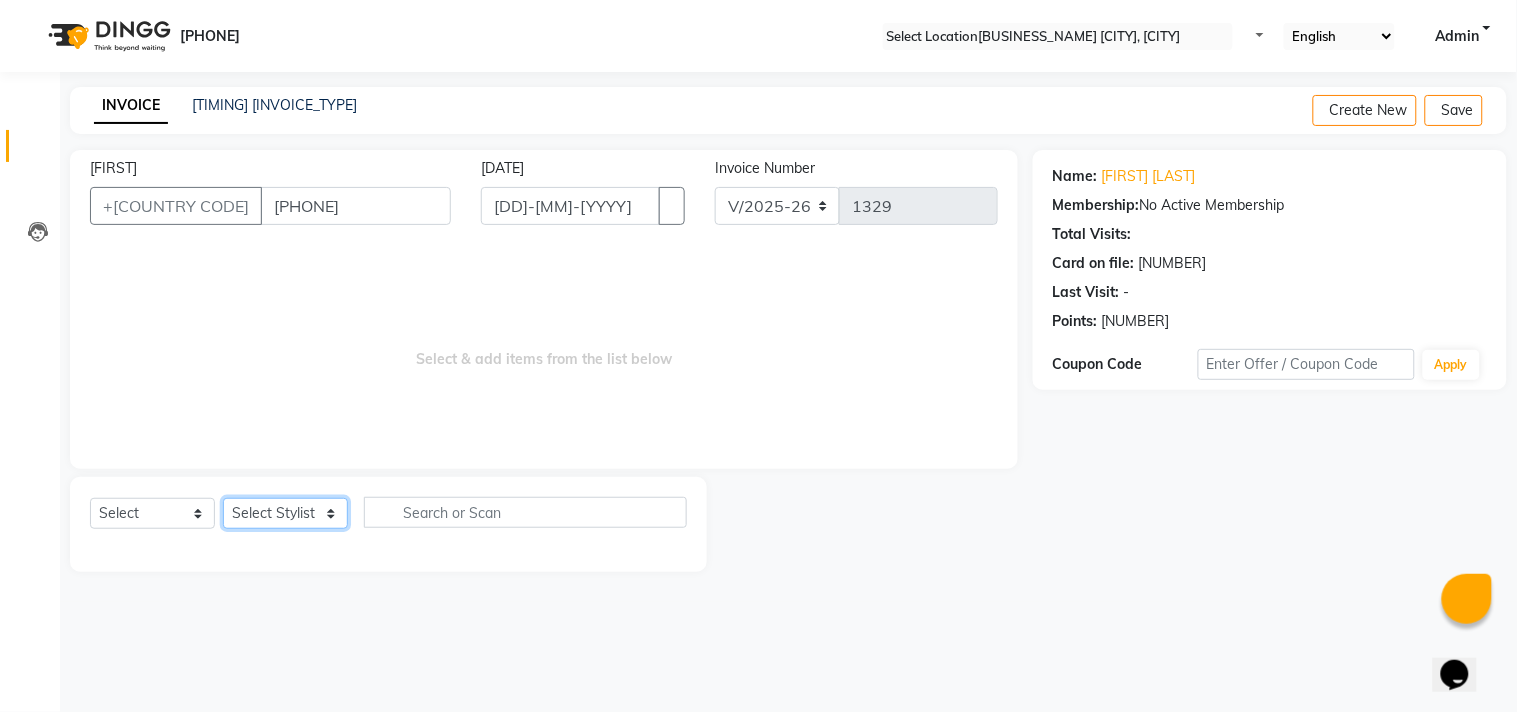 click on "Select Stylist Admin [FIRST] [FIRST] [FIRST] [FIRST] [FIRST]" at bounding box center [285, 513] 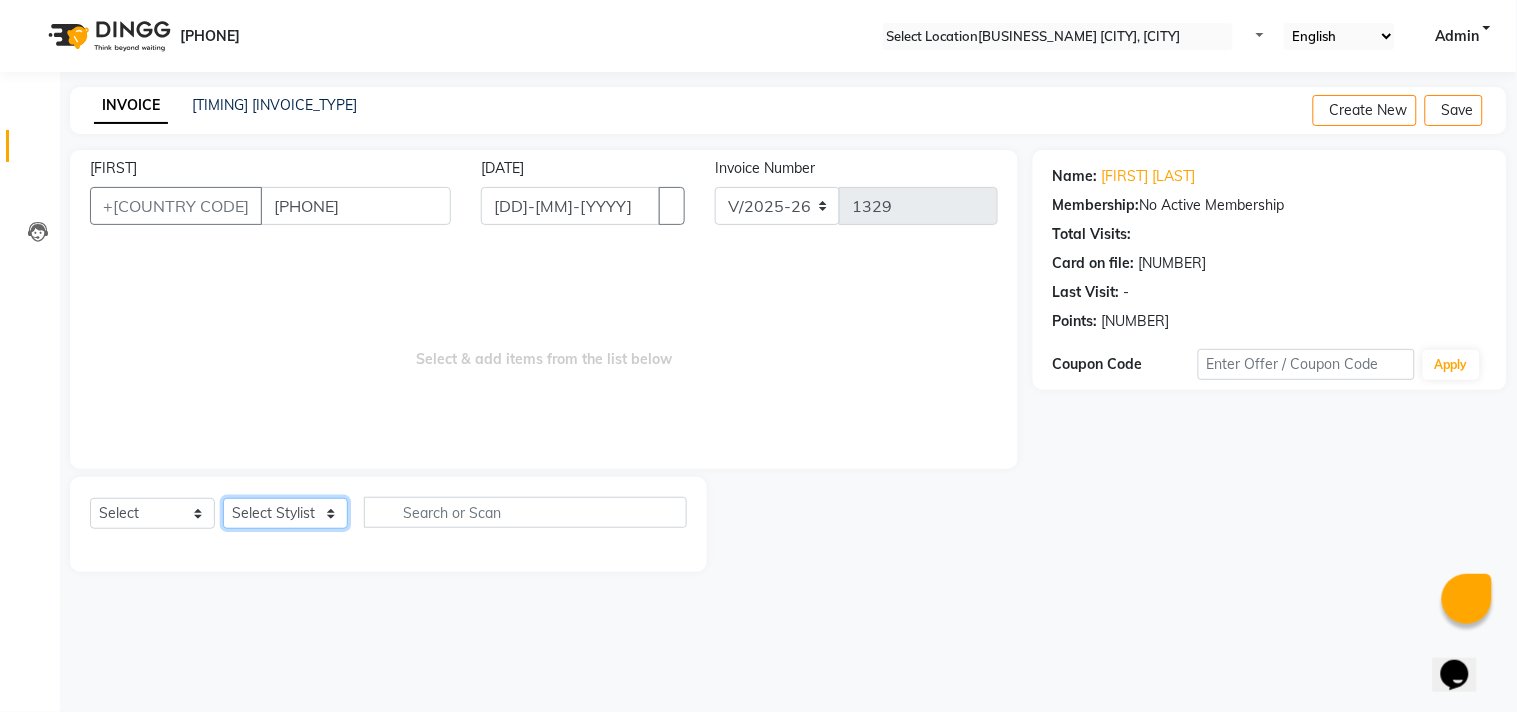 click on "Select Stylist Admin [FIRST] [FIRST] [FIRST] [FIRST] [FIRST]" at bounding box center (285, 513) 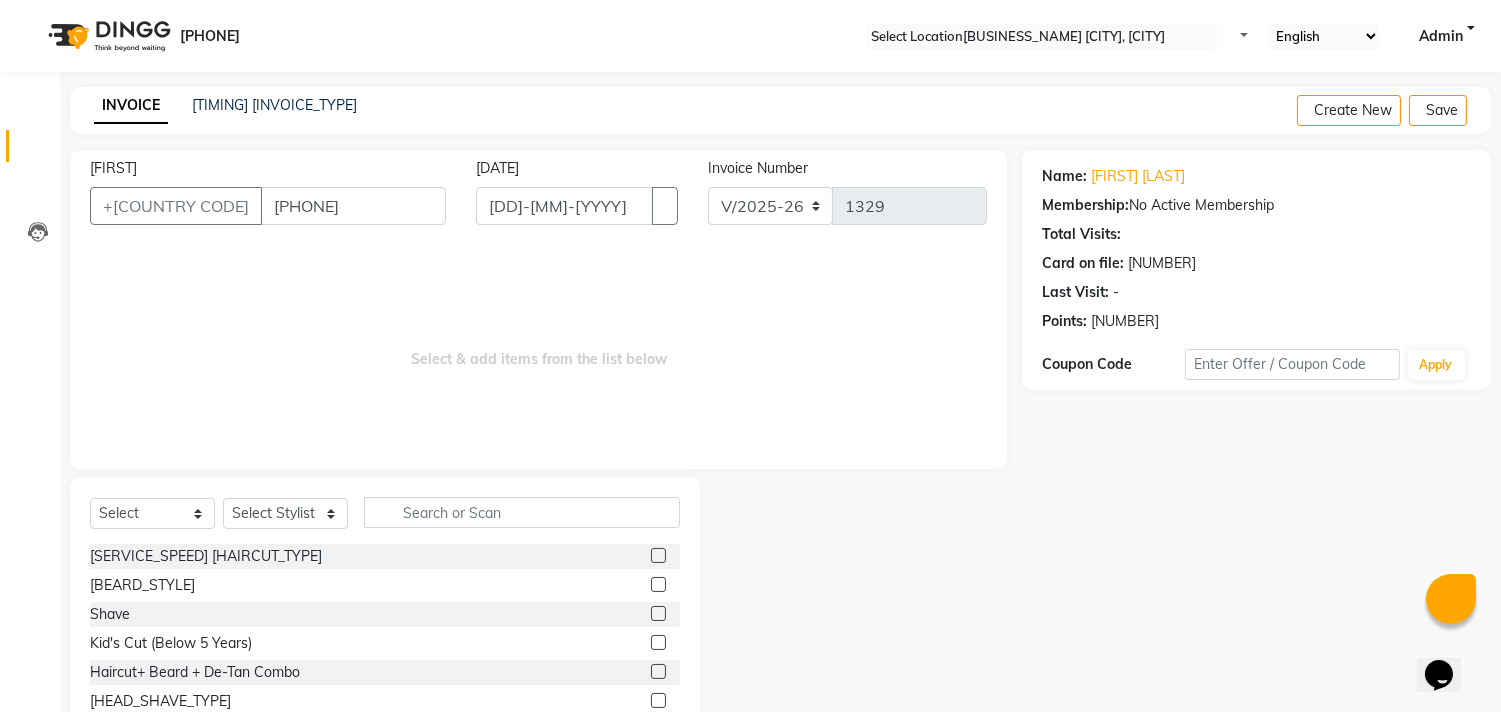 click at bounding box center (658, 555) 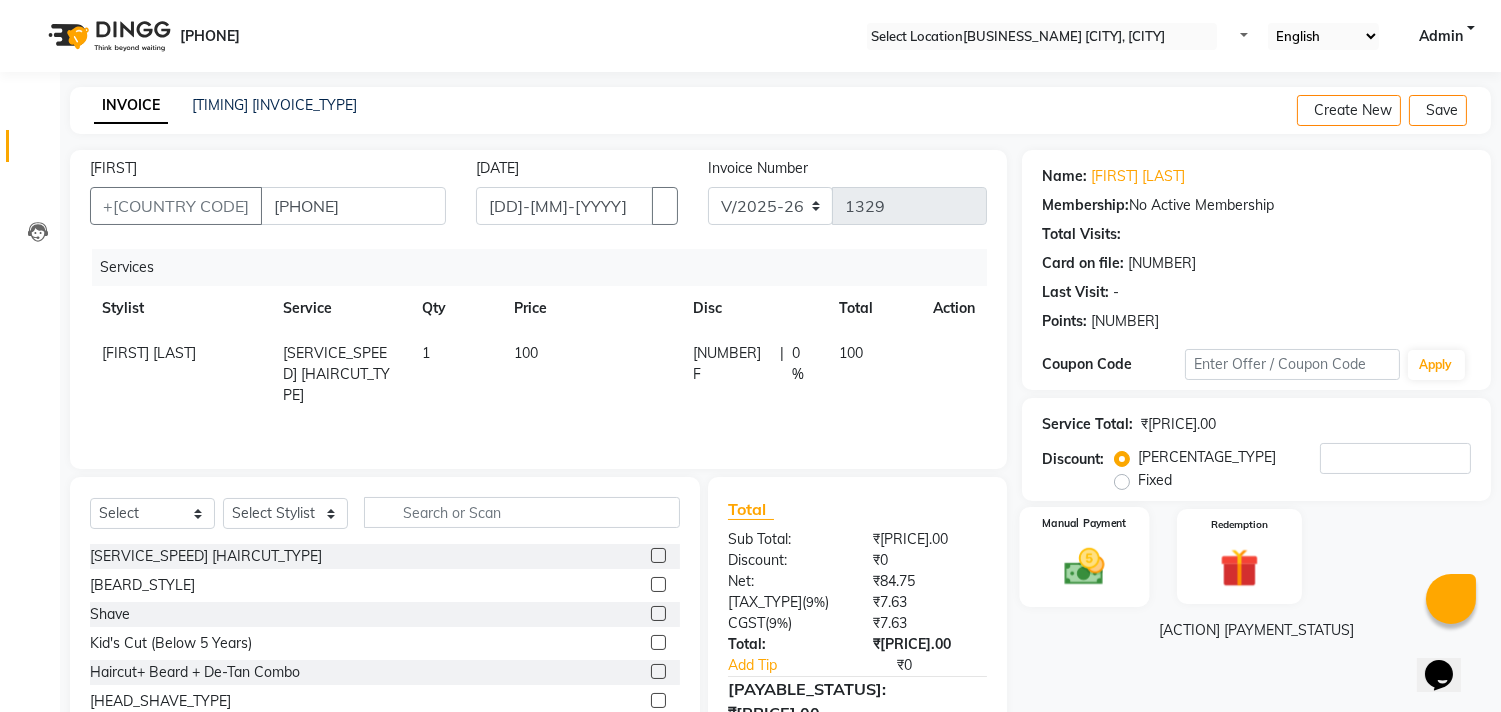 click on "Manual Payment" at bounding box center (1085, 556) 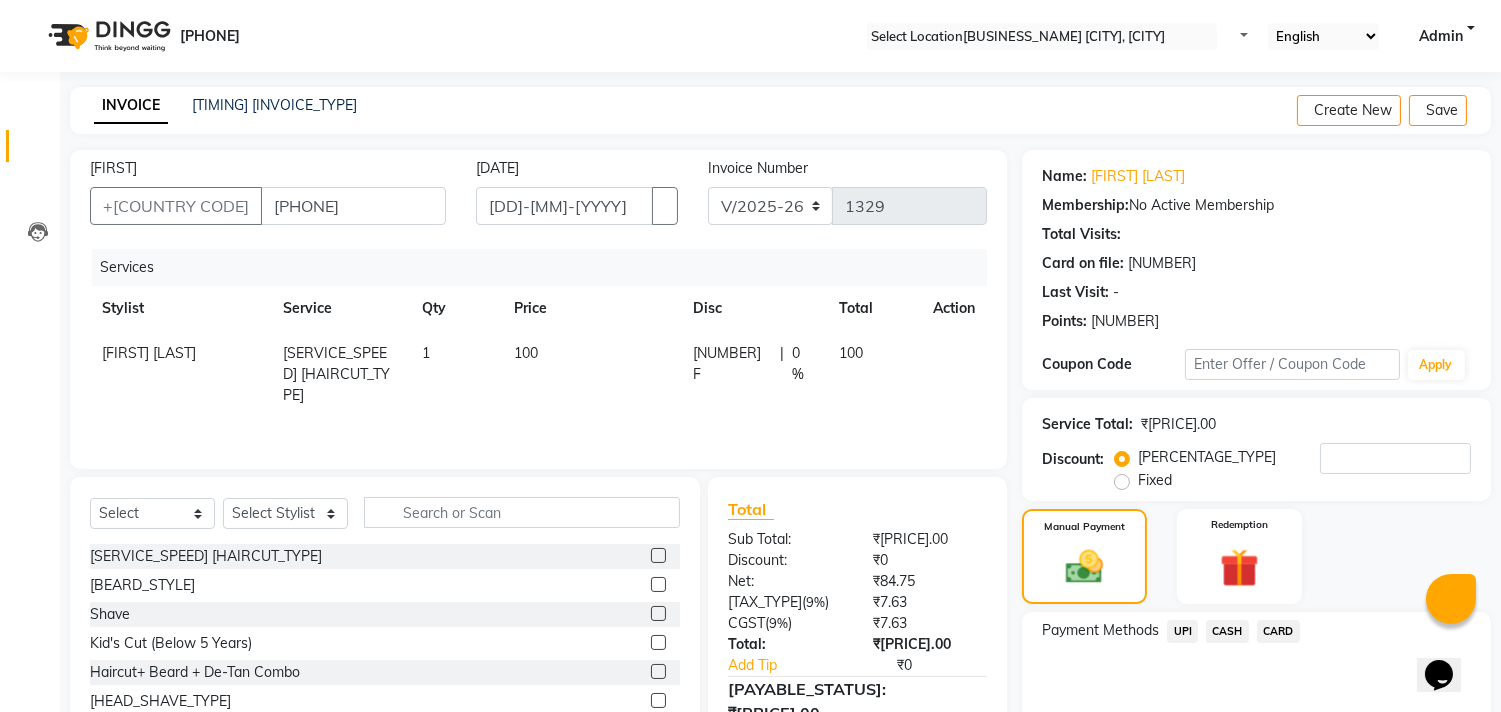 click on "UPI" at bounding box center [1182, 631] 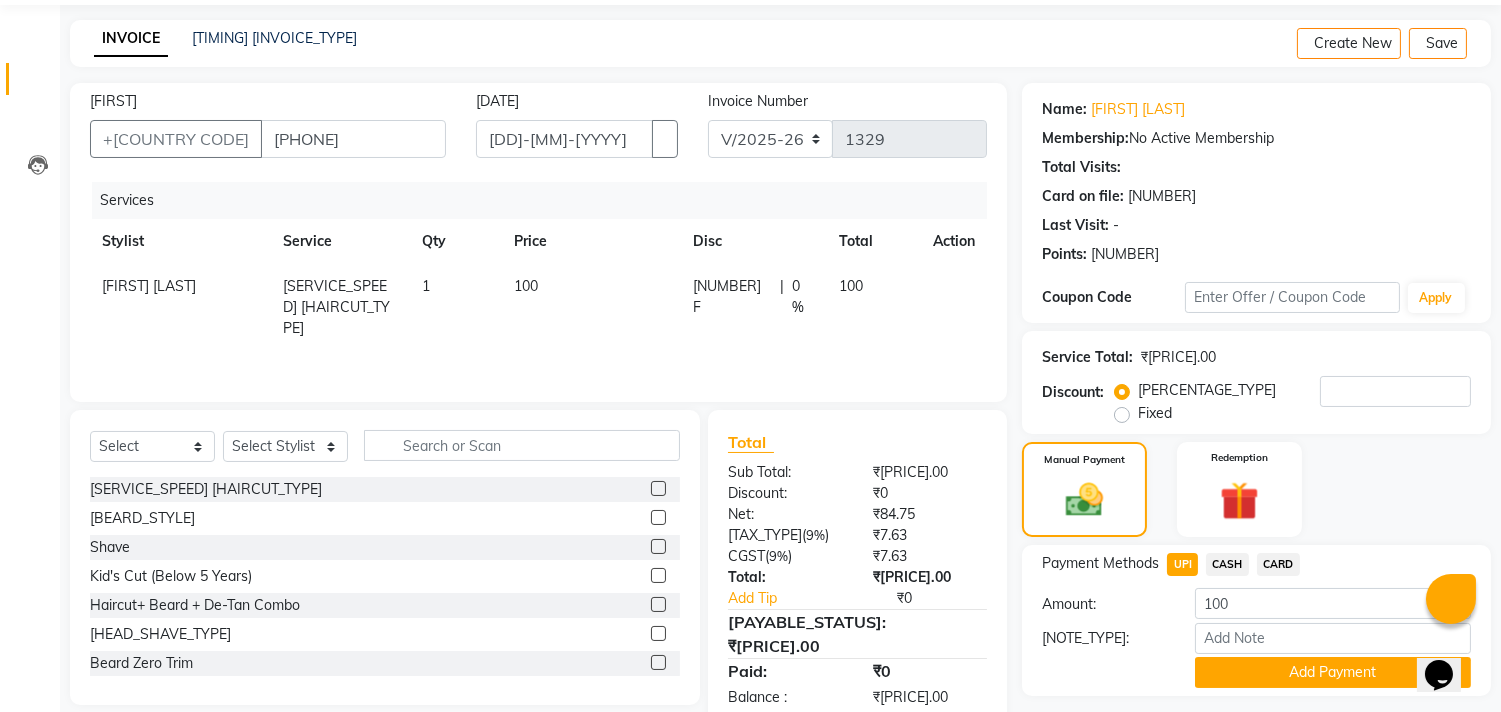 scroll, scrollTop: 104, scrollLeft: 0, axis: vertical 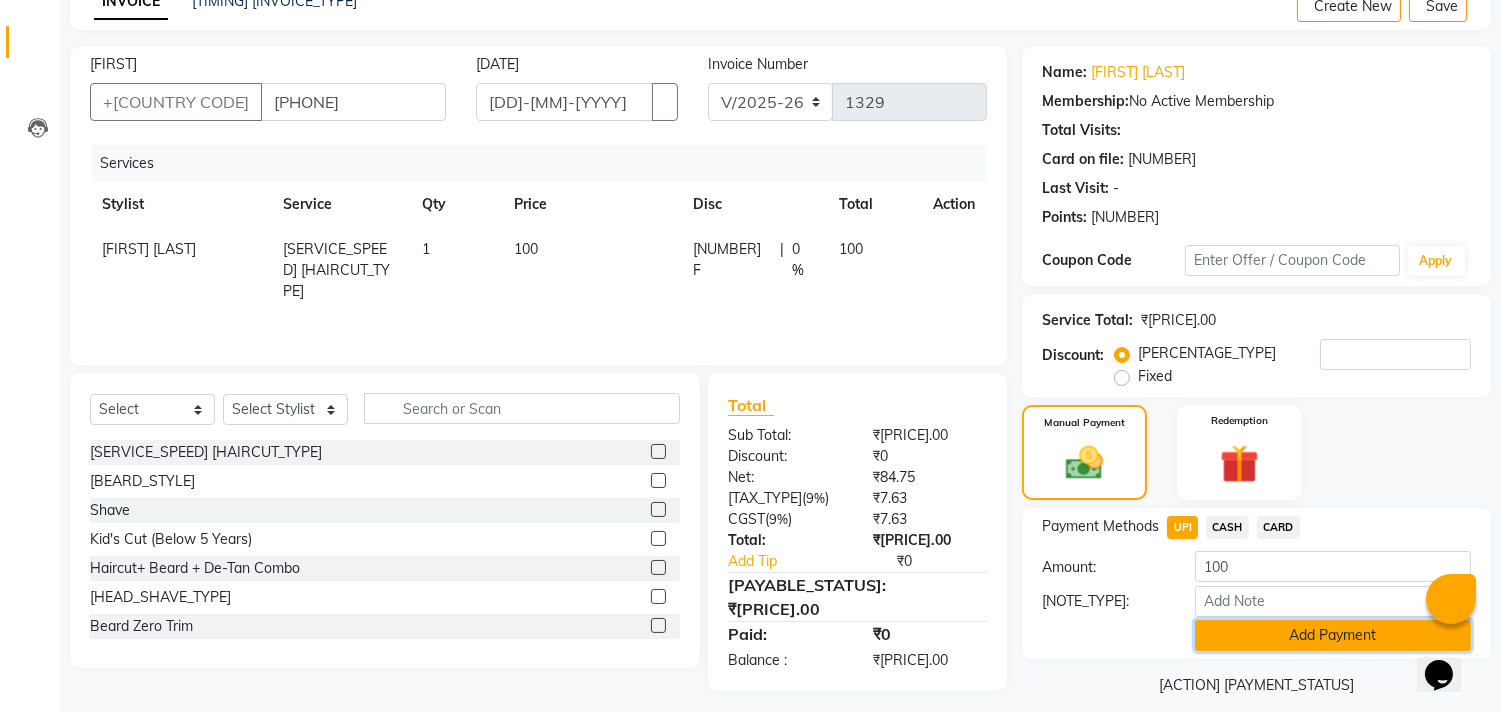 click on "Add Payment" at bounding box center (1333, 635) 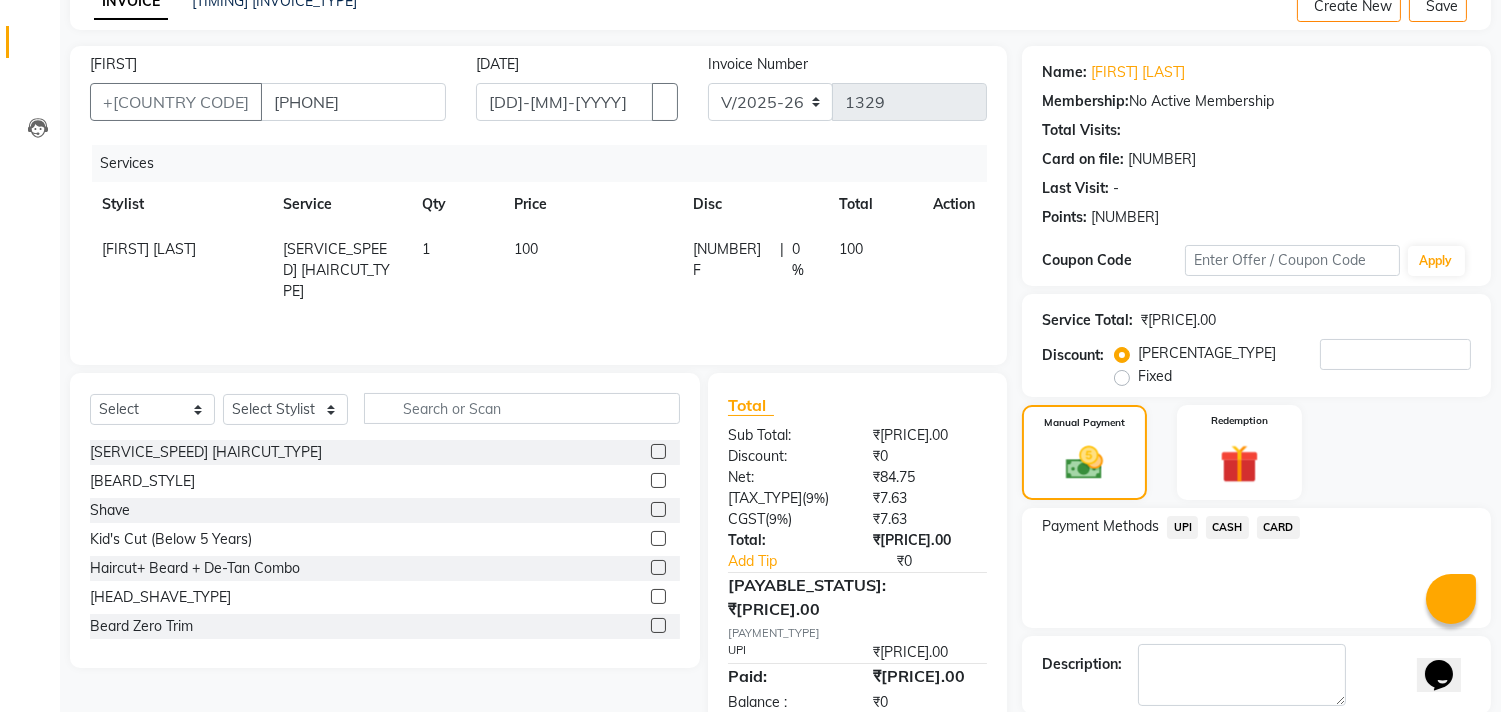 scroll, scrollTop: 187, scrollLeft: 0, axis: vertical 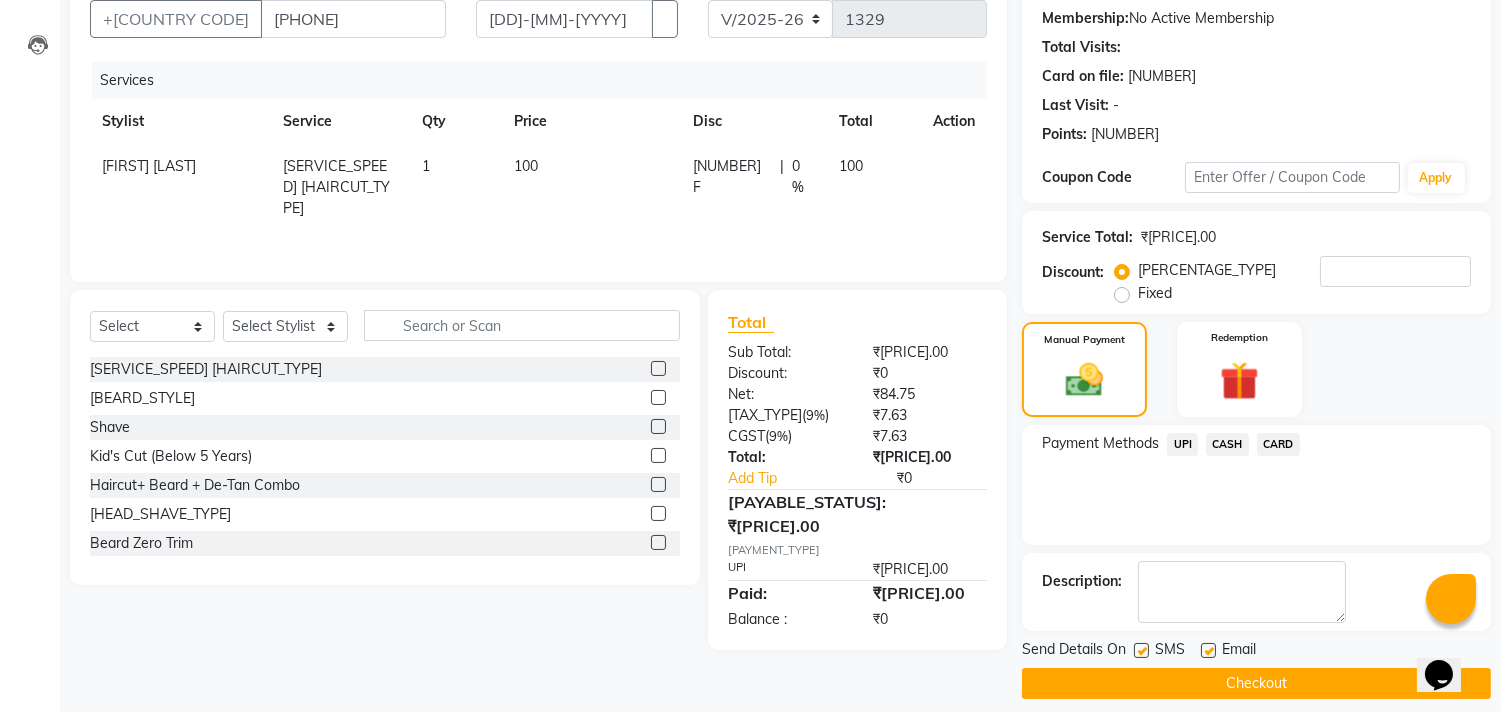 click on "Send Details On SMS Email  Checkout" at bounding box center (1256, 669) 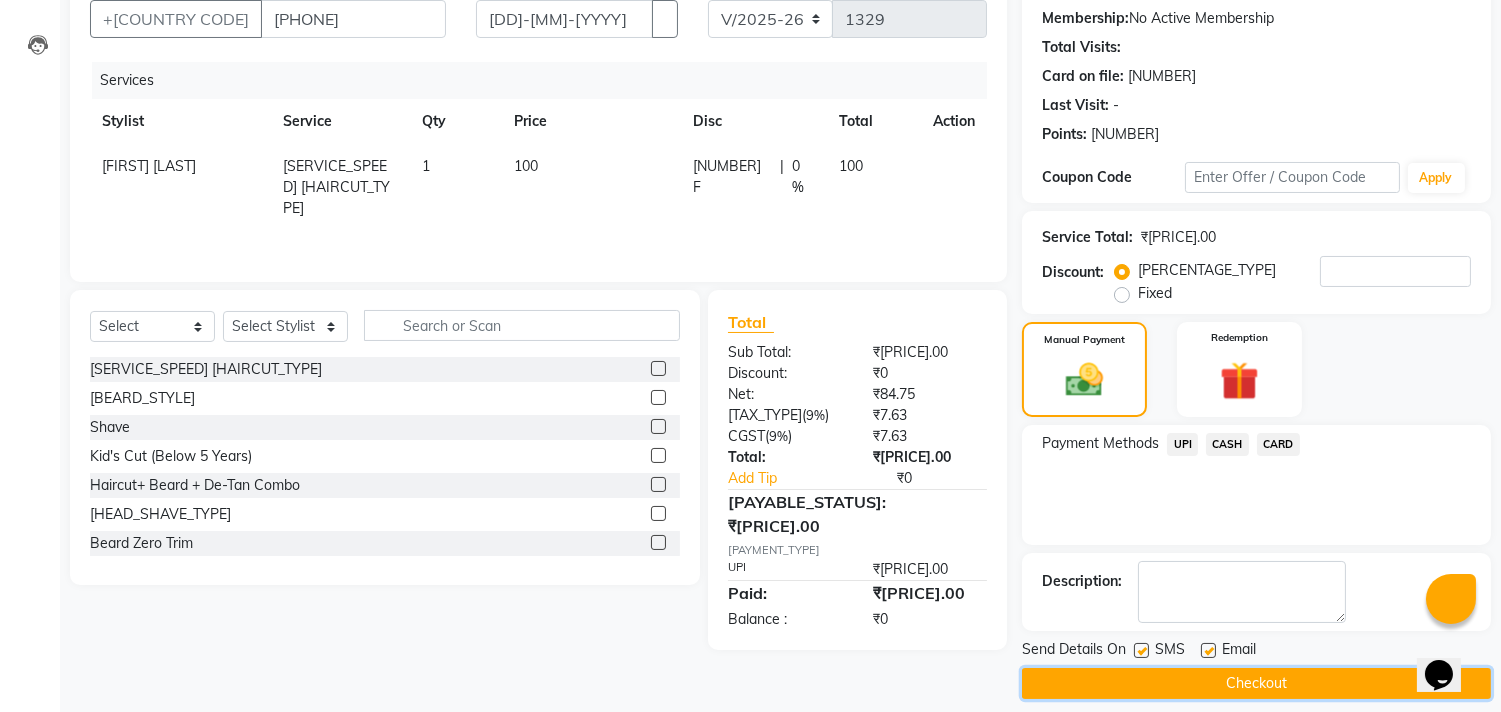 click on "Checkout" at bounding box center [1256, 683] 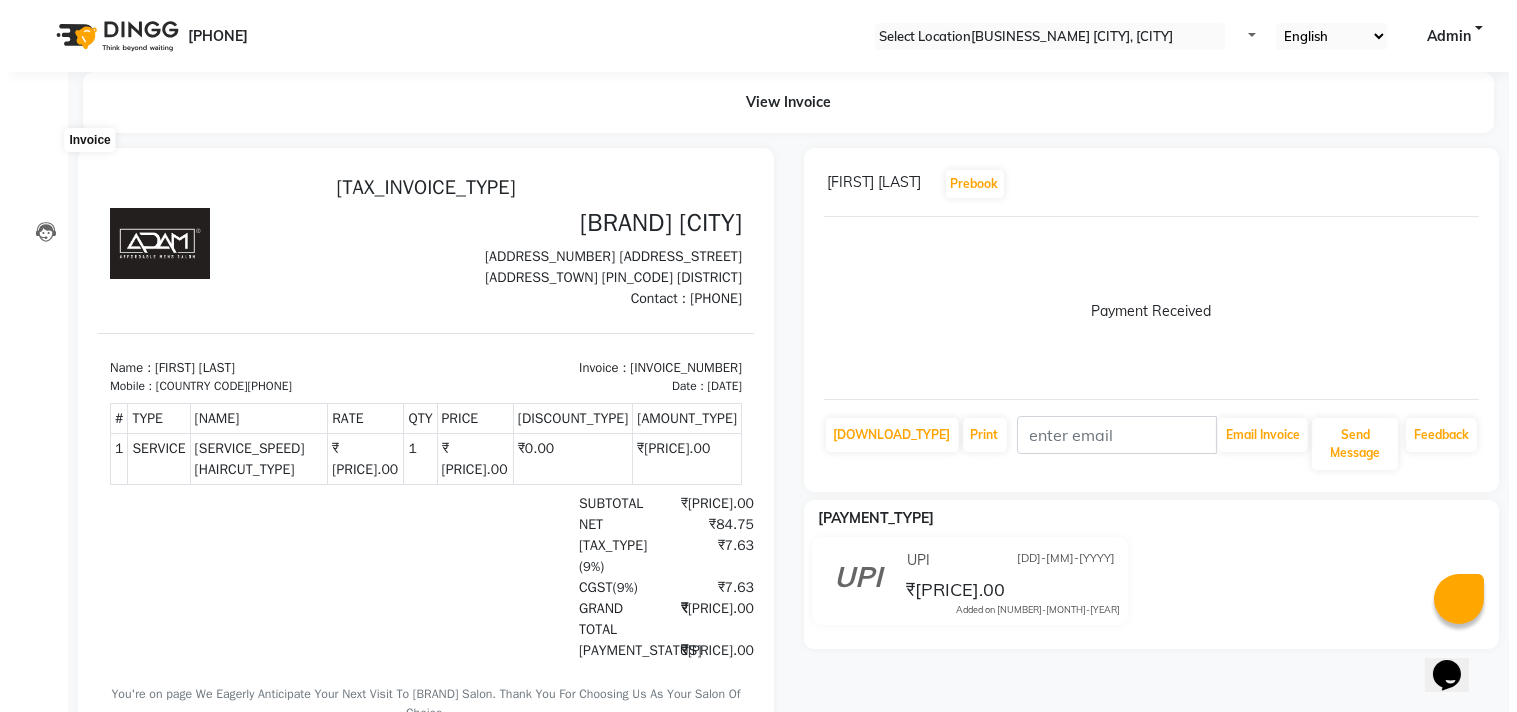 scroll, scrollTop: 0, scrollLeft: 0, axis: both 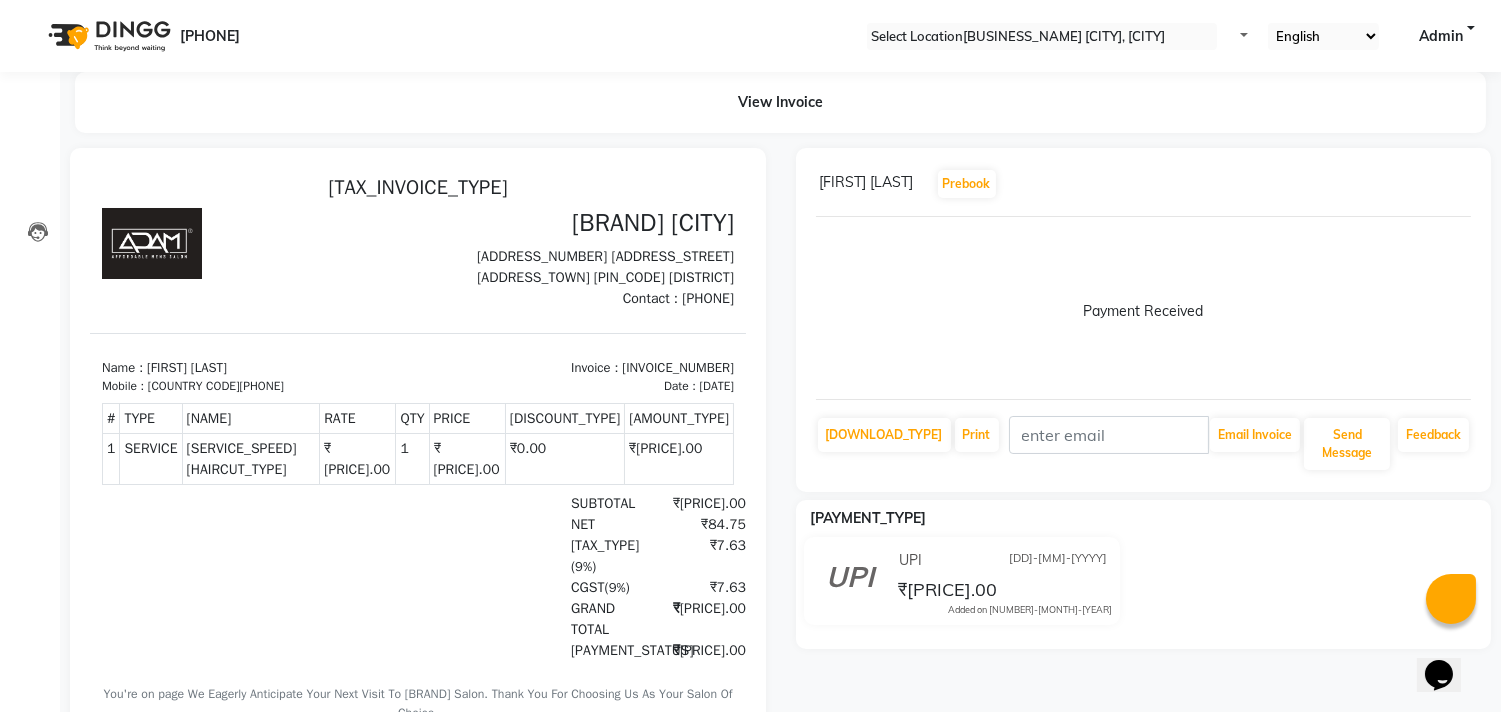 click on "Invoice" at bounding box center [30, 146] 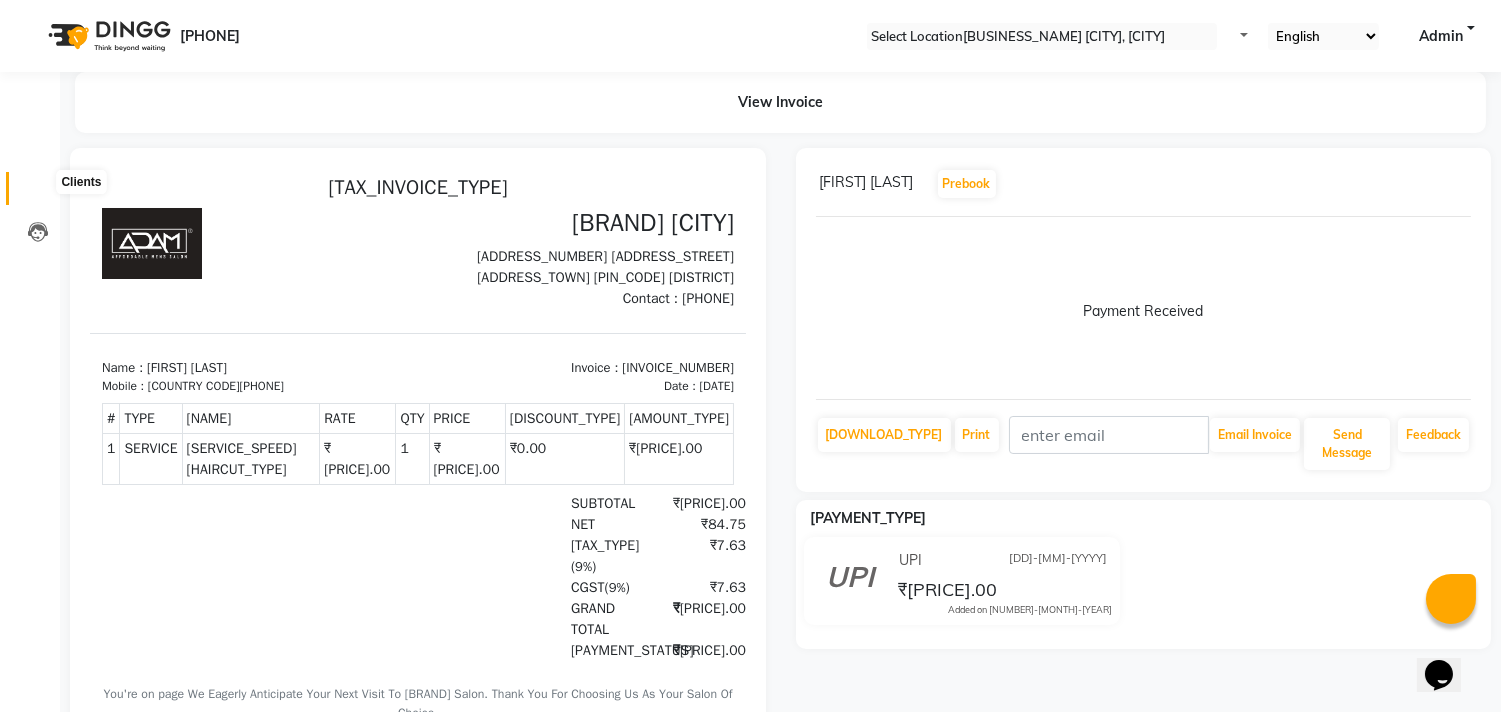 click at bounding box center (37, 193) 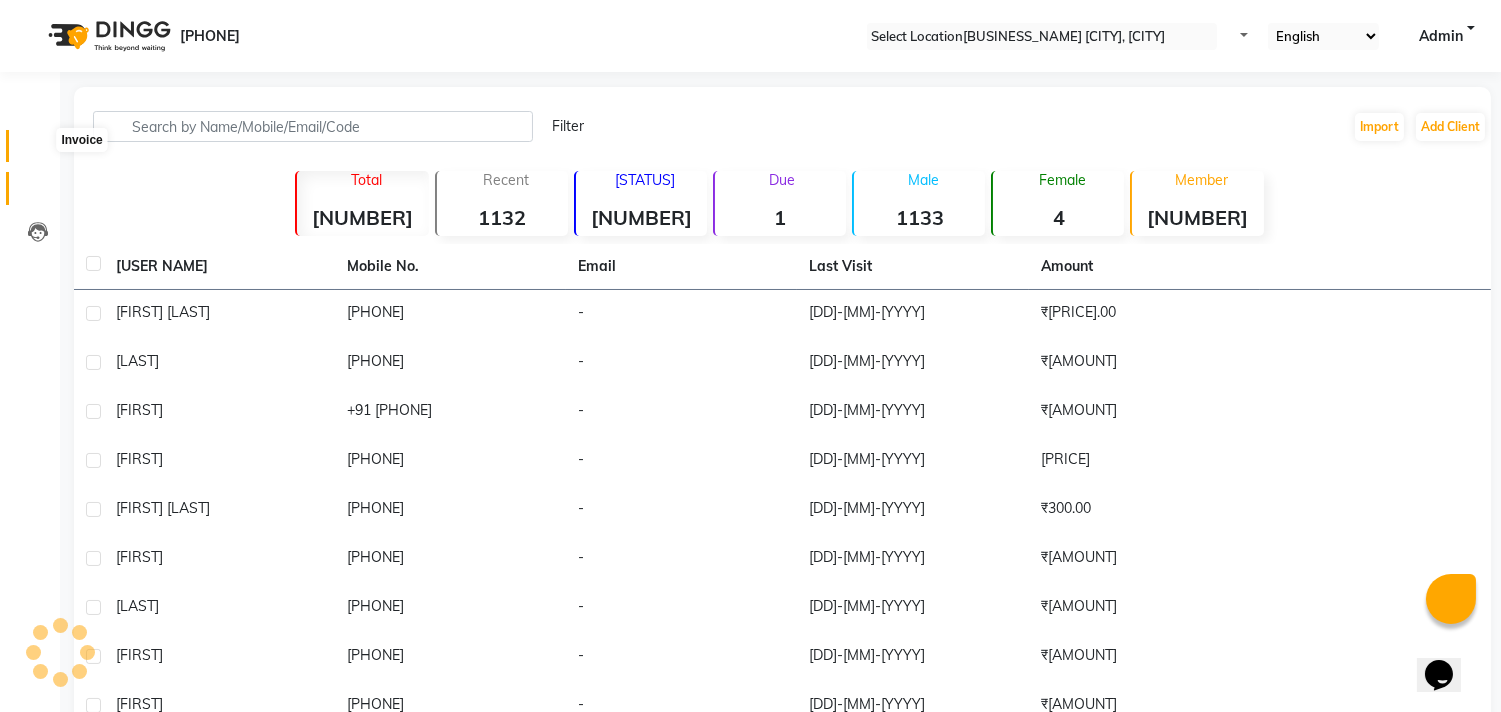 click at bounding box center (37, 151) 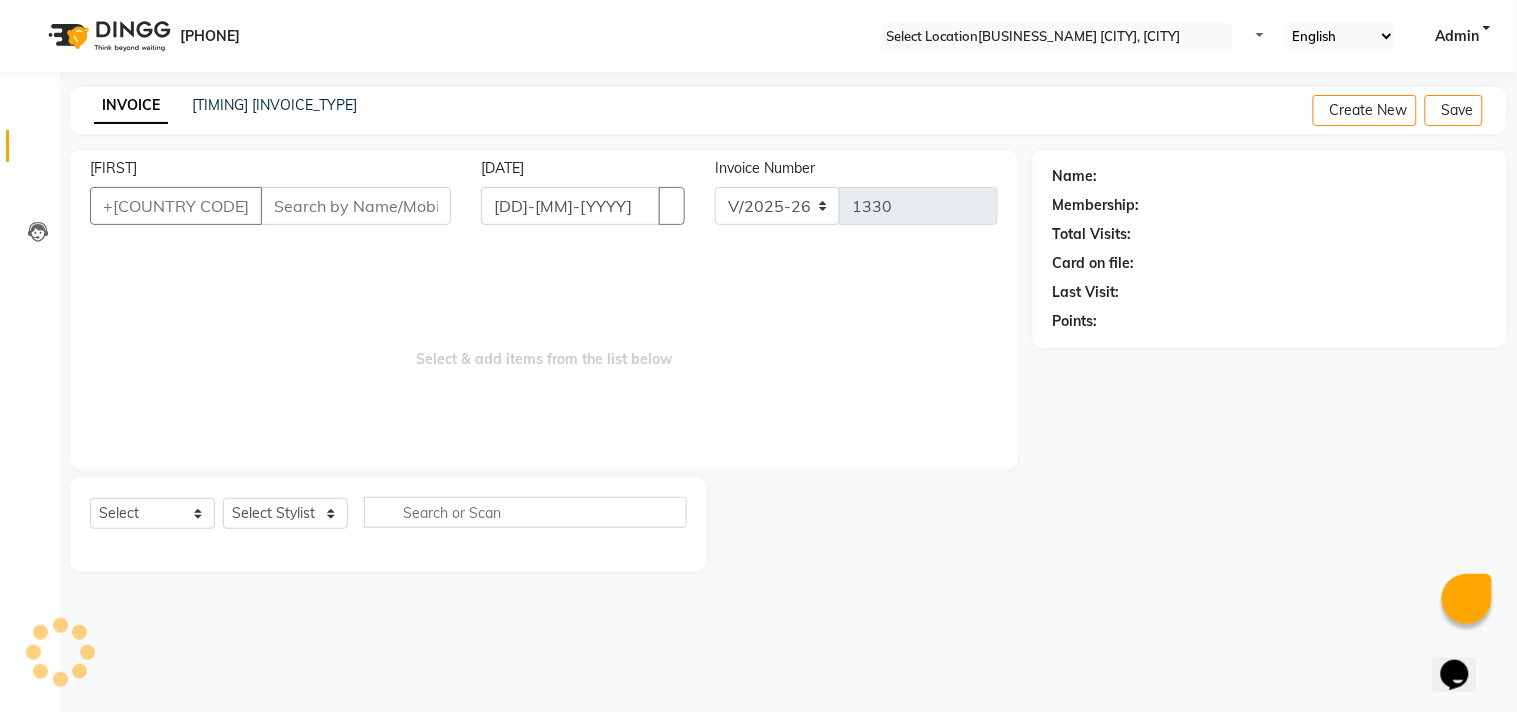 click on "[FIRST]" at bounding box center (356, 206) 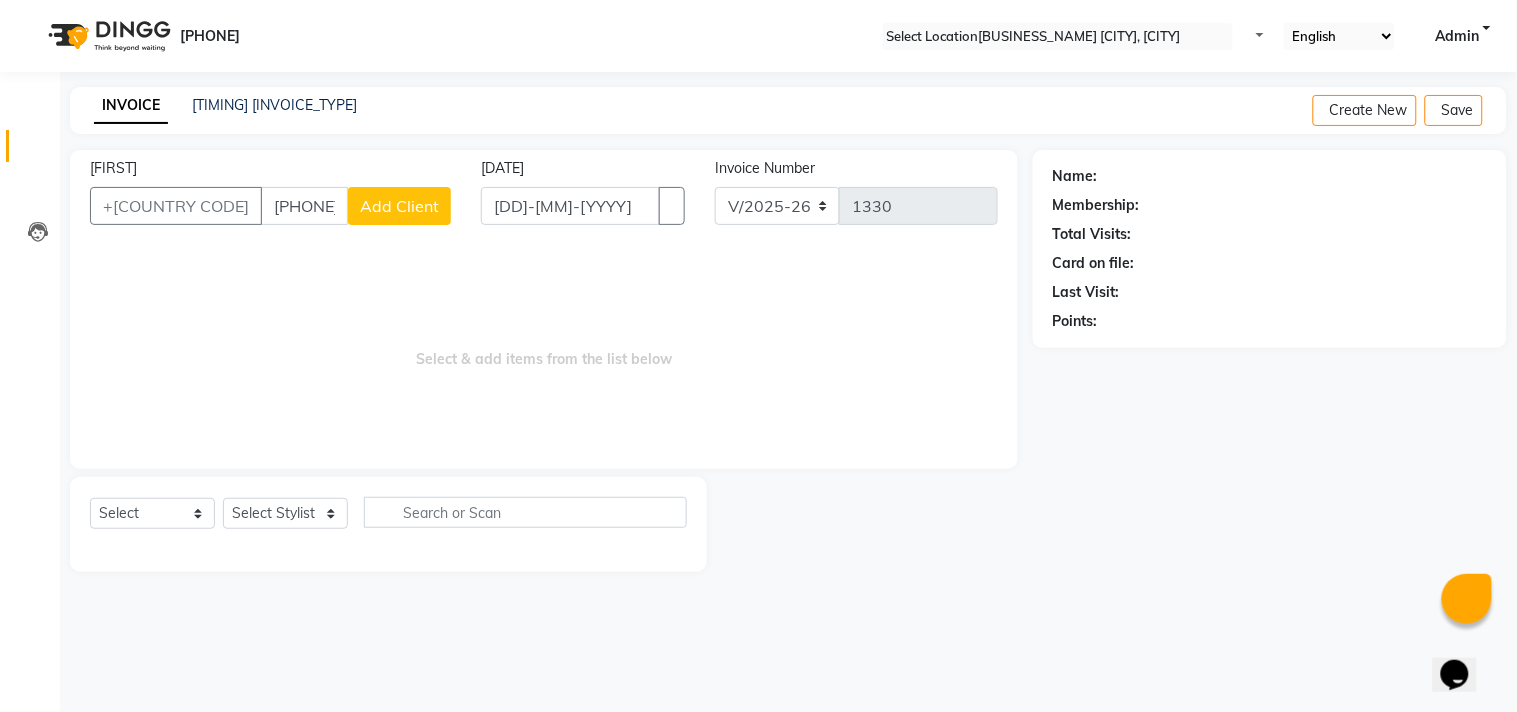 type on "[PHONE]" 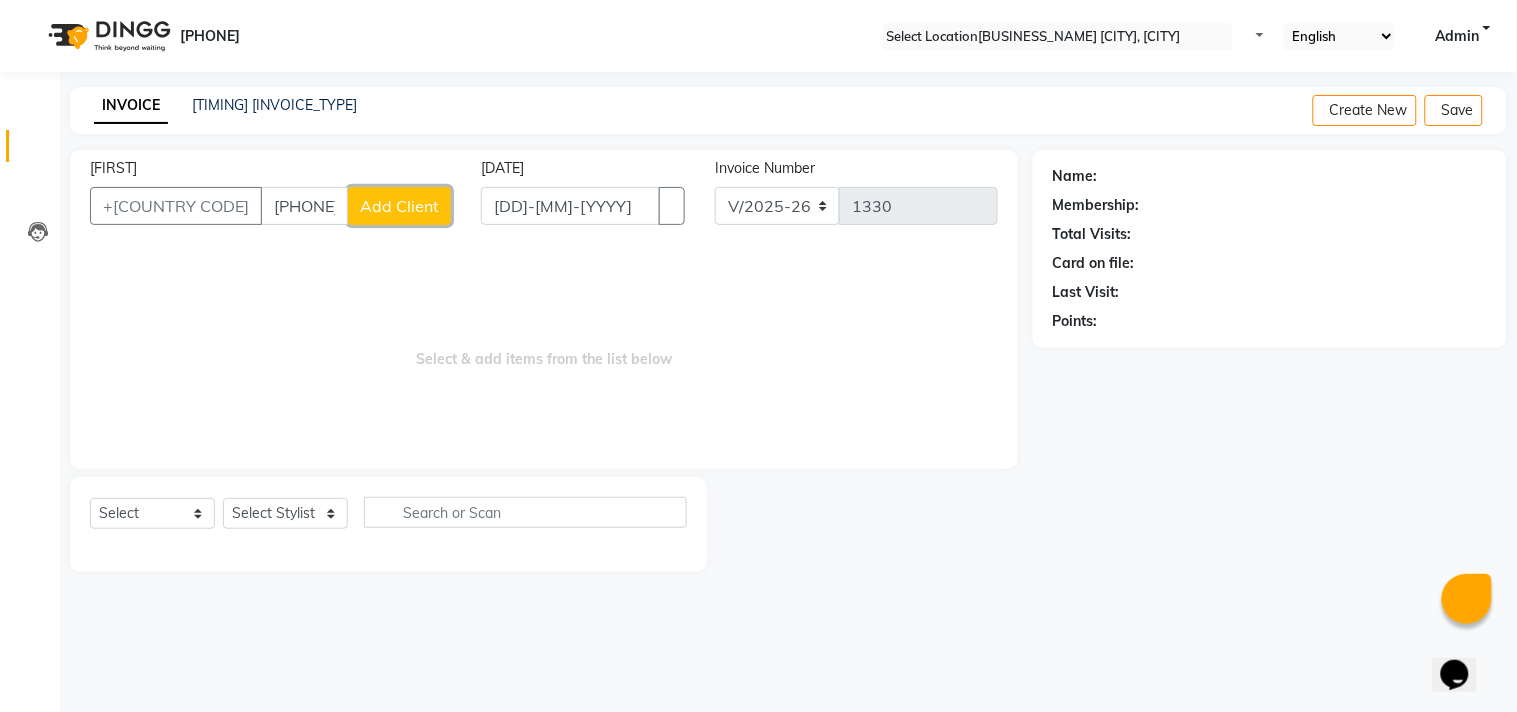 click on "Add Client" at bounding box center (399, 206) 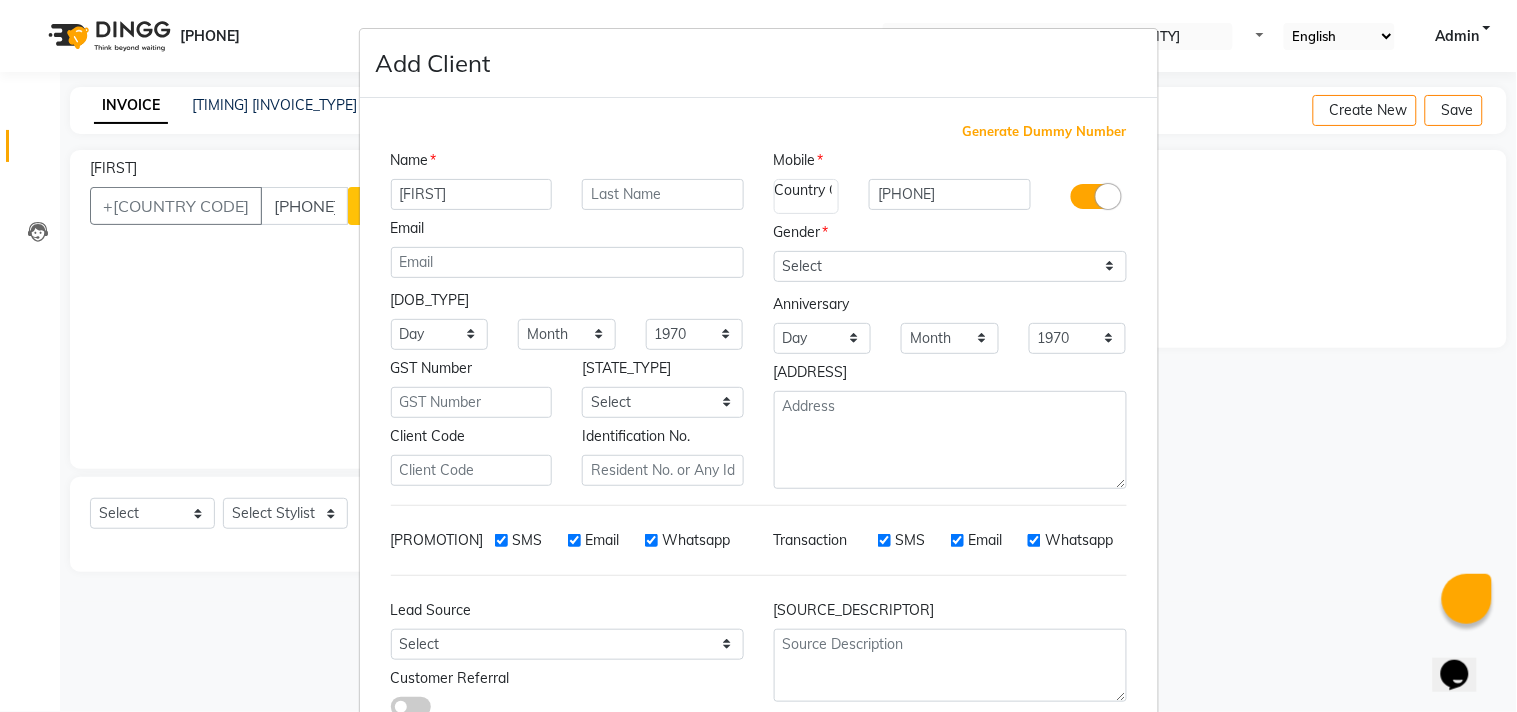 type on "[FIRST]" 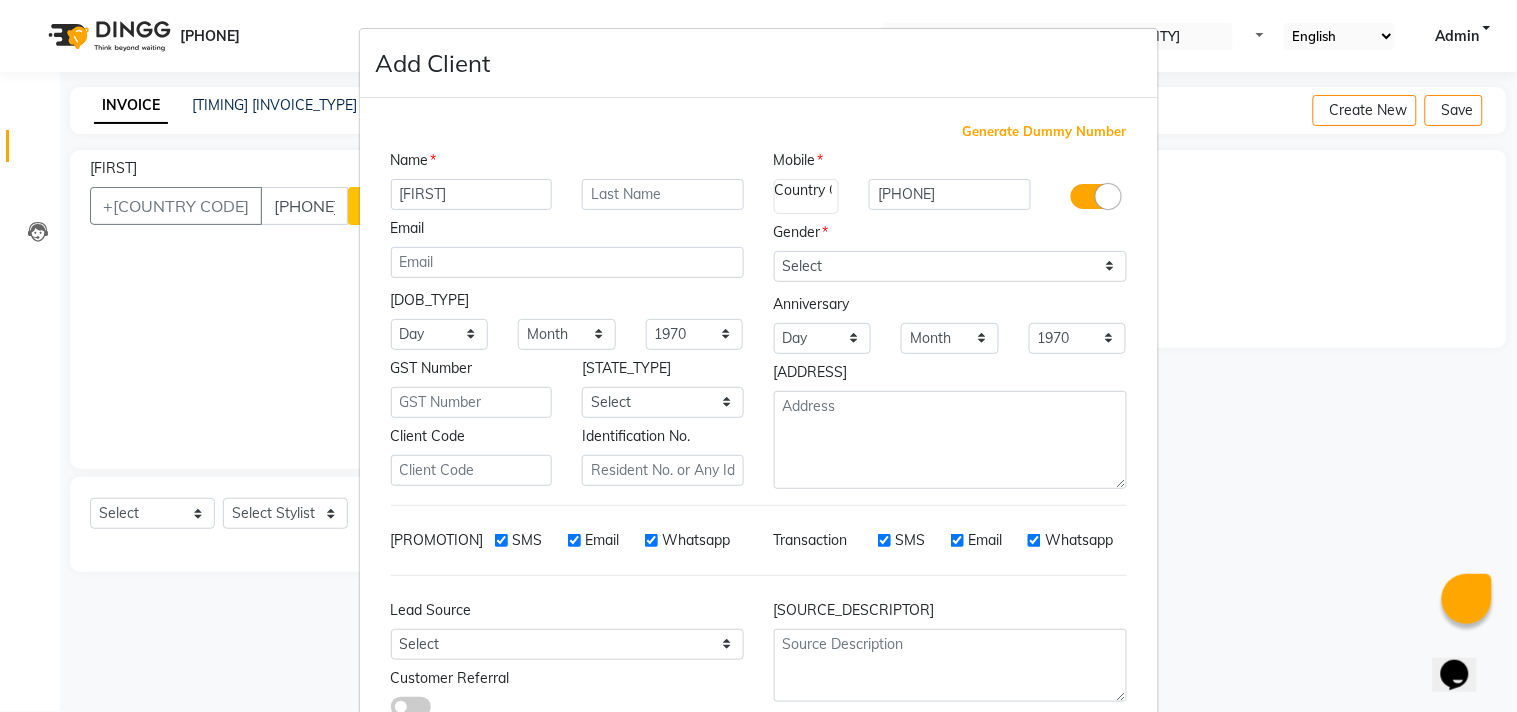 drag, startPoint x: 406, startPoint y: 186, endPoint x: 596, endPoint y: 136, distance: 196.46883 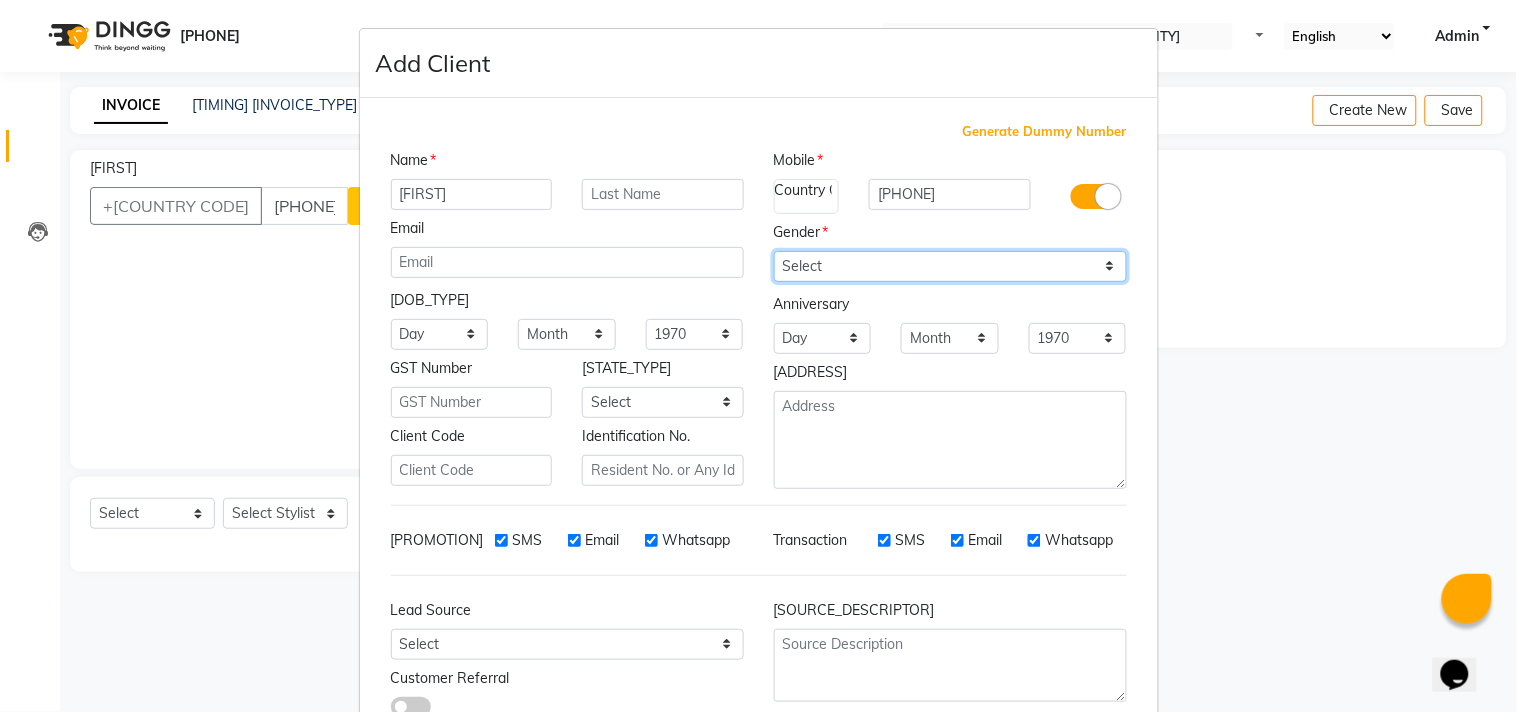 click on "Select Male Female Other Prefer Not To Say" at bounding box center [950, 266] 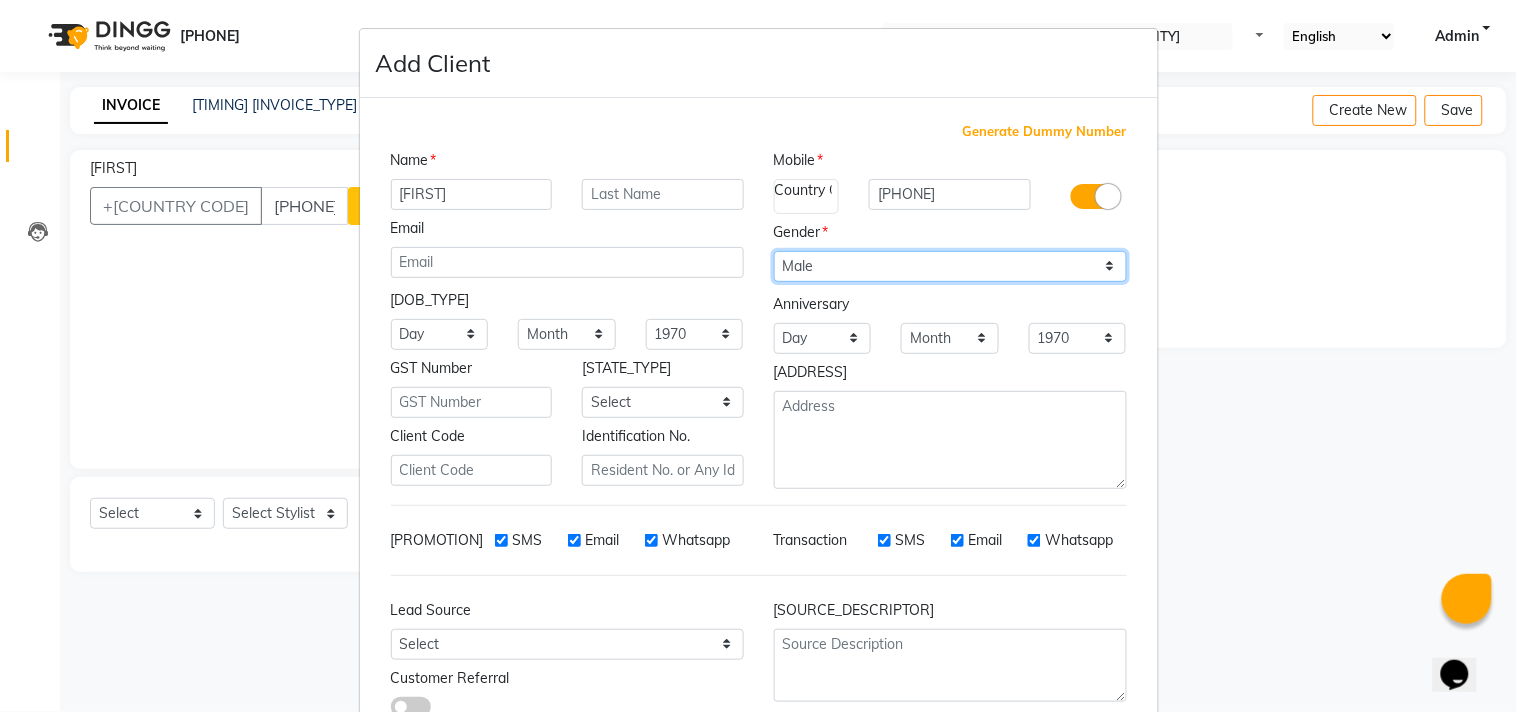 click on "Select Male Female Other Prefer Not To Say" at bounding box center (950, 266) 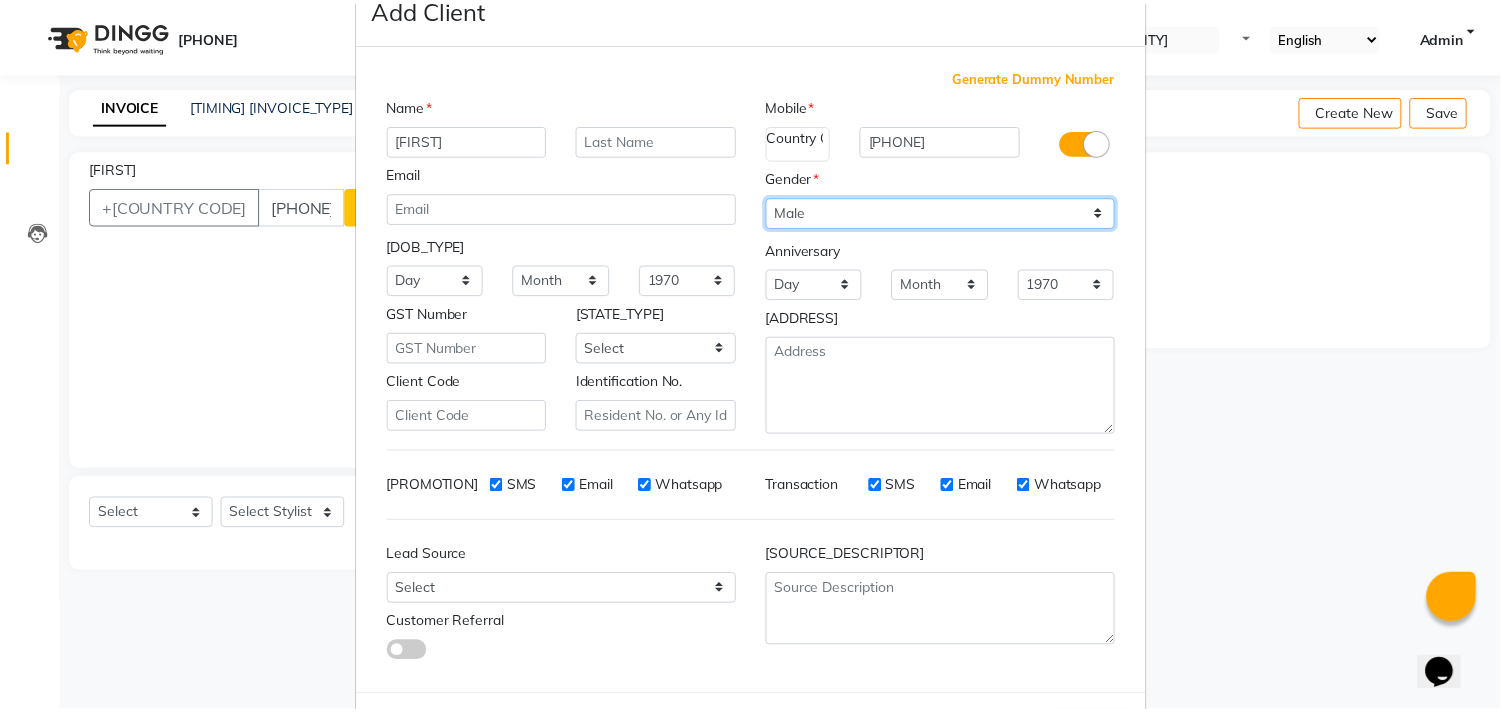 scroll, scrollTop: 138, scrollLeft: 0, axis: vertical 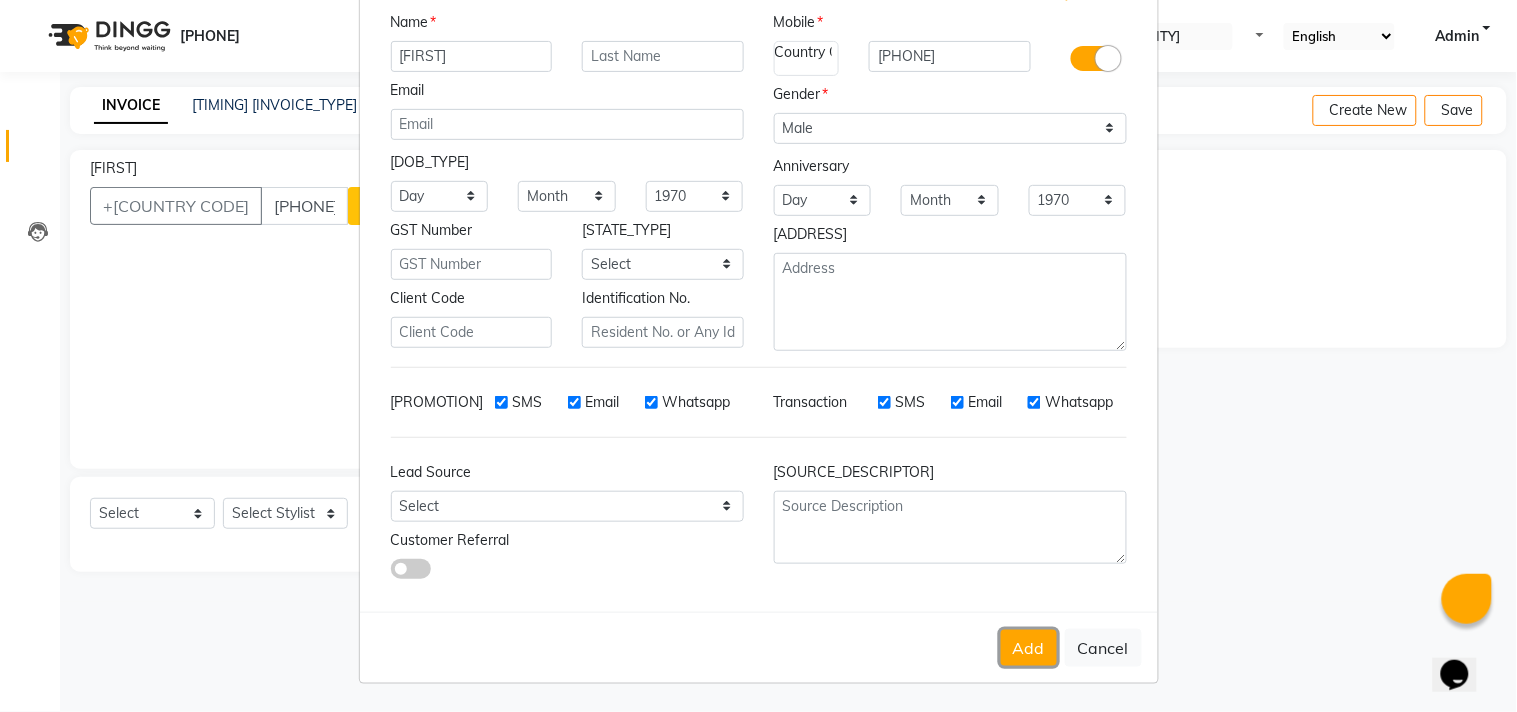 click on "Add" at bounding box center (1029, 648) 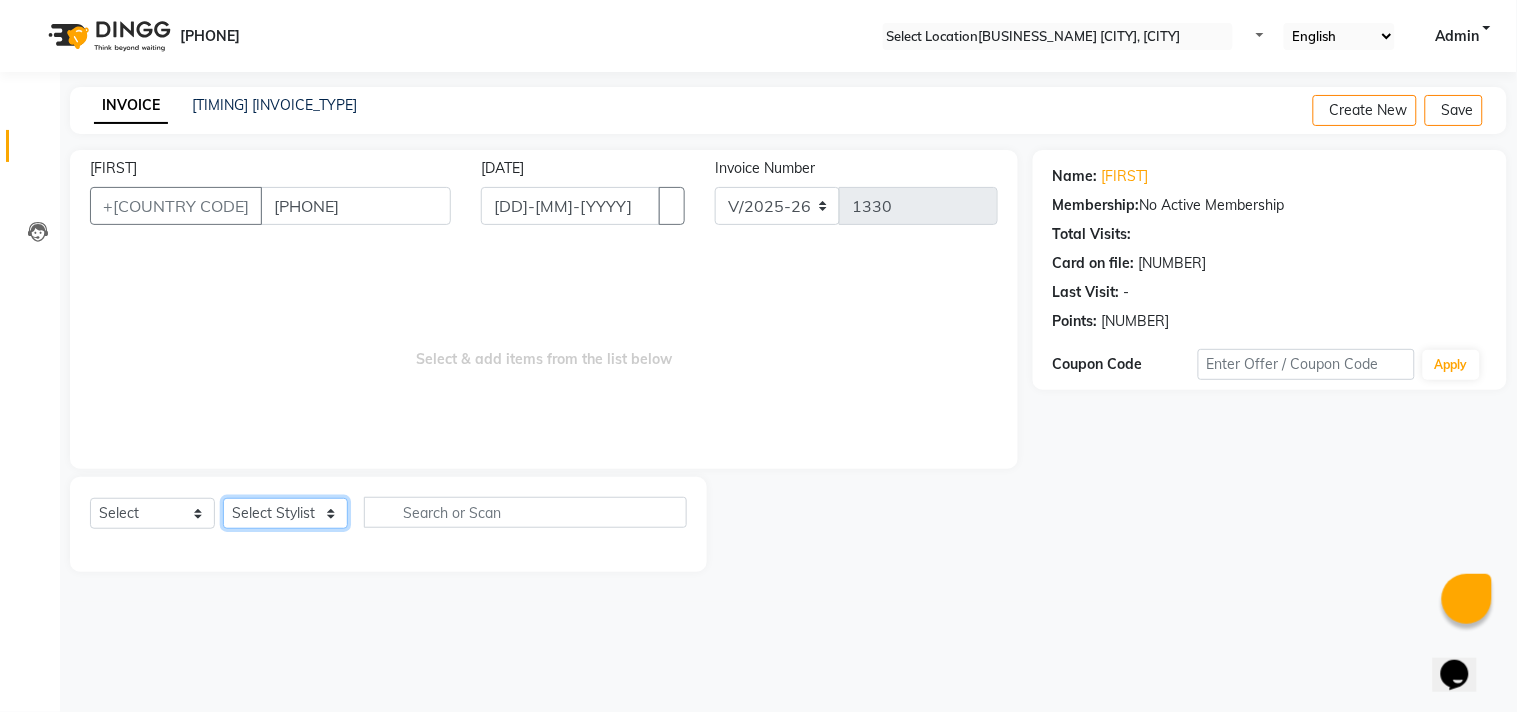 click on "Select Stylist Admin [FIRST] [FIRST] [FIRST] [FIRST] [FIRST]" at bounding box center [285, 513] 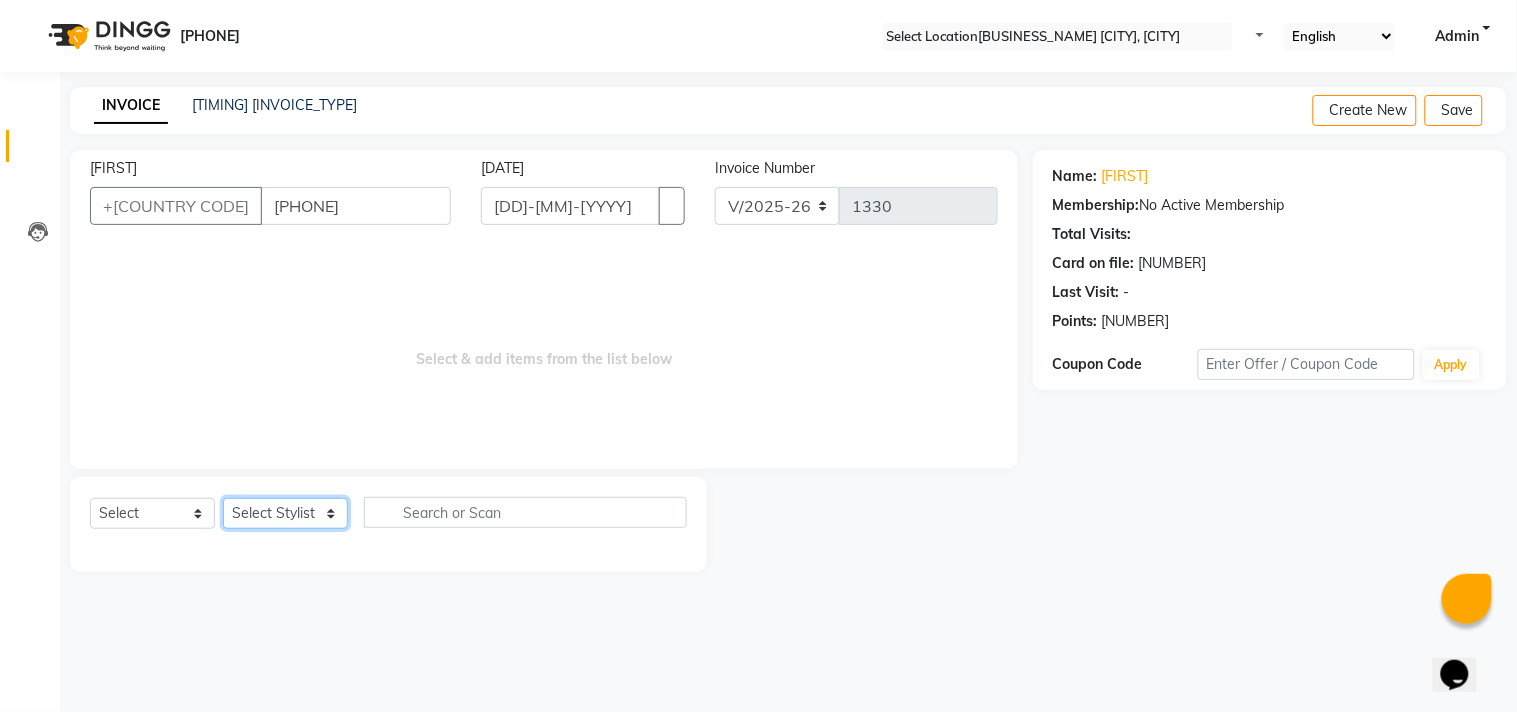 click on "Select Stylist Admin [FIRST] [FIRST] [FIRST] [FIRST] [FIRST]" at bounding box center [285, 513] 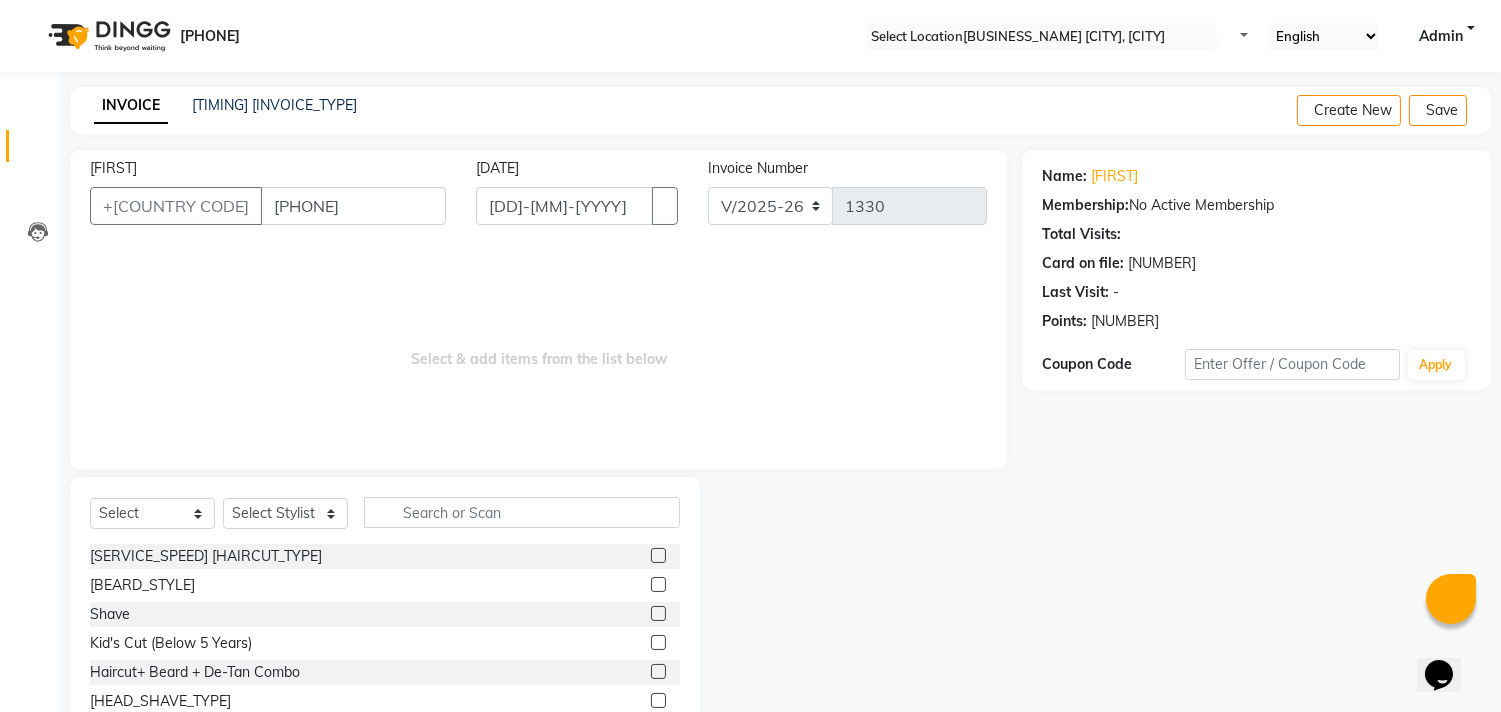 click at bounding box center [658, 555] 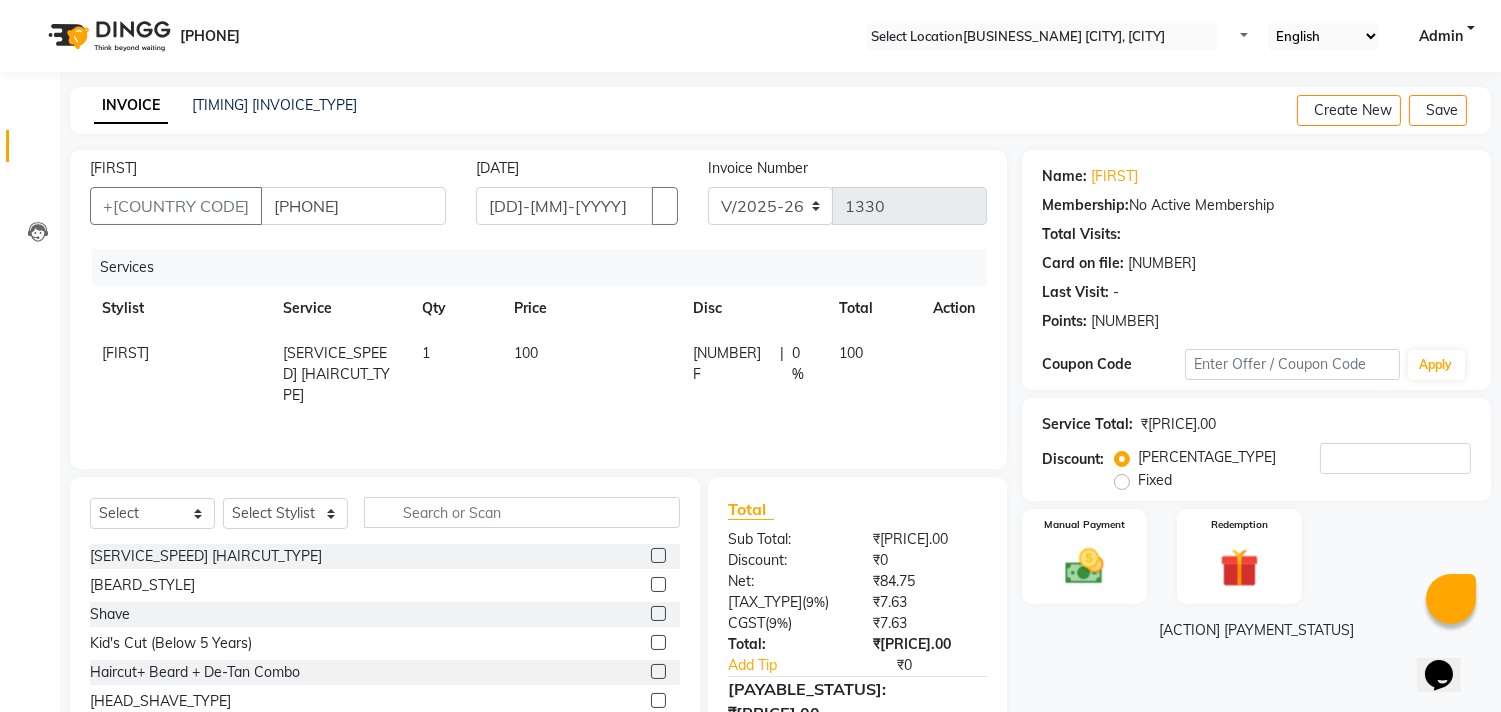 click at bounding box center [658, 584] 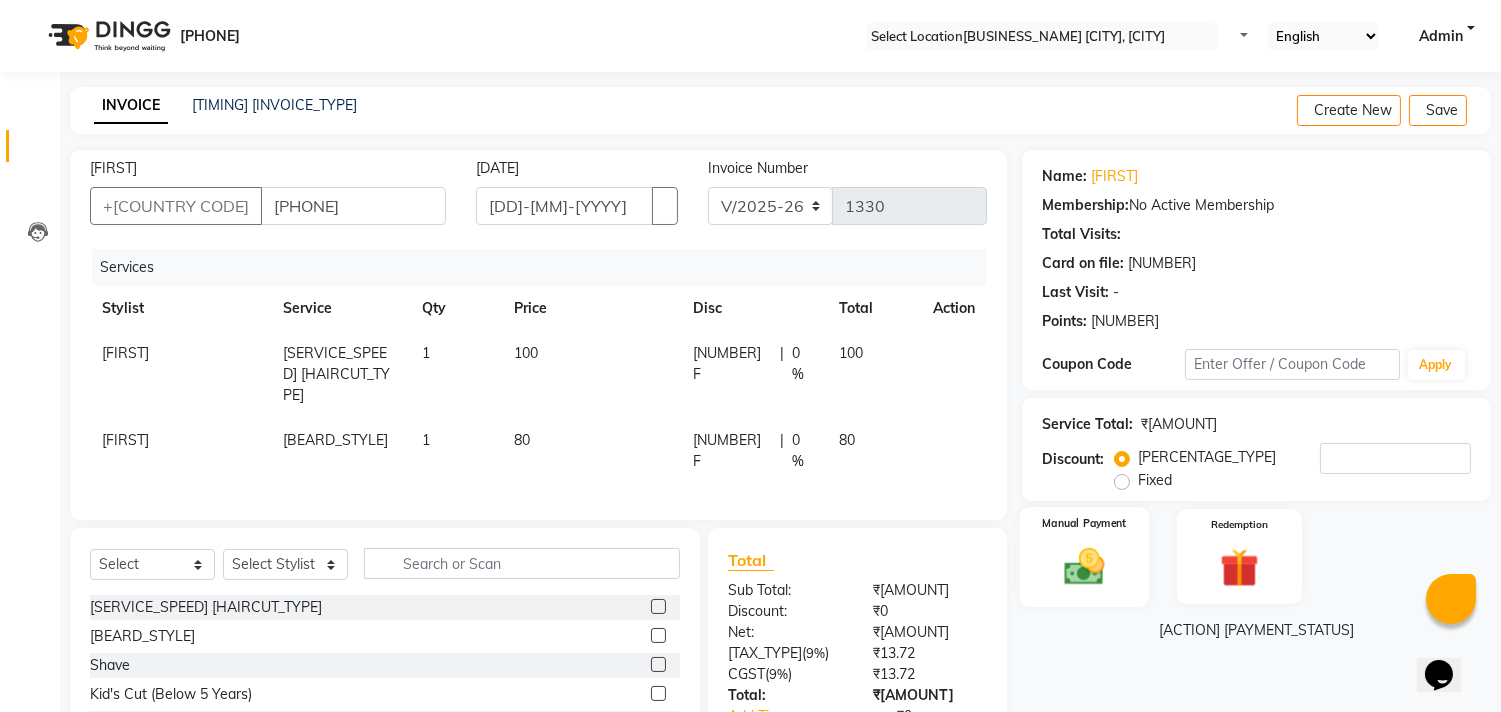click at bounding box center (1085, 566) 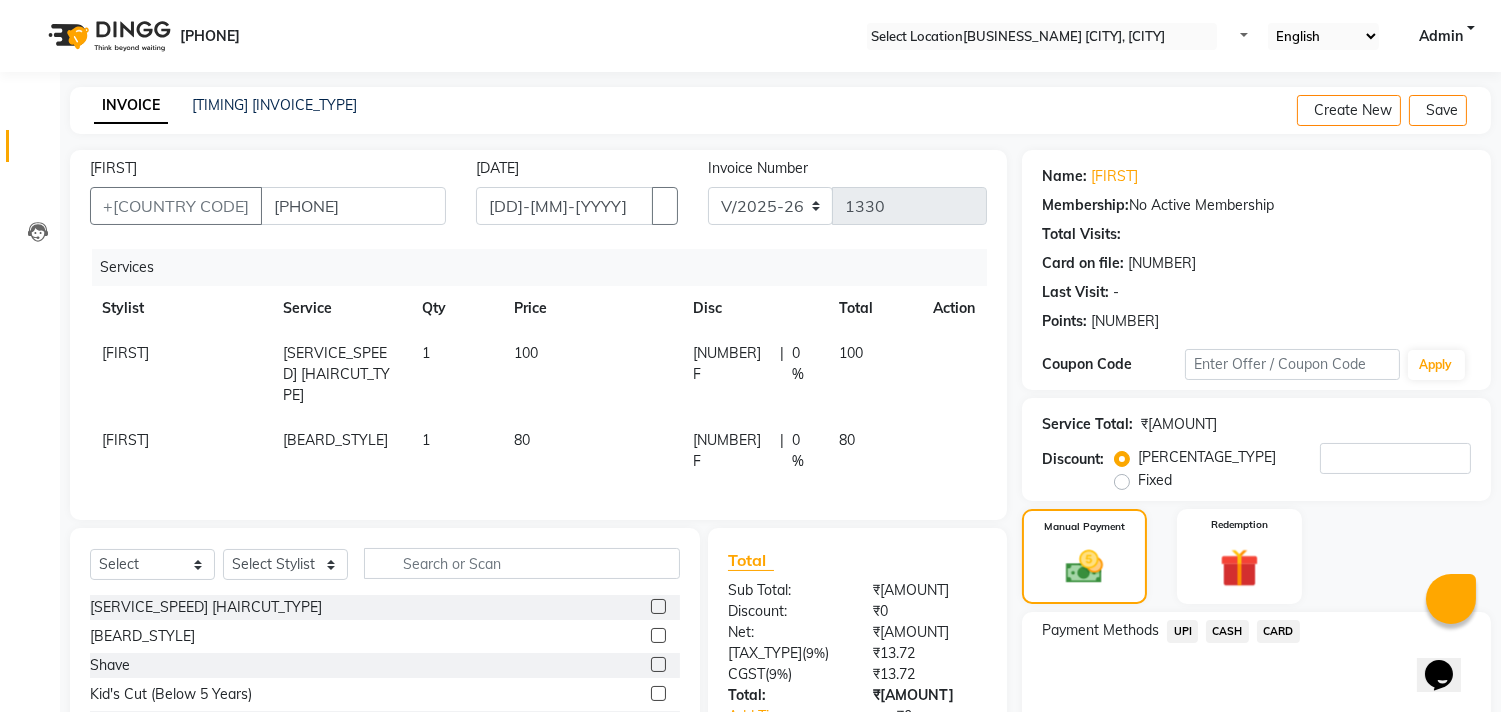 click on "CASH" at bounding box center [1182, 631] 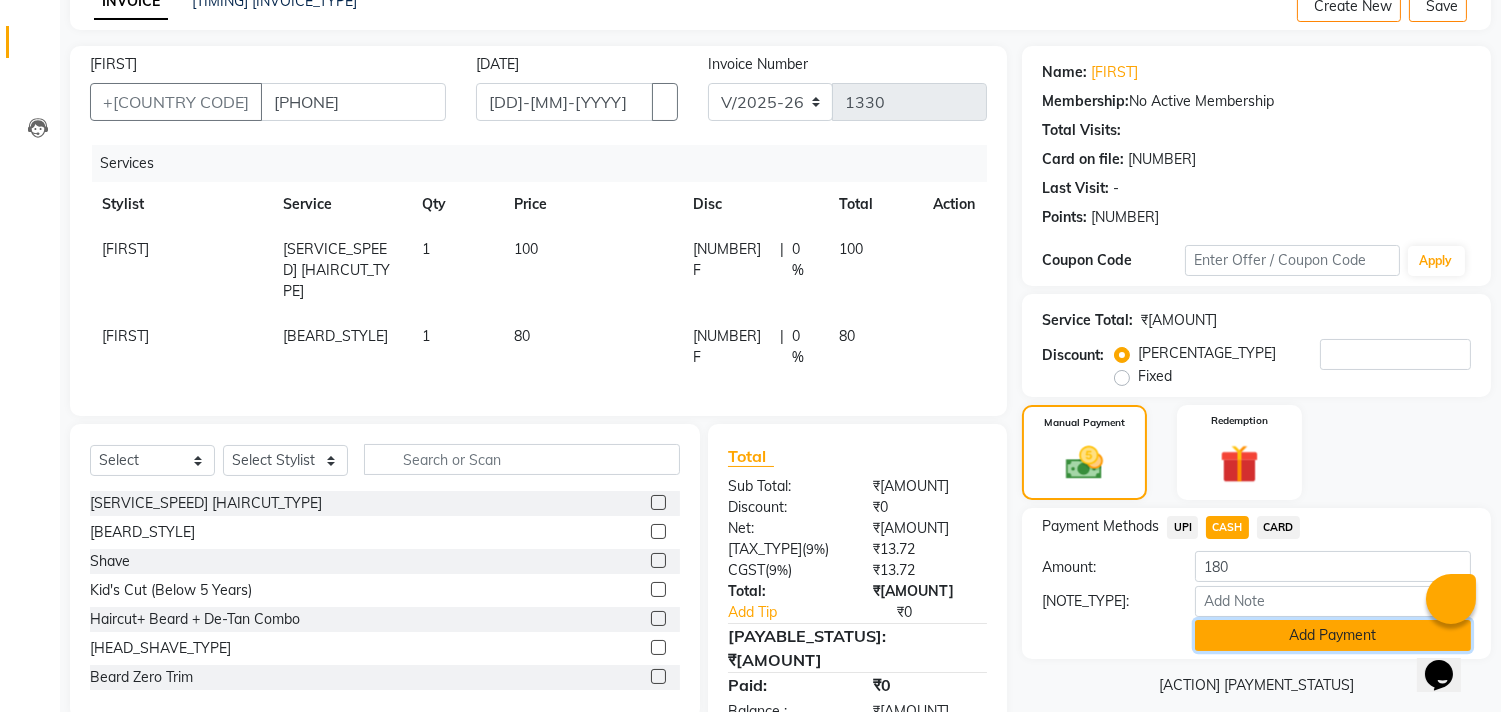click on "Add Payment" at bounding box center (1333, 635) 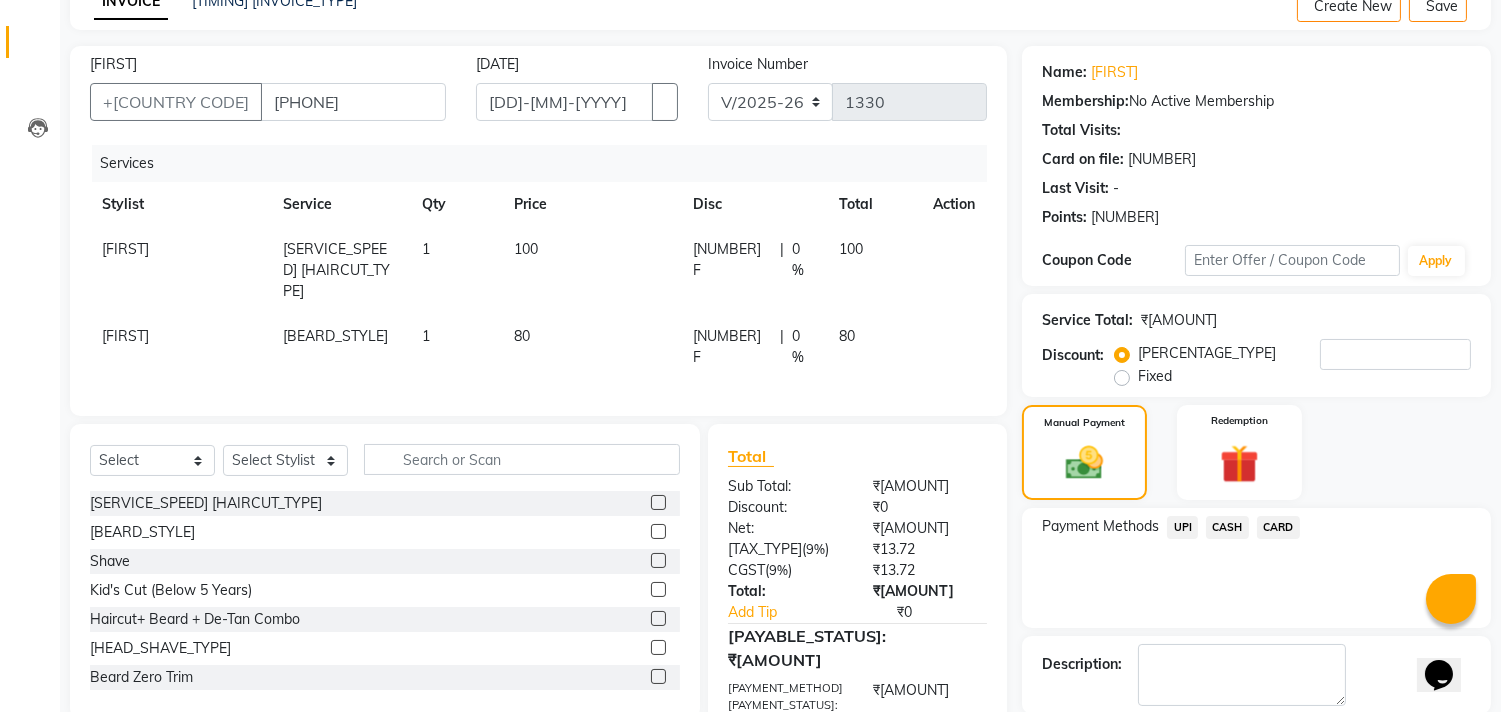 scroll, scrollTop: 187, scrollLeft: 0, axis: vertical 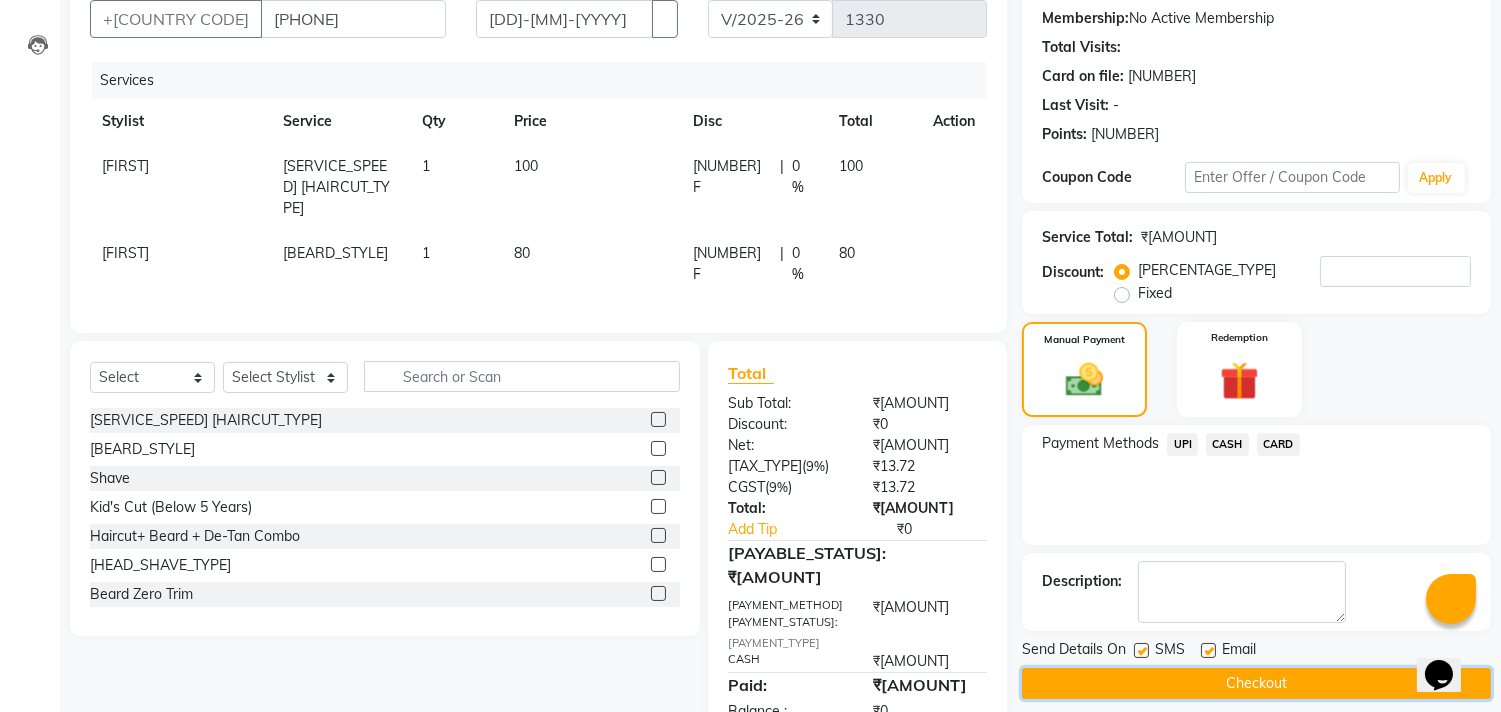 click on "Checkout" at bounding box center (1256, 683) 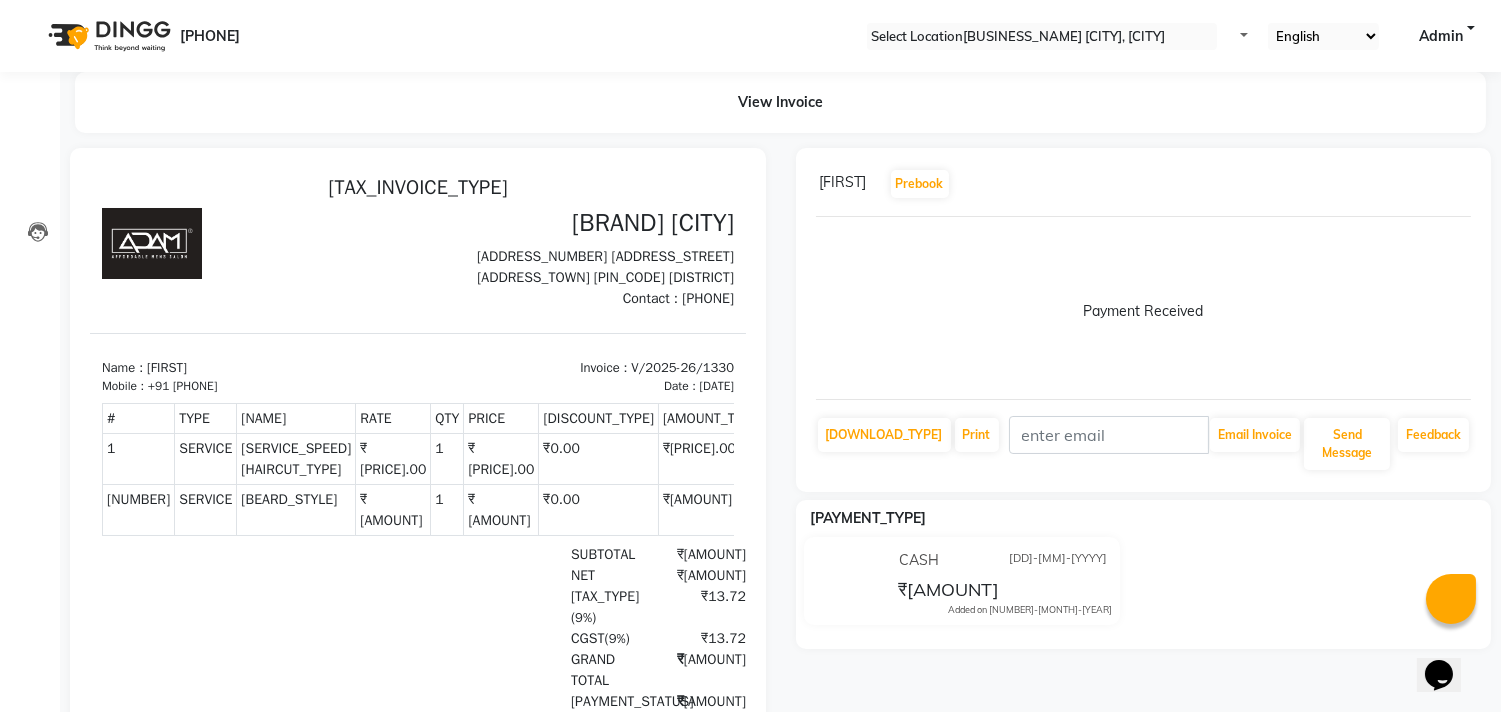 scroll, scrollTop: 0, scrollLeft: 0, axis: both 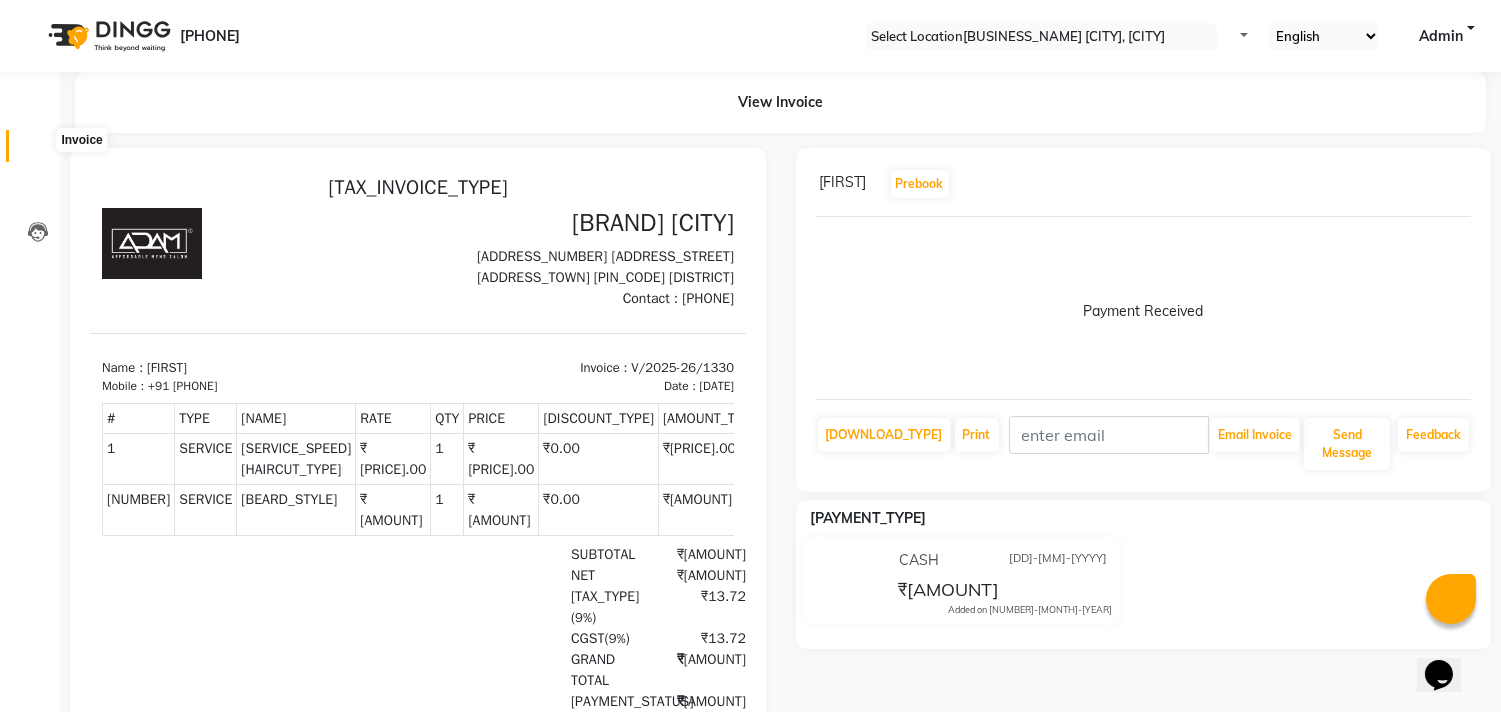 click at bounding box center (37, 151) 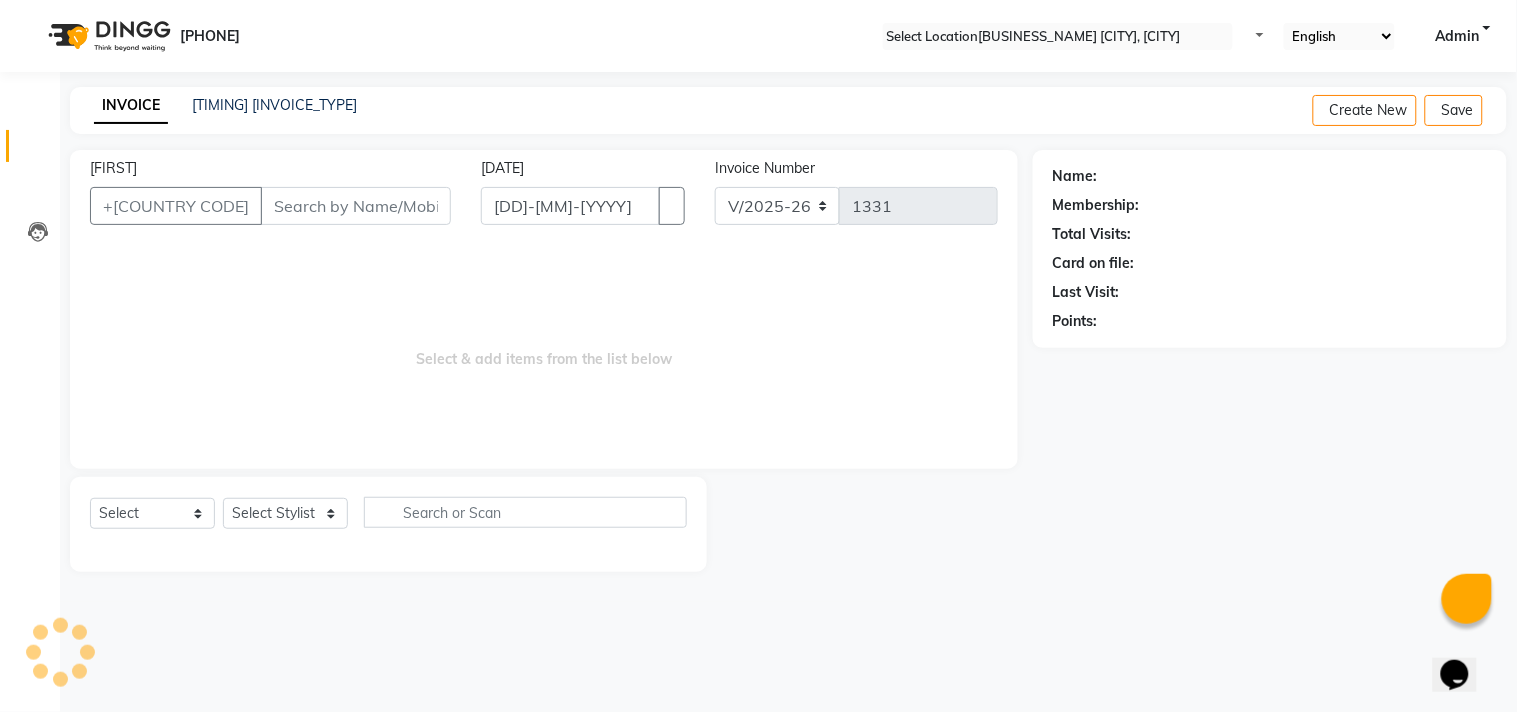 click on "INVOICE PREVIOUS INVOICES Create New Save" at bounding box center (788, 110) 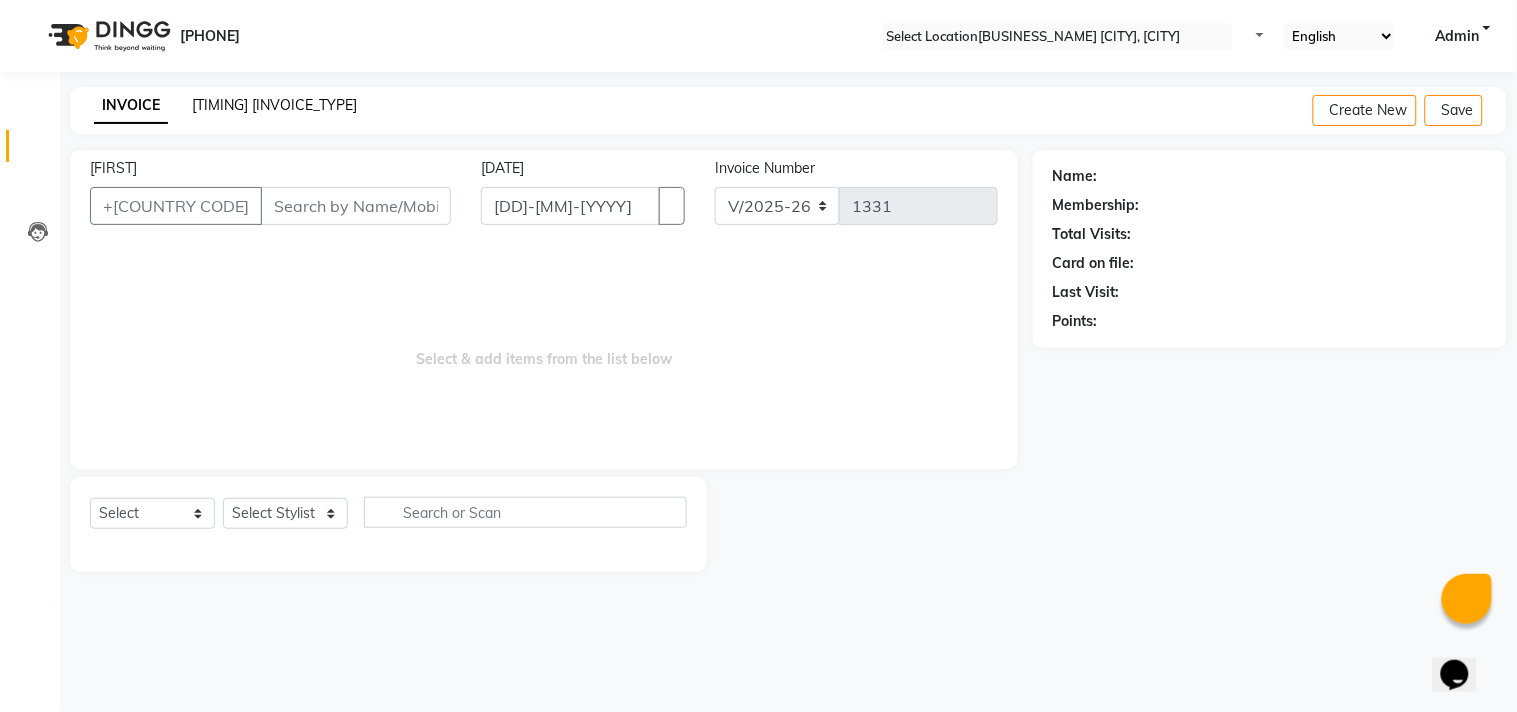 click on "[TIMING] [INVOICE_TYPE]" at bounding box center [274, 105] 